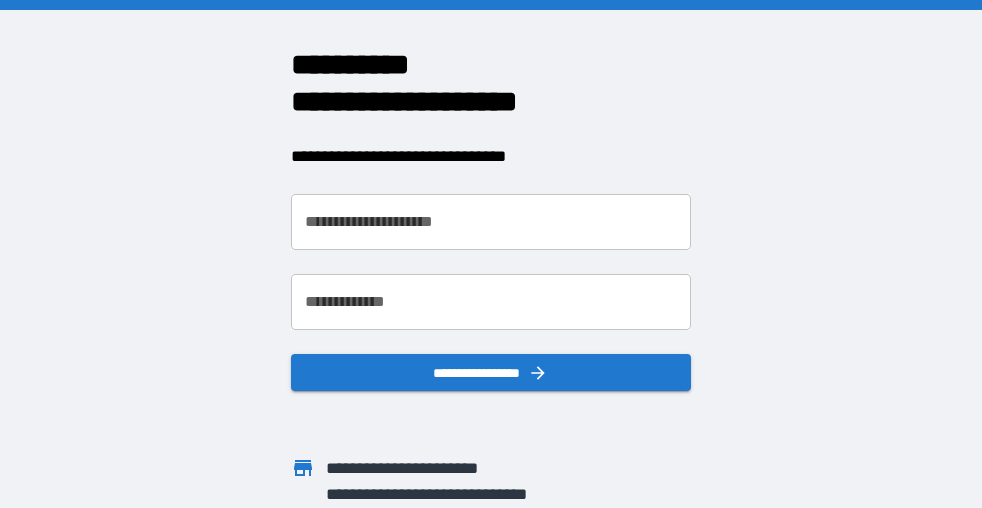 scroll, scrollTop: 0, scrollLeft: 0, axis: both 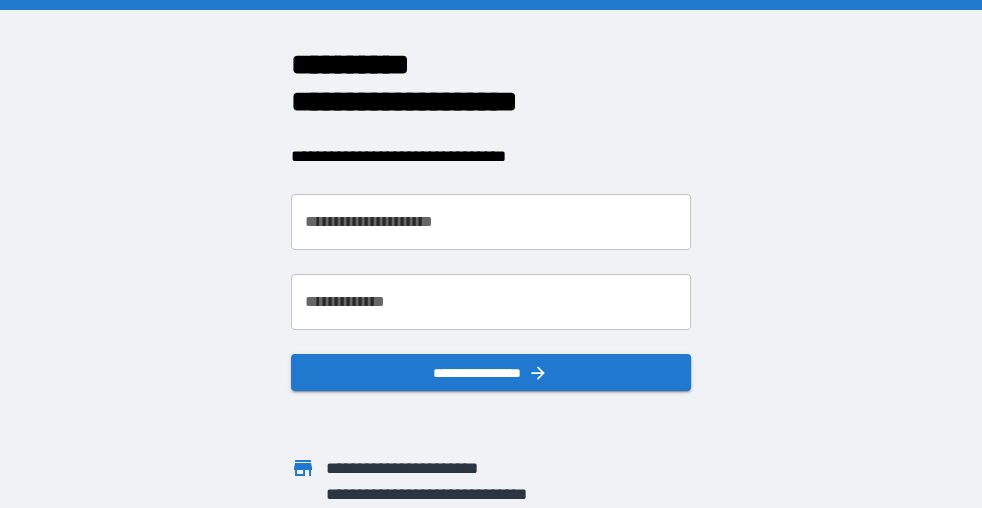click on "**********" at bounding box center (491, 222) 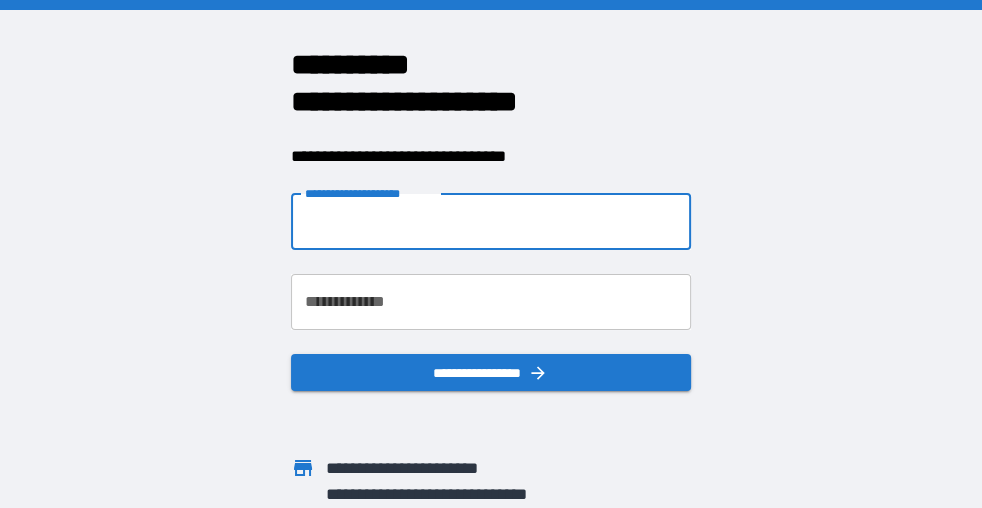 type on "**********" 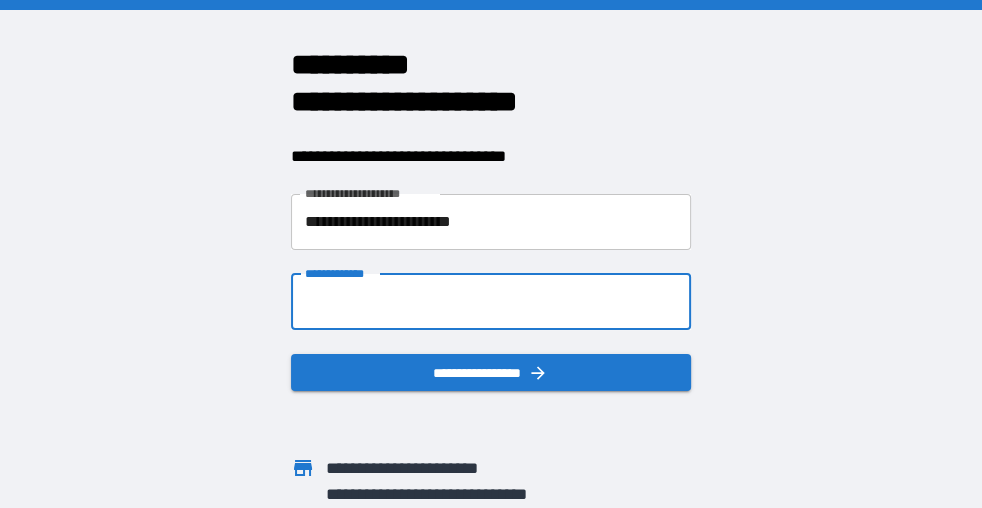 click on "**********" at bounding box center [491, 302] 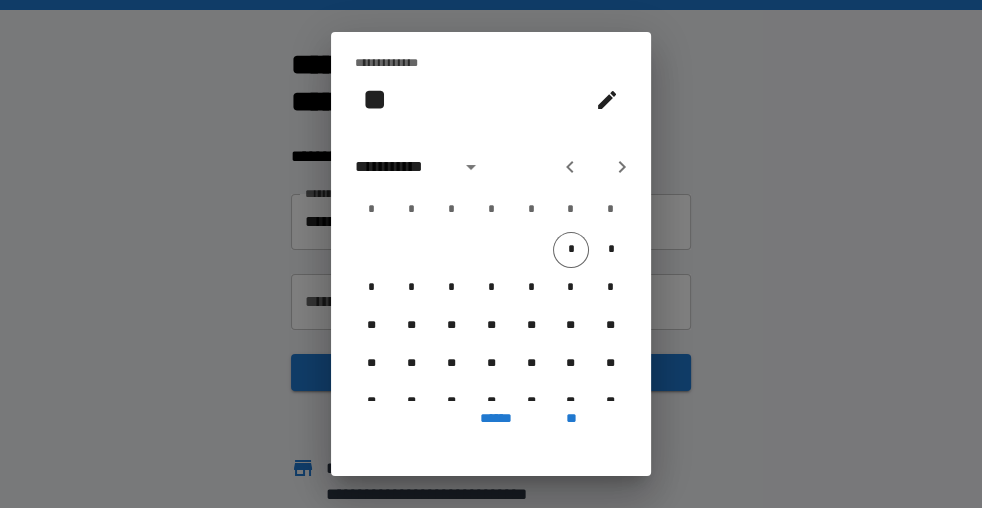 click on "**" at bounding box center [374, 99] 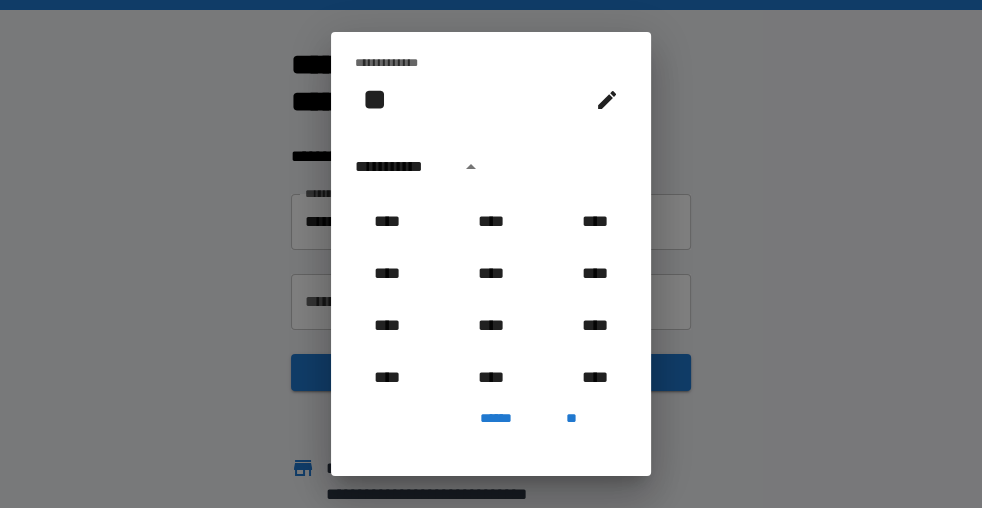 scroll, scrollTop: 3179, scrollLeft: 0, axis: vertical 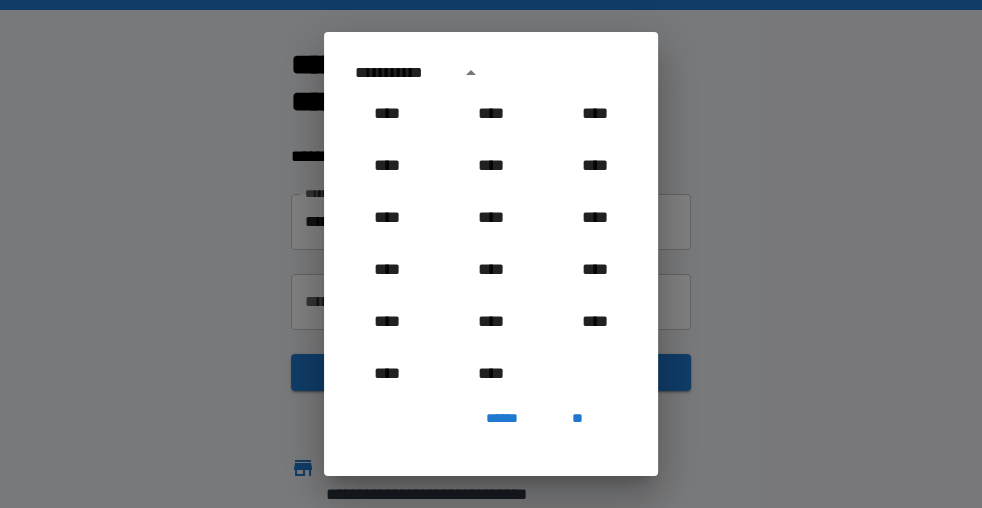 click on "**********" at bounding box center [491, 254] 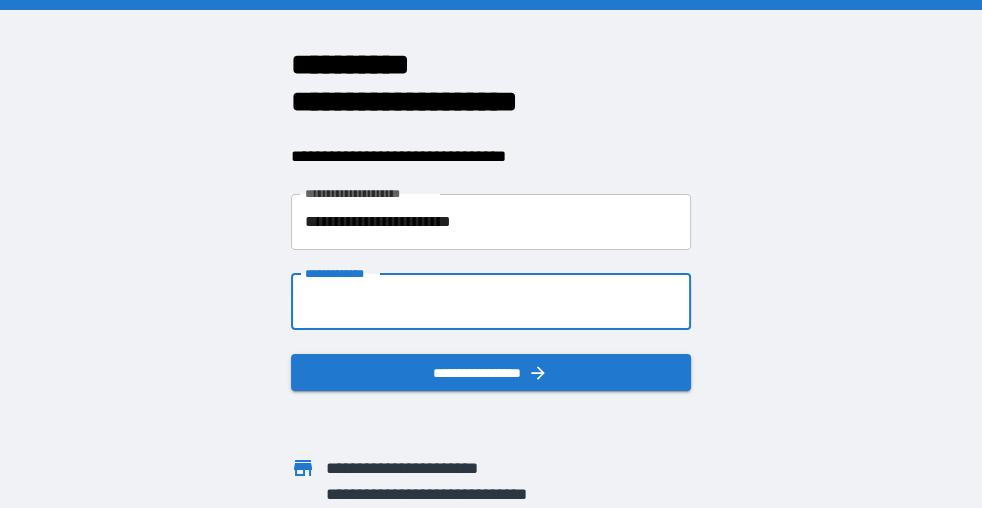 click on "**********" at bounding box center (491, 302) 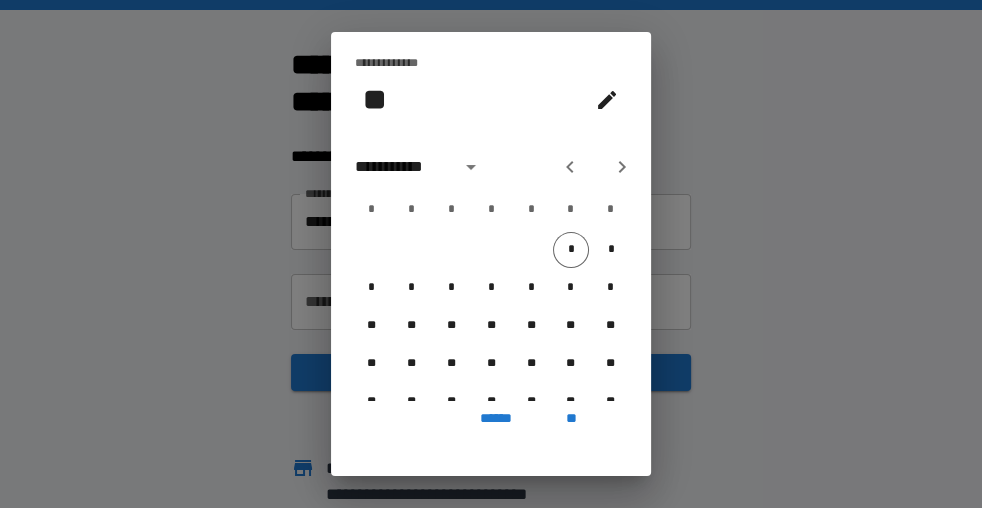 type 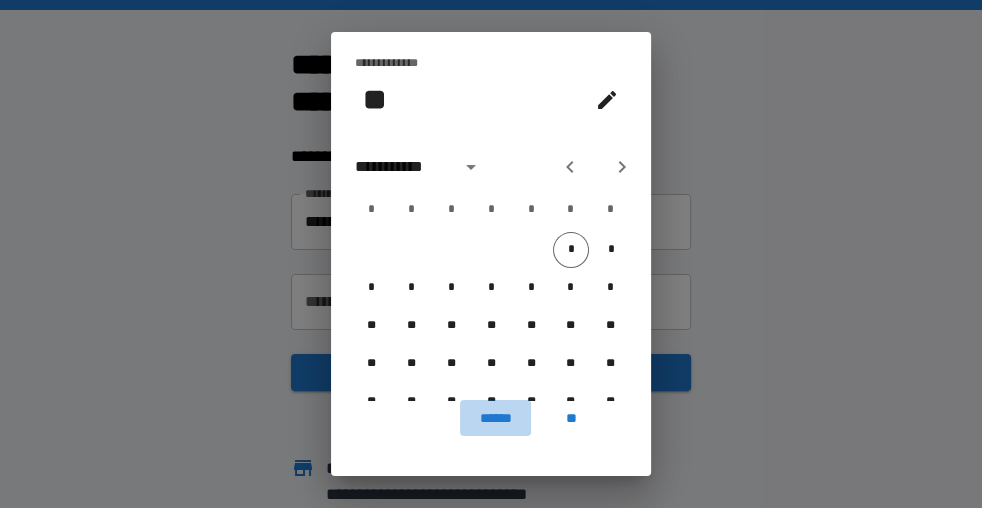 click on "******" at bounding box center [495, 418] 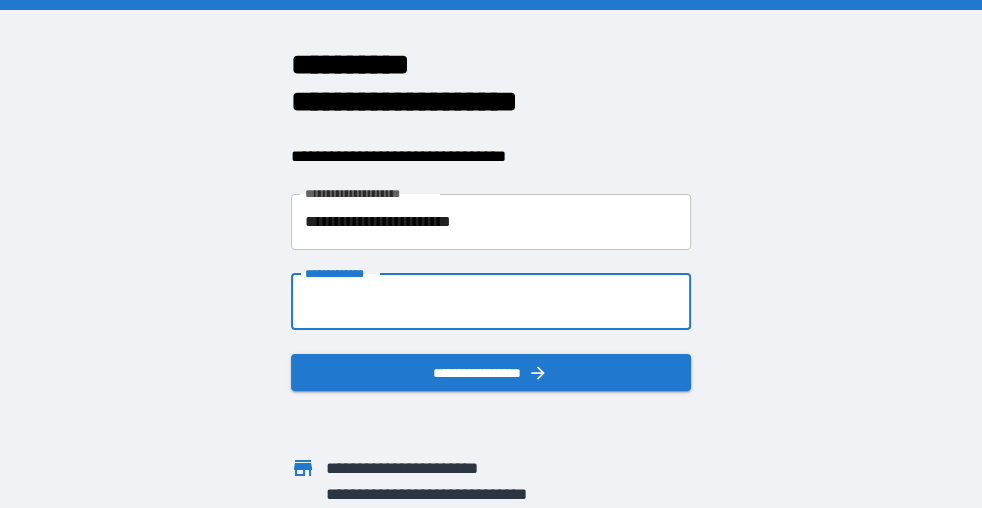 click on "**********" at bounding box center (491, 302) 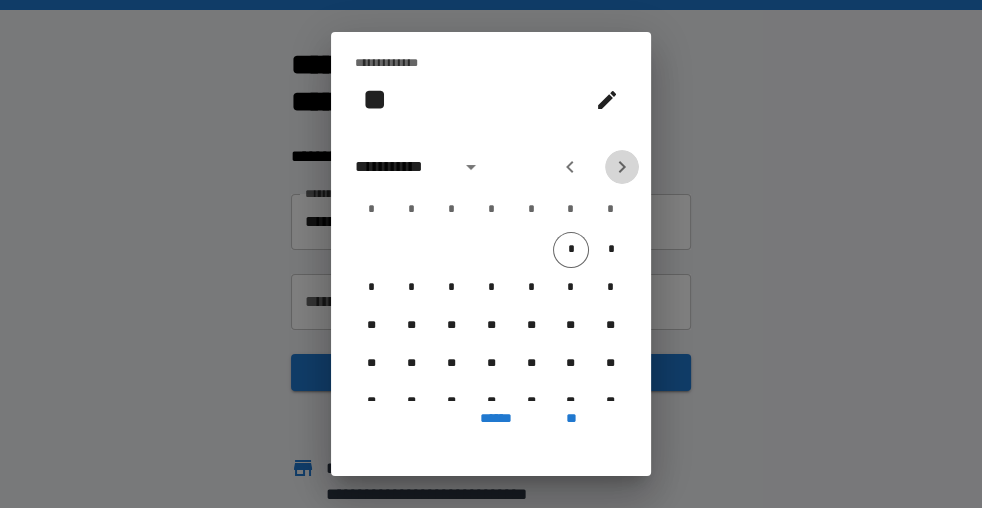 click 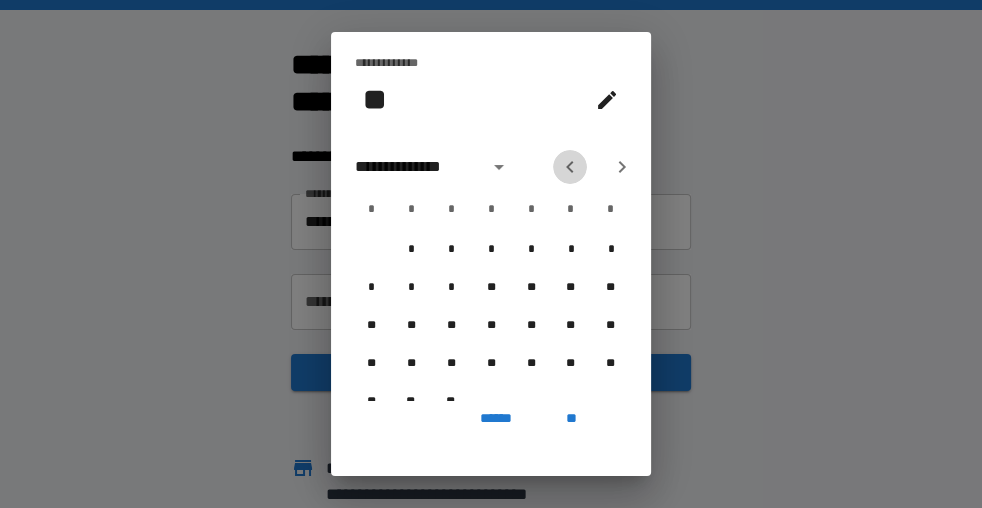 click 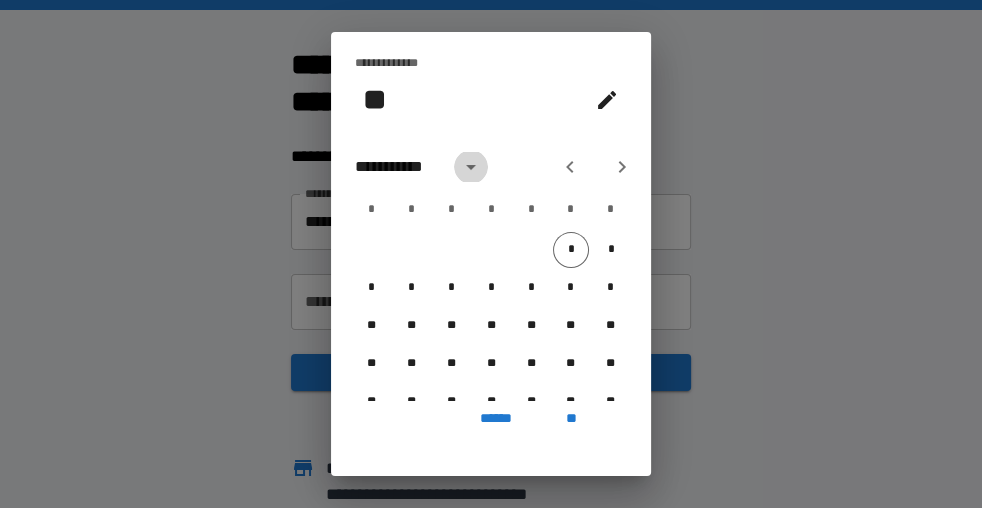 click 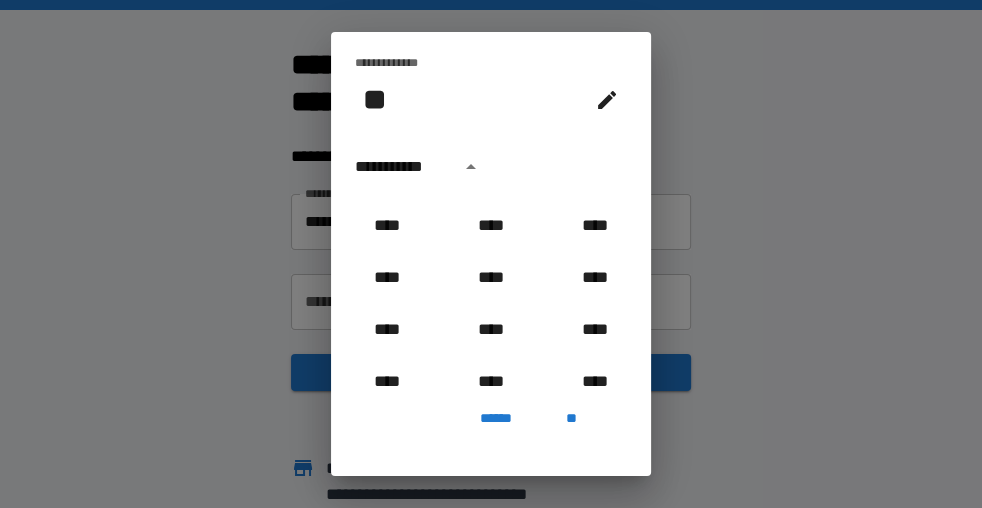 scroll, scrollTop: 3179, scrollLeft: 0, axis: vertical 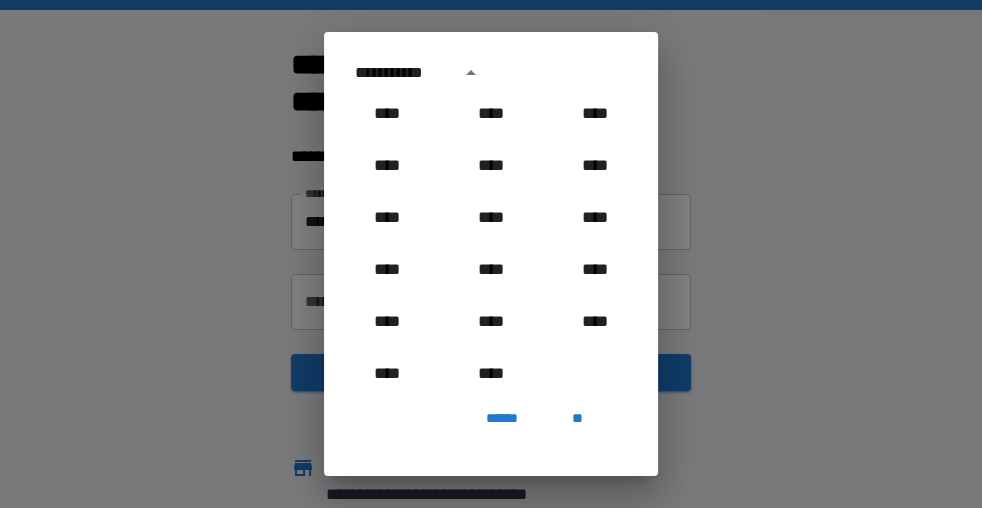 click on "**" at bounding box center [578, 418] 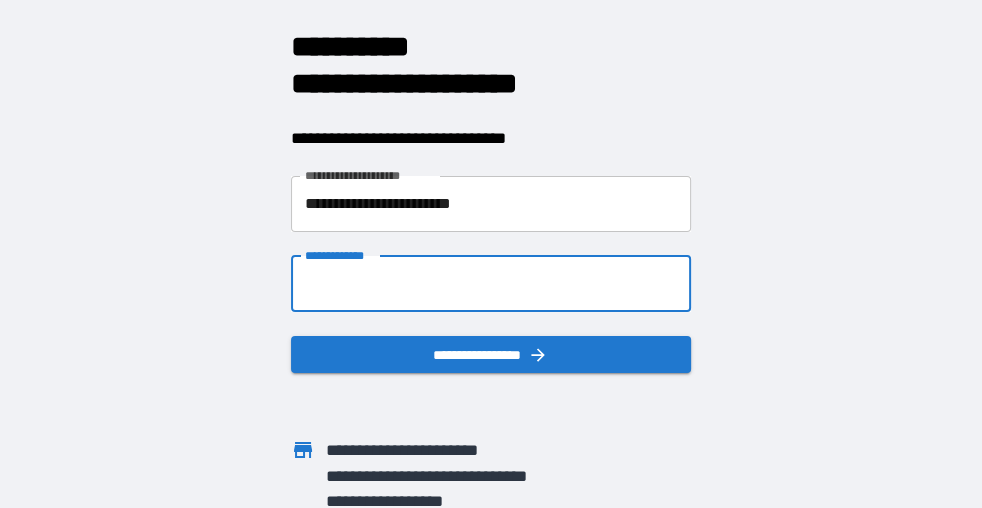scroll, scrollTop: 0, scrollLeft: 0, axis: both 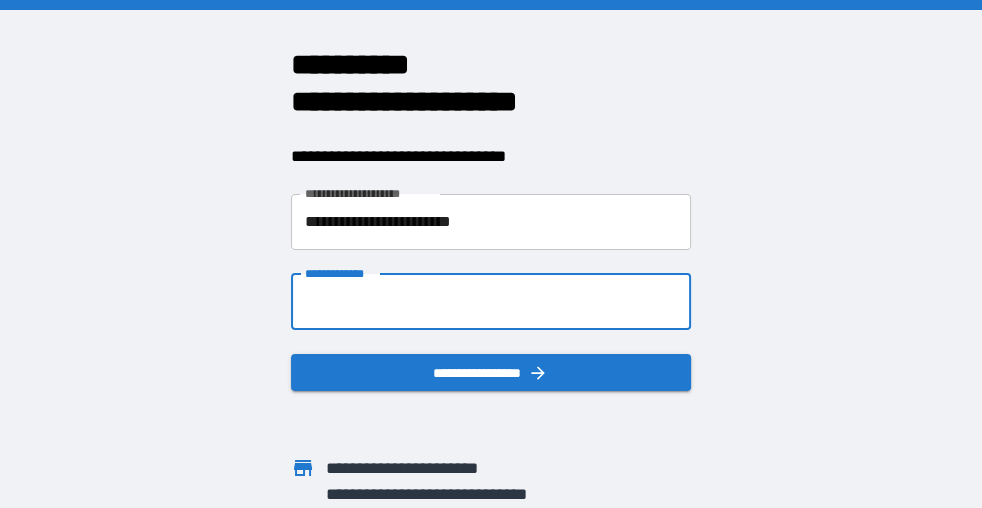 drag, startPoint x: 343, startPoint y: 303, endPoint x: 327, endPoint y: 298, distance: 16.763054 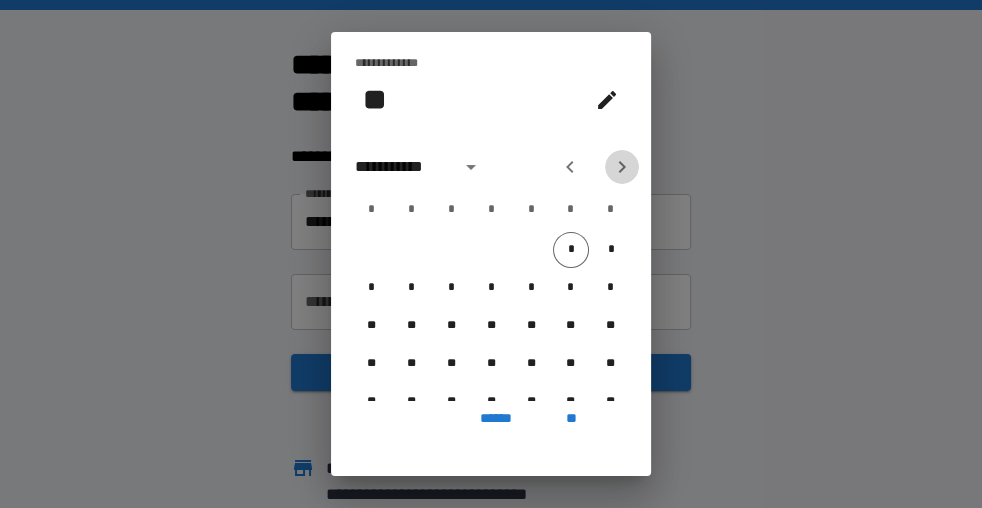 click 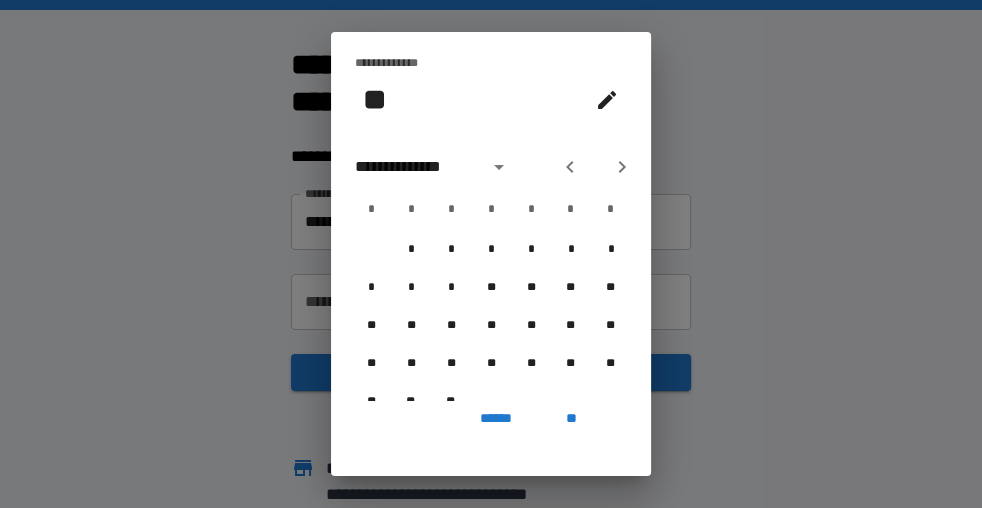 scroll, scrollTop: 70, scrollLeft: 0, axis: vertical 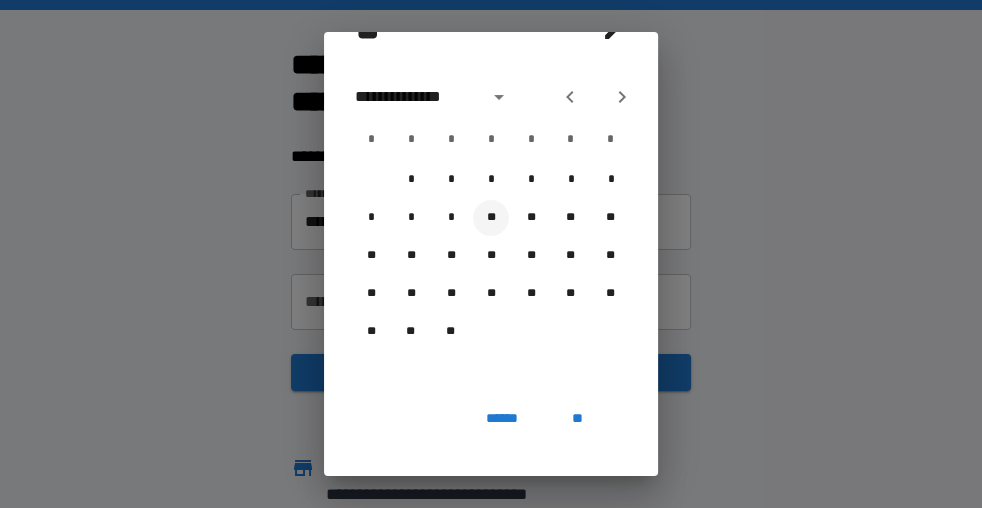click on "**" at bounding box center (491, 218) 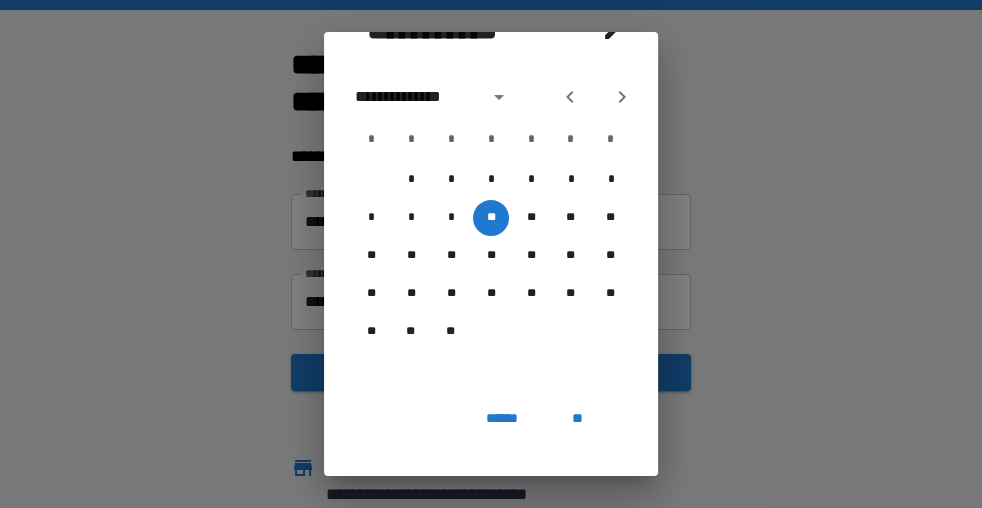 click on "**********" at bounding box center [415, 97] 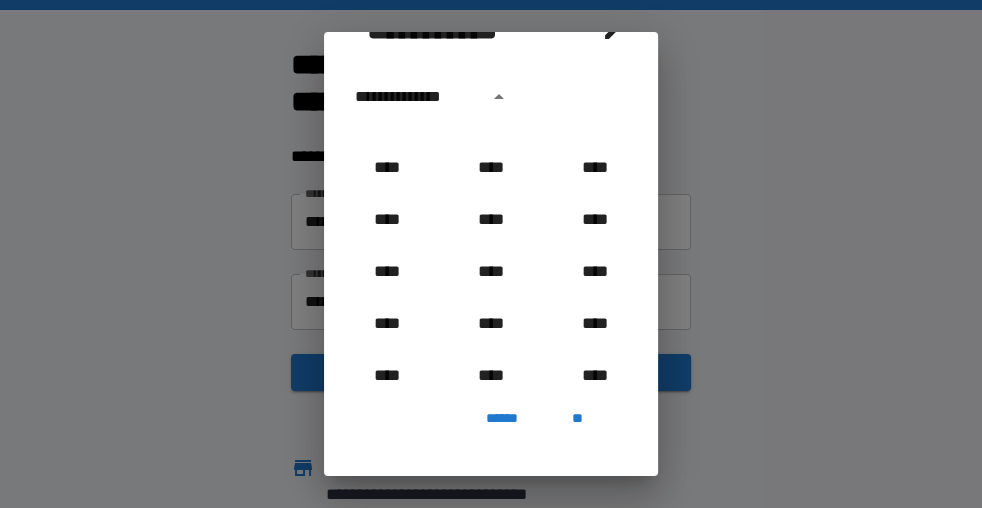 scroll, scrollTop: 823, scrollLeft: 0, axis: vertical 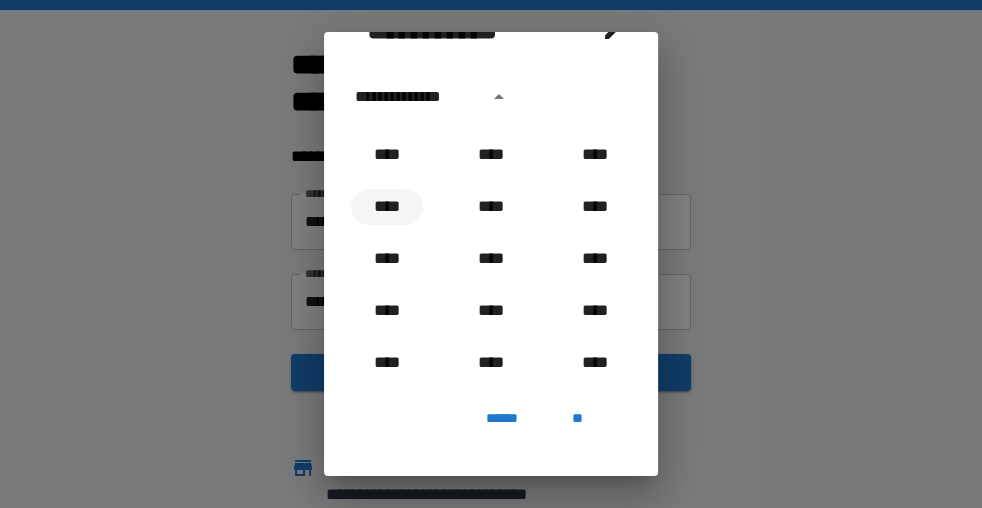 click on "****" at bounding box center [387, 207] 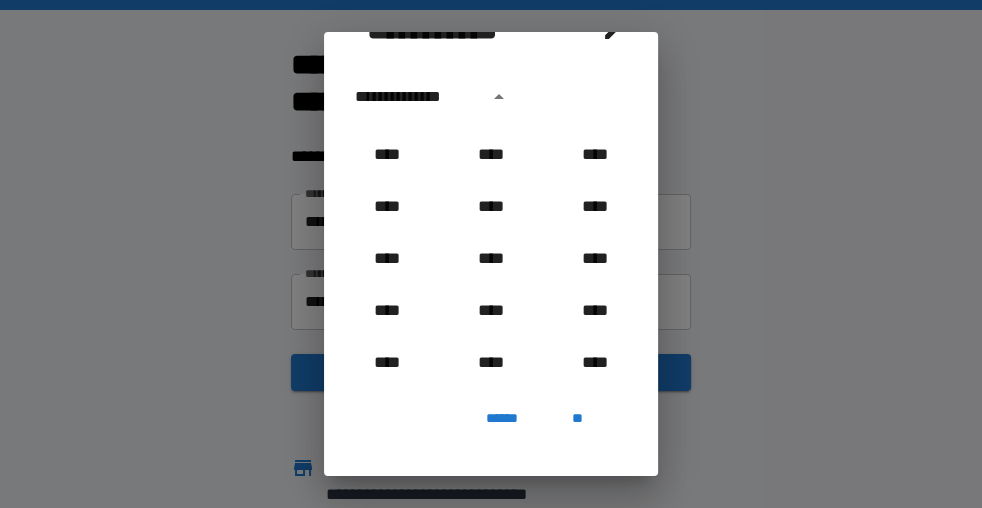 type on "**********" 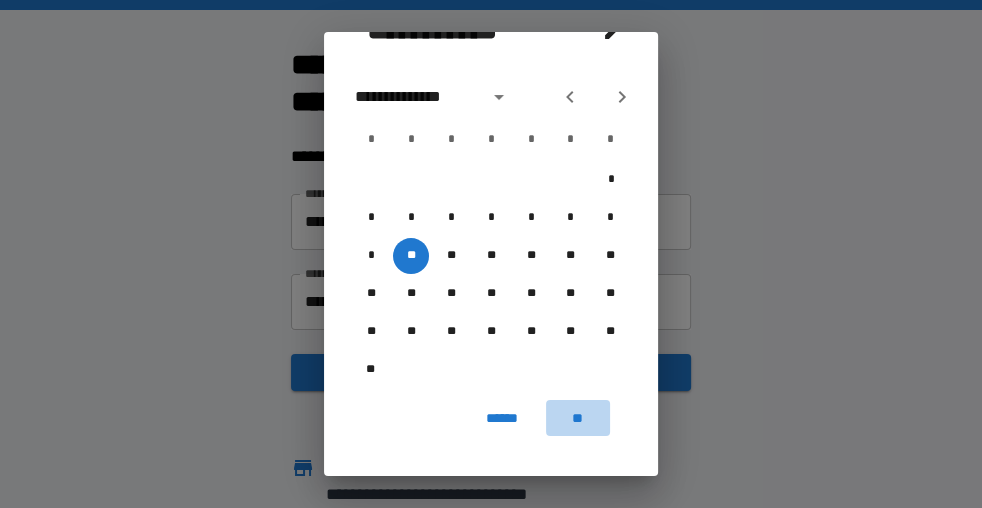 click on "**" at bounding box center [578, 418] 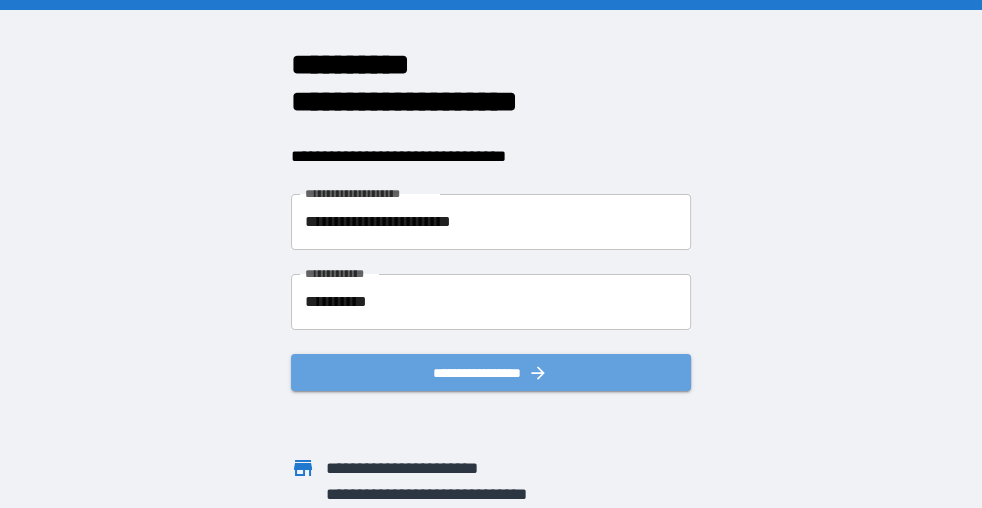 click on "**********" at bounding box center (491, 372) 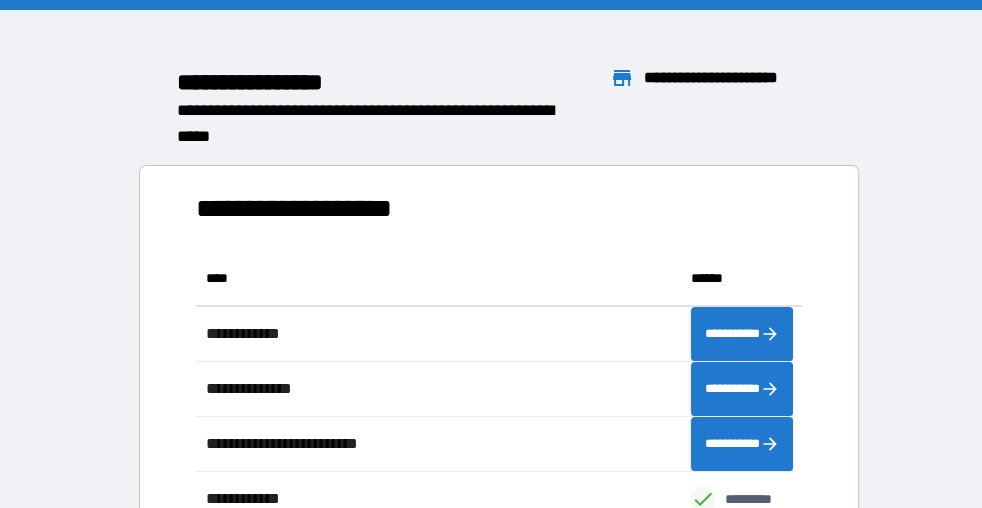 scroll, scrollTop: 14, scrollLeft: 14, axis: both 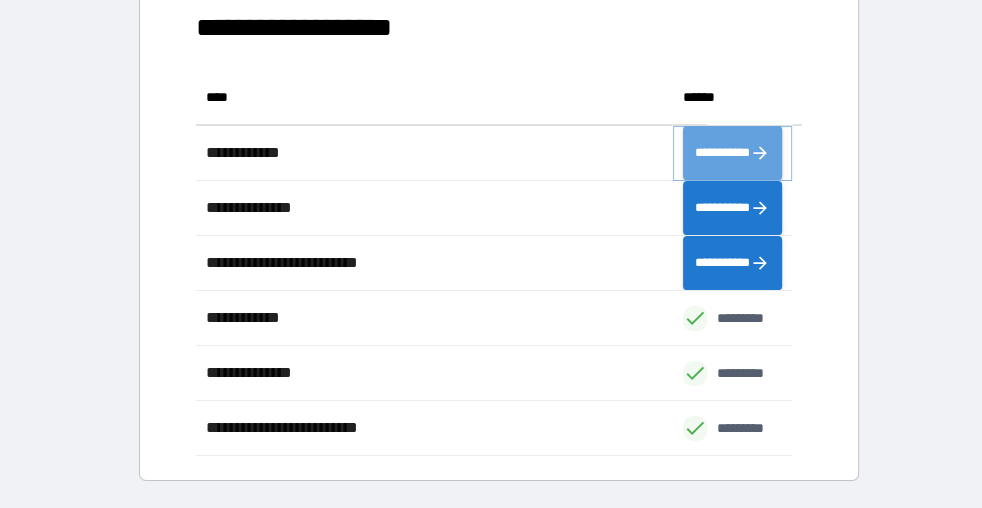 click on "**********" at bounding box center [732, 152] 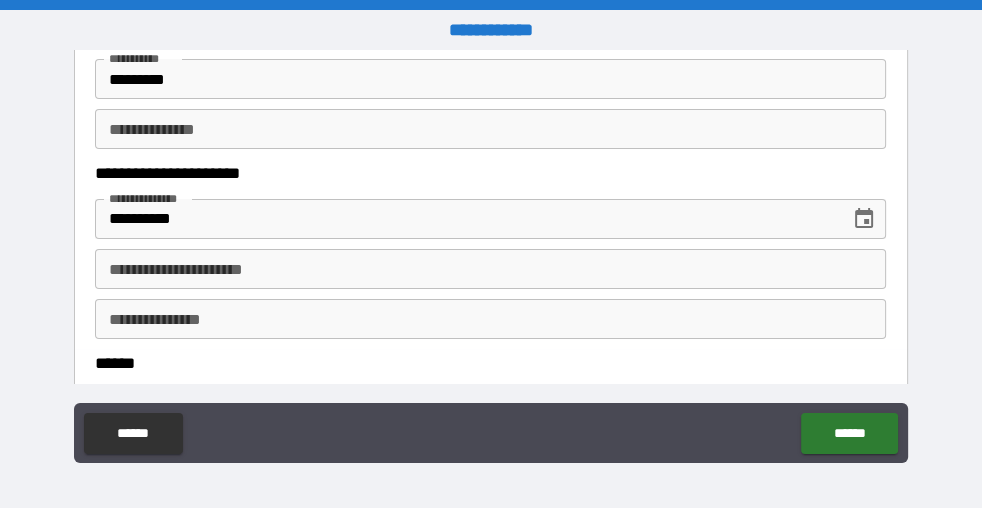 scroll, scrollTop: 272, scrollLeft: 0, axis: vertical 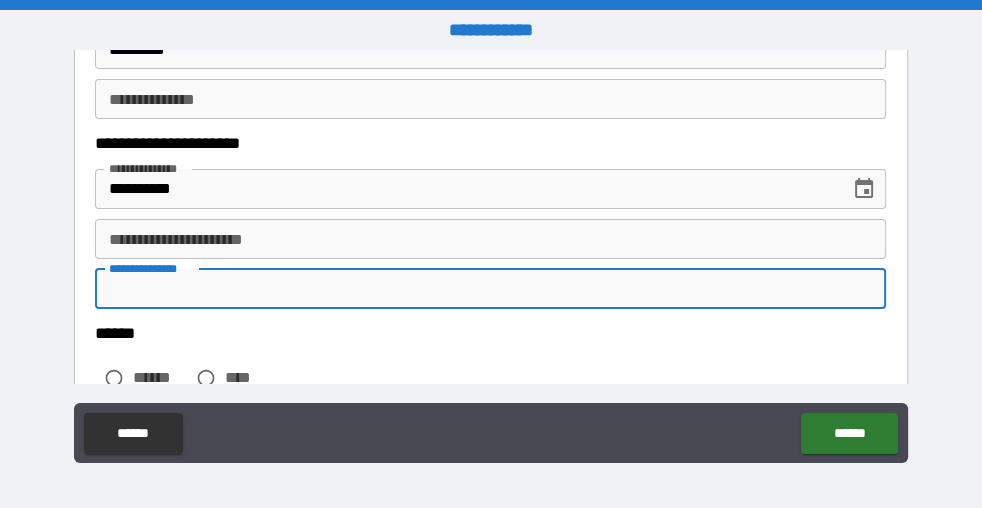 click on "**********" at bounding box center (490, 289) 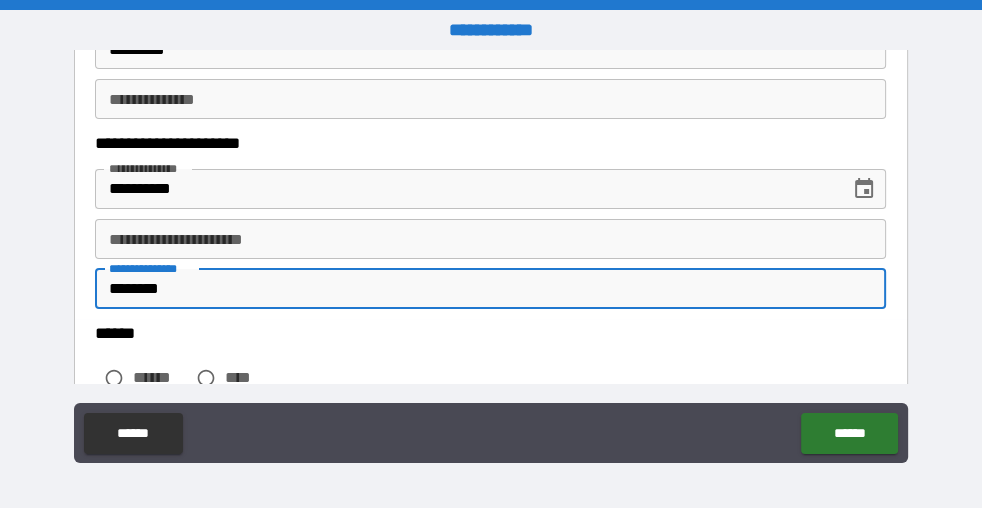 type on "********" 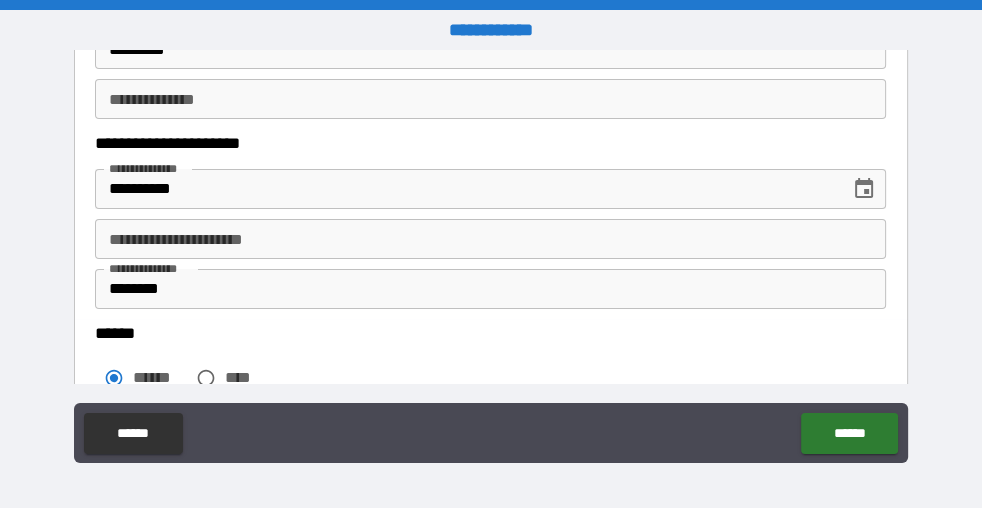 click on "**********" at bounding box center [490, 239] 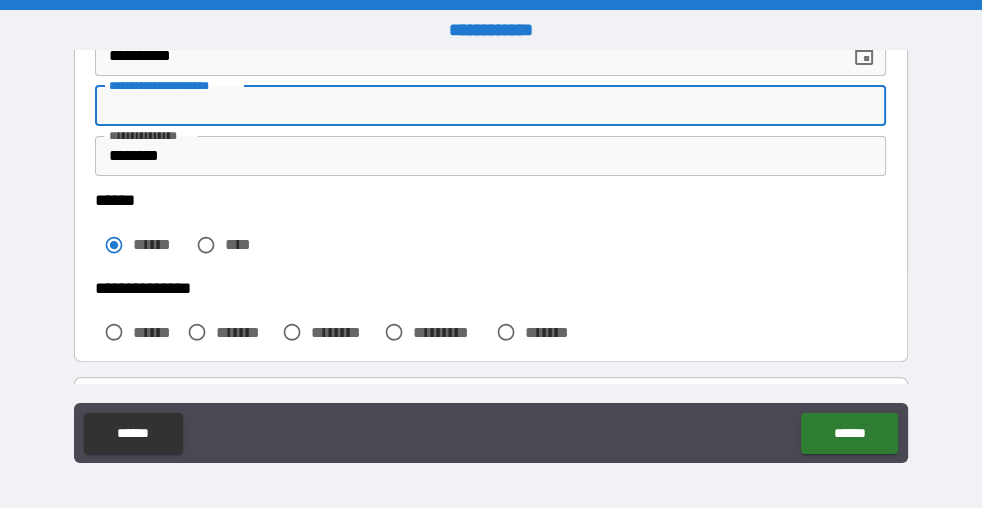 scroll, scrollTop: 454, scrollLeft: 0, axis: vertical 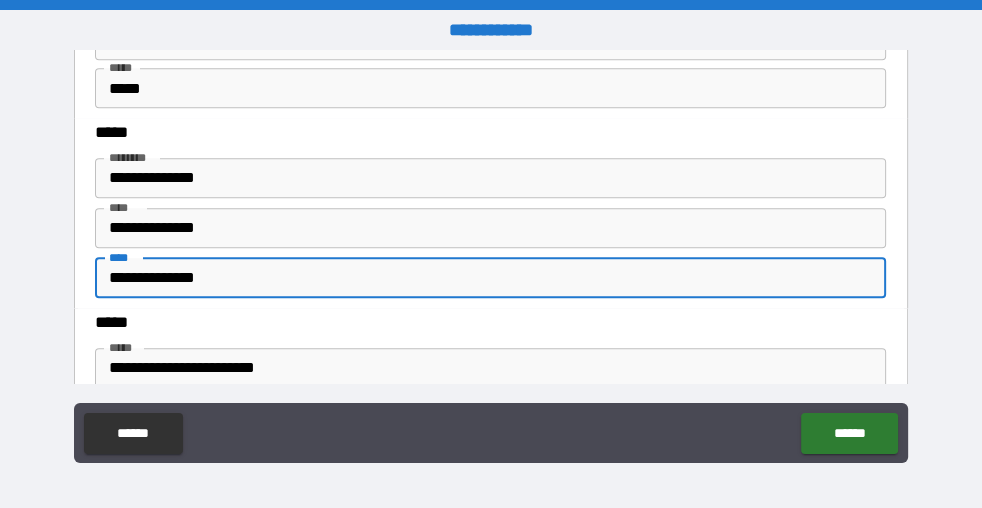 drag, startPoint x: 240, startPoint y: 276, endPoint x: 0, endPoint y: 304, distance: 241.6278 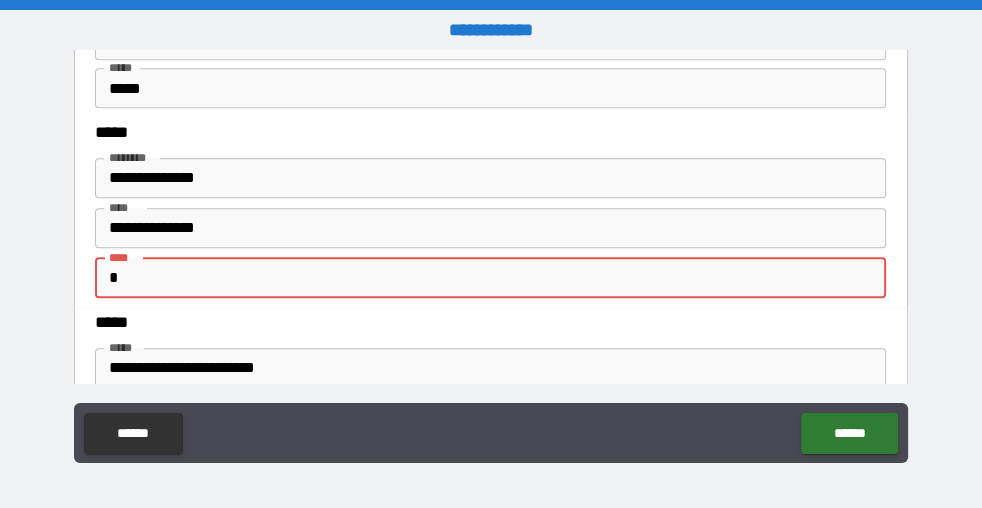 type on "*" 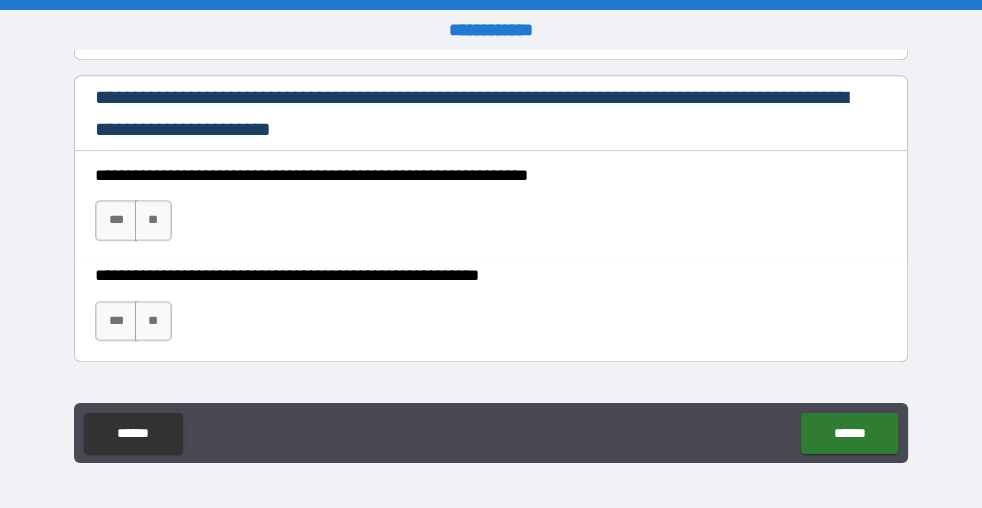 scroll, scrollTop: 1367, scrollLeft: 0, axis: vertical 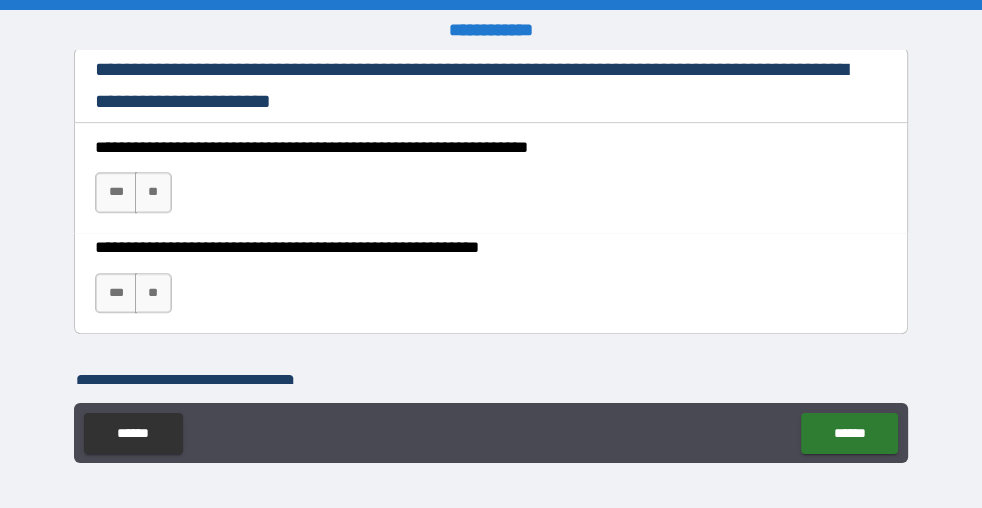 click on "***" at bounding box center (116, 192) 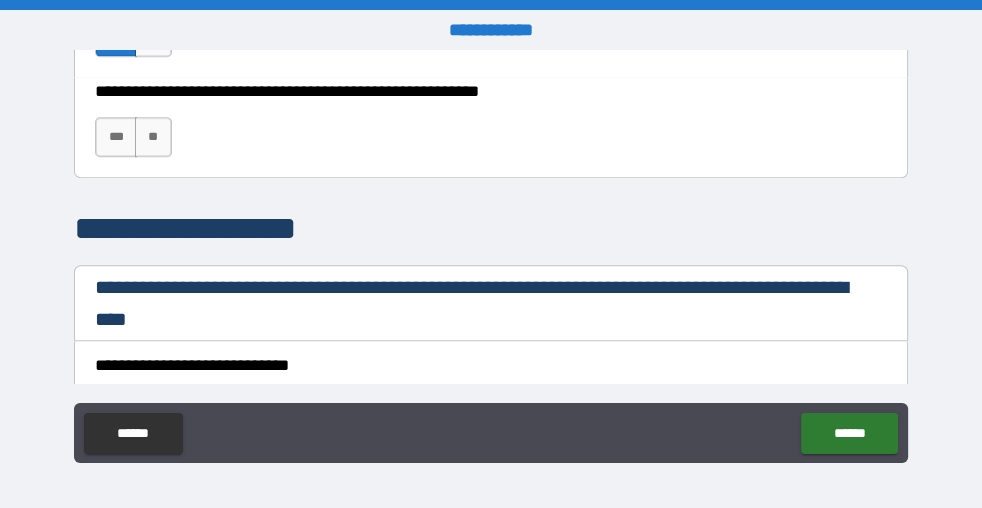 scroll, scrollTop: 1549, scrollLeft: 0, axis: vertical 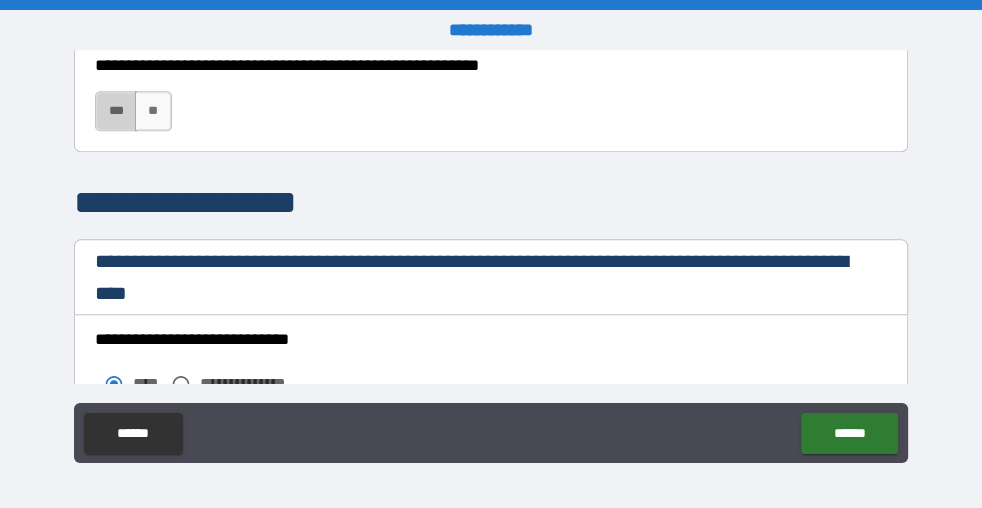 click on "***" at bounding box center [116, 111] 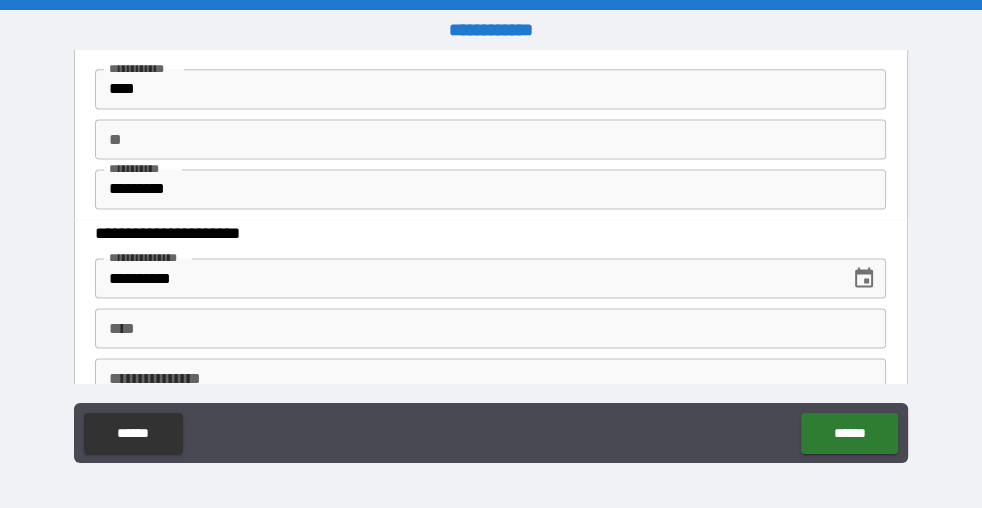 scroll, scrollTop: 2094, scrollLeft: 0, axis: vertical 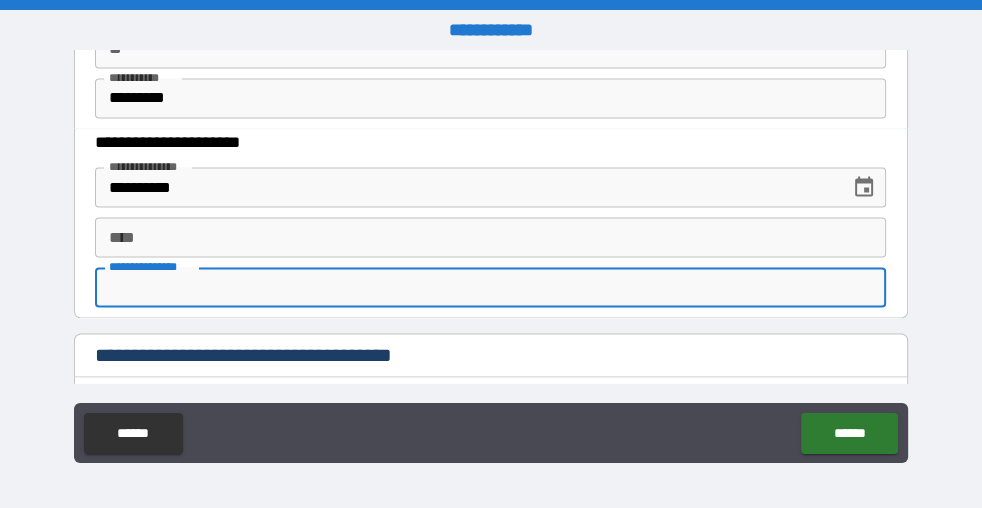 click on "**********" at bounding box center (490, 287) 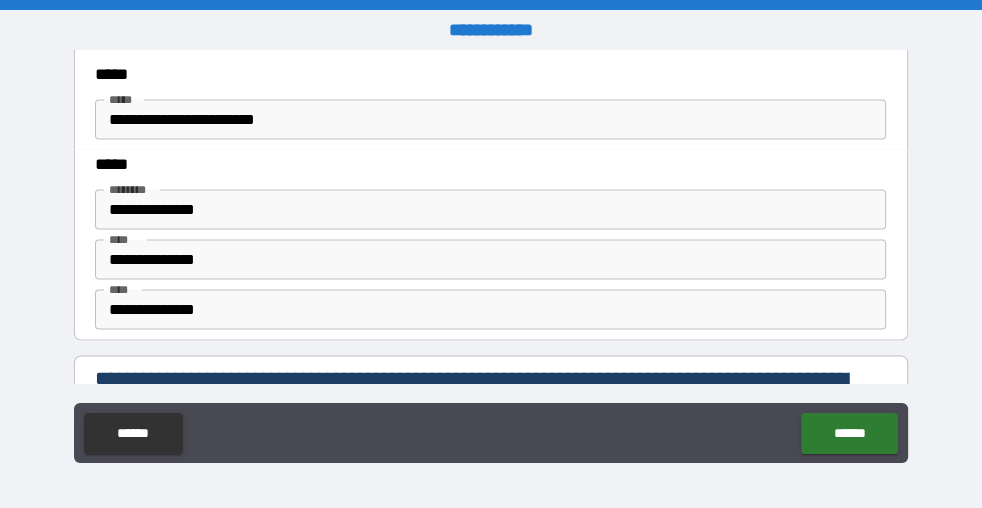 scroll, scrollTop: 2730, scrollLeft: 0, axis: vertical 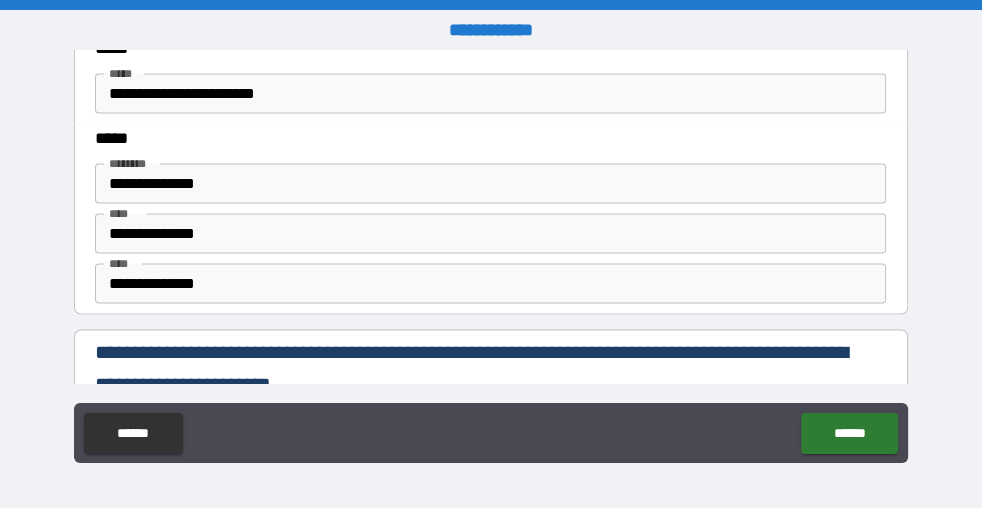 type on "********" 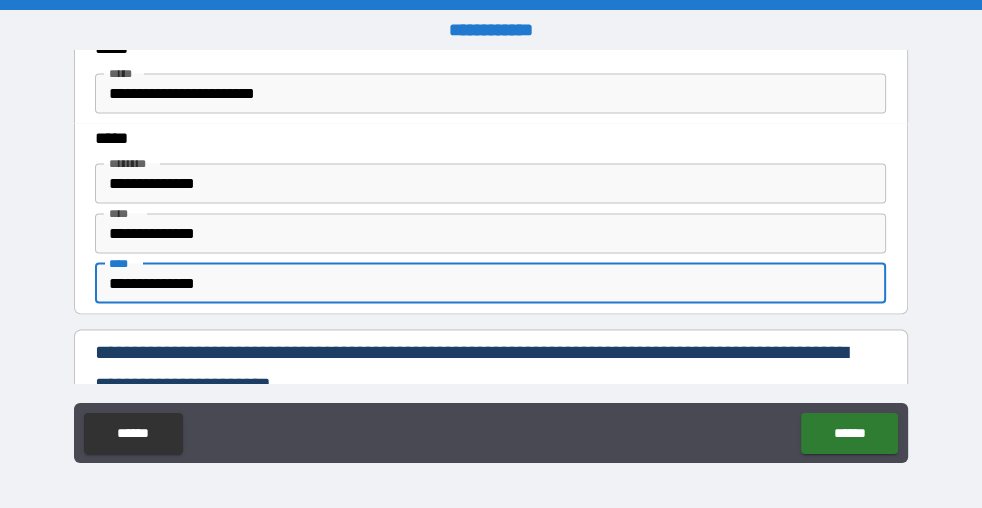 drag, startPoint x: 243, startPoint y: 275, endPoint x: 0, endPoint y: 264, distance: 243.24884 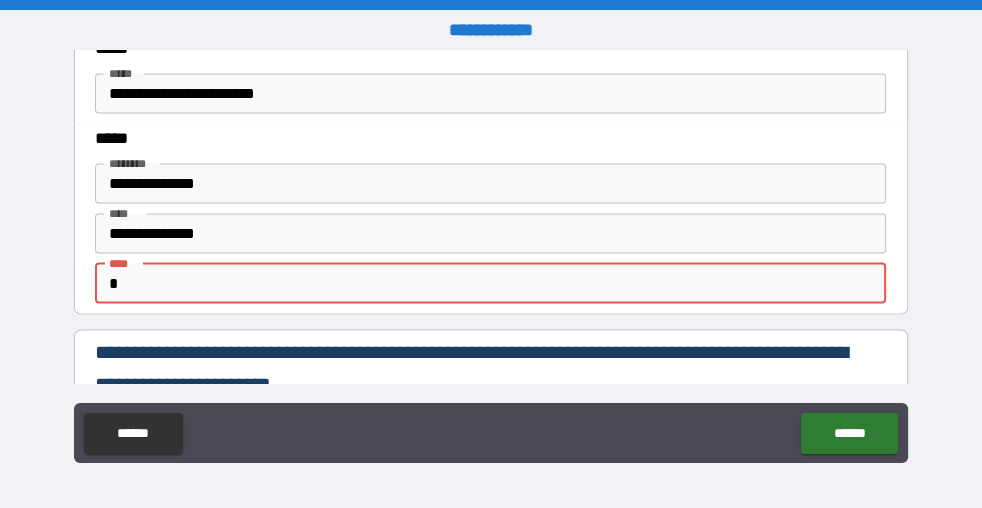 type on "*" 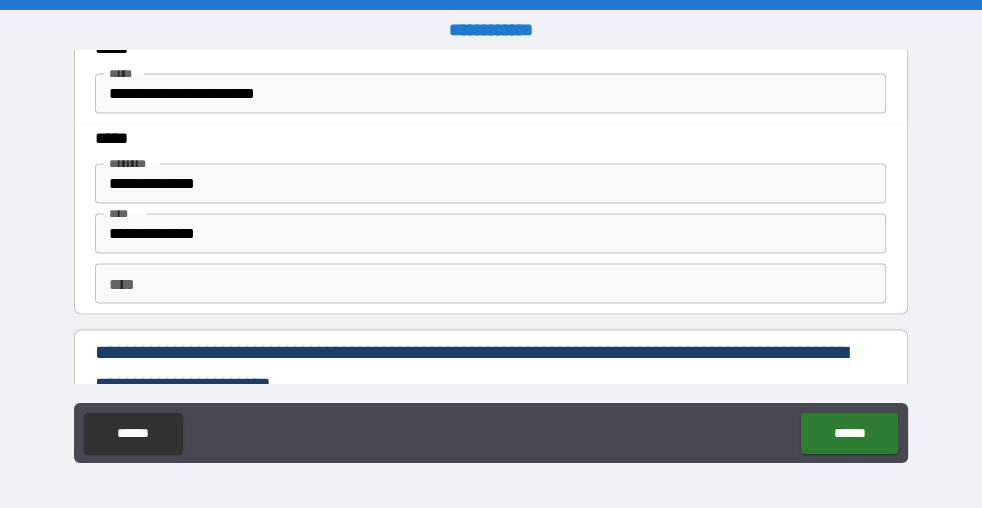 scroll, scrollTop: 2985, scrollLeft: 0, axis: vertical 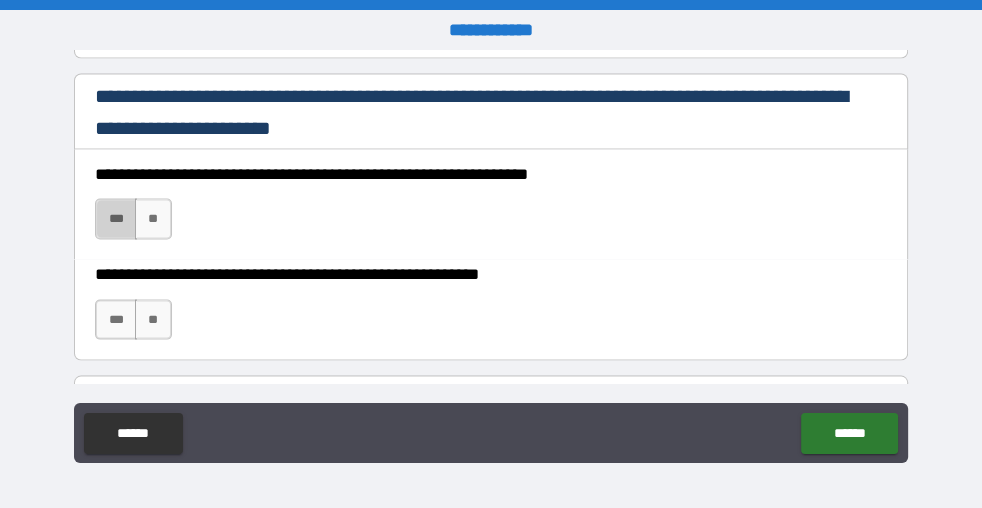 click on "***" at bounding box center (116, 219) 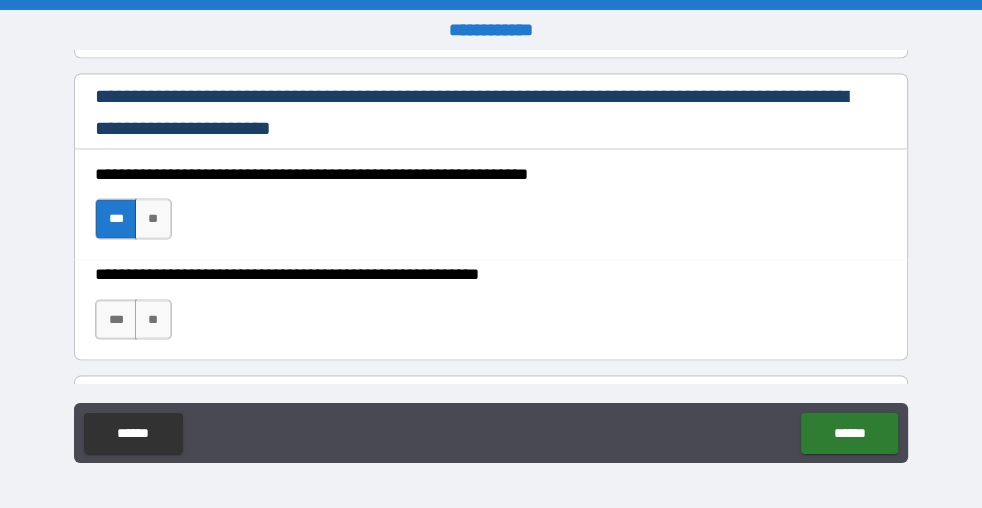 click on "***" at bounding box center (116, 320) 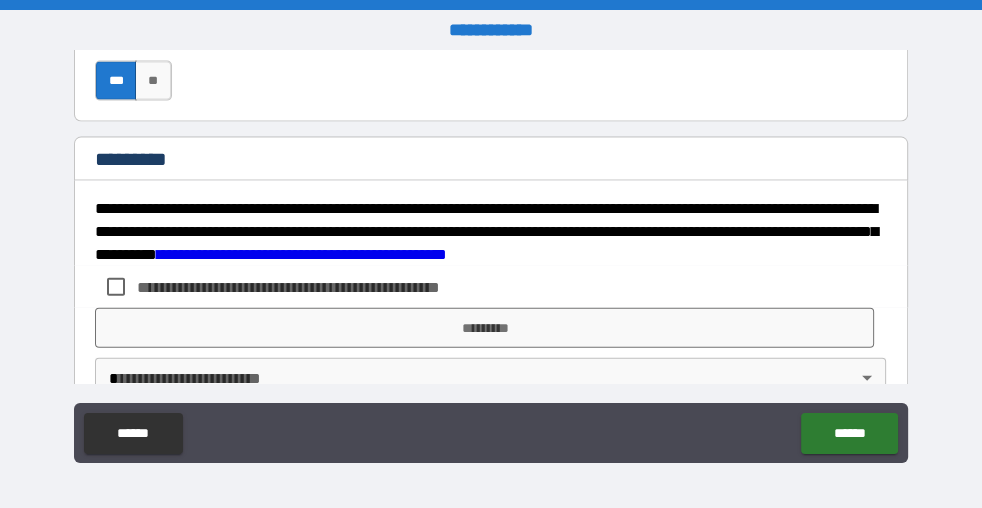 scroll, scrollTop: 3258, scrollLeft: 0, axis: vertical 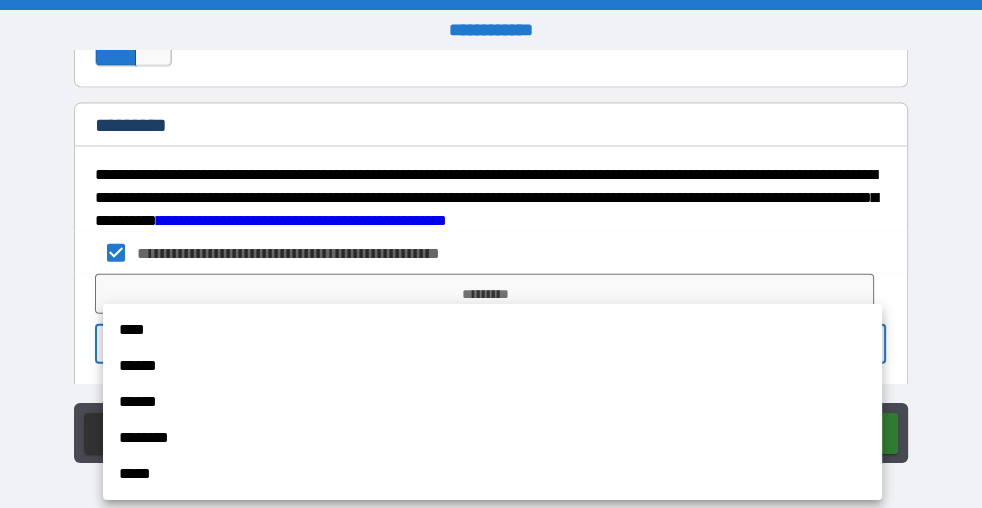 click on "**********" at bounding box center (491, 254) 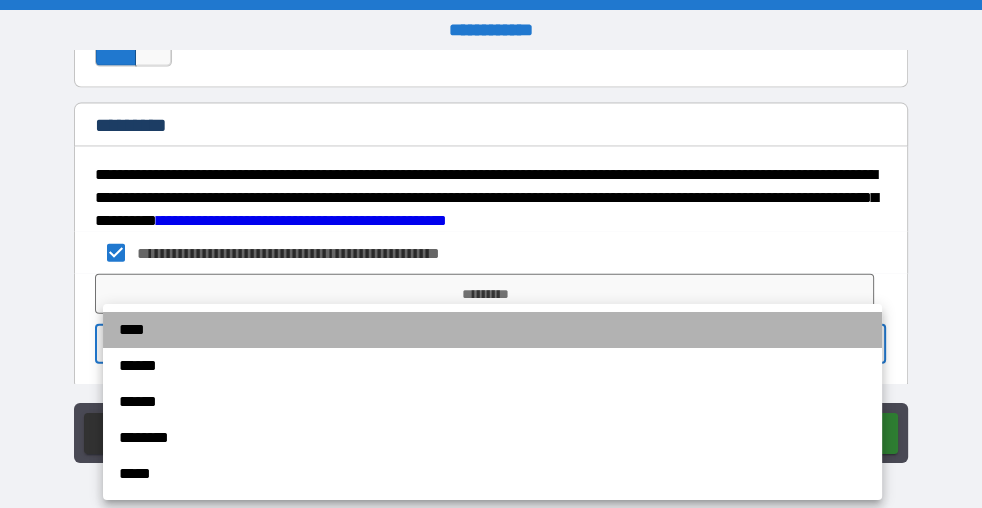 click on "****" at bounding box center [492, 330] 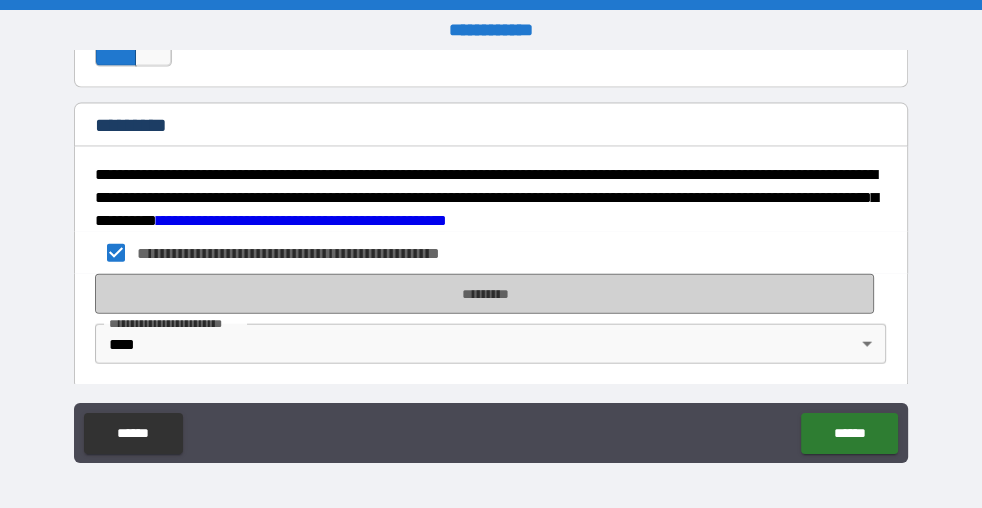click on "*********" at bounding box center [484, 294] 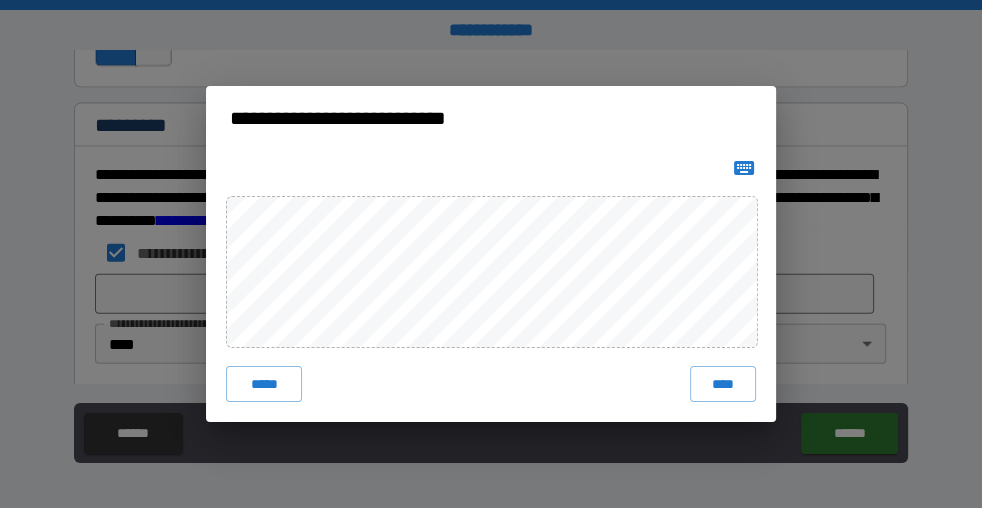 click on "****" at bounding box center [723, 384] 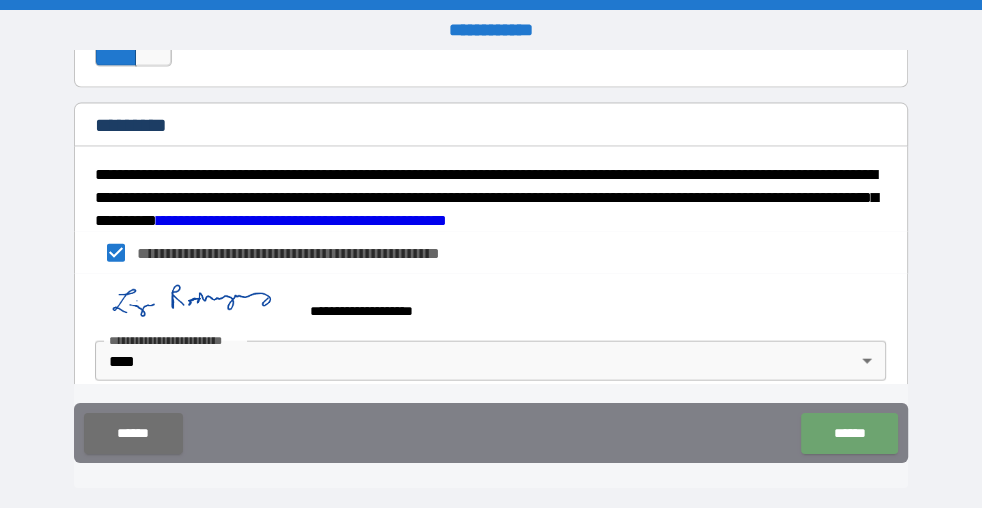 click on "******" at bounding box center [850, 433] 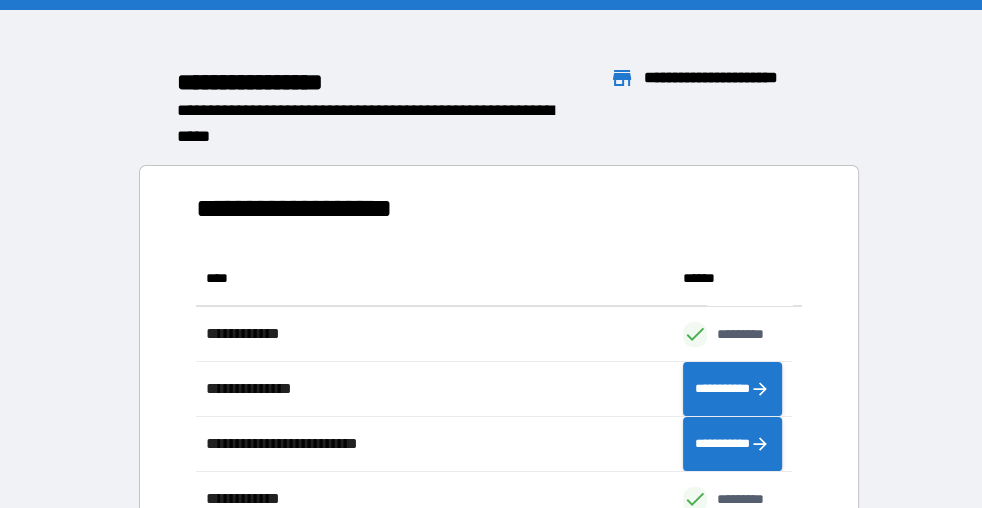 scroll, scrollTop: 14, scrollLeft: 14, axis: both 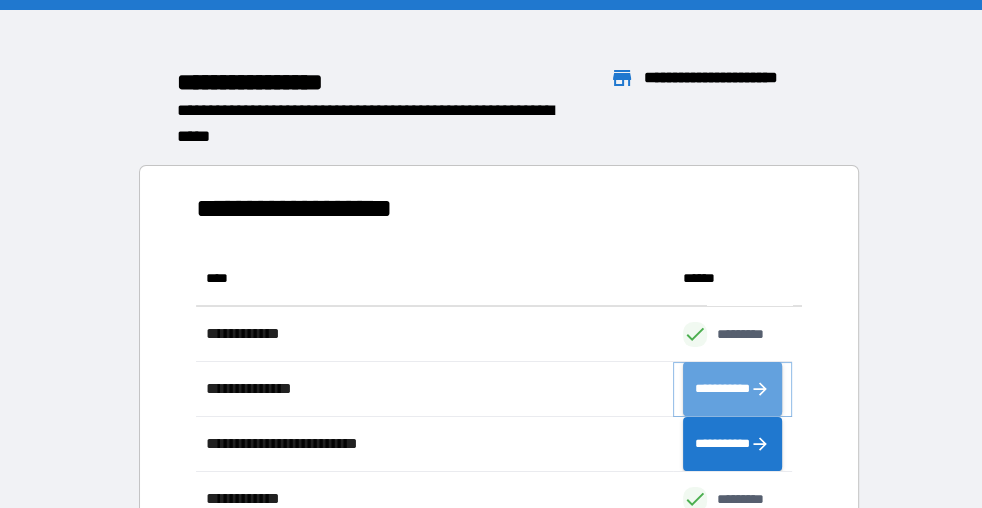 click on "**********" at bounding box center (732, 388) 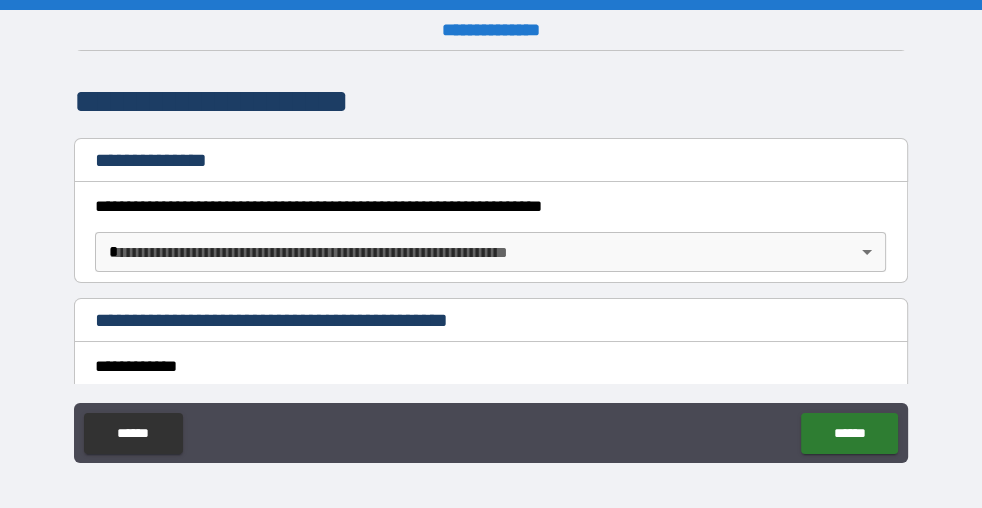 scroll, scrollTop: 272, scrollLeft: 0, axis: vertical 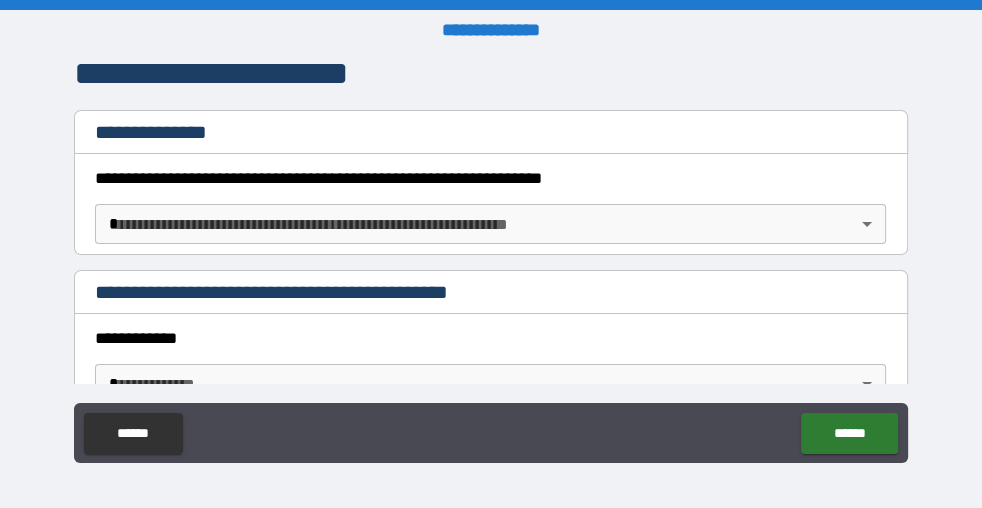 click on "**********" at bounding box center (491, 254) 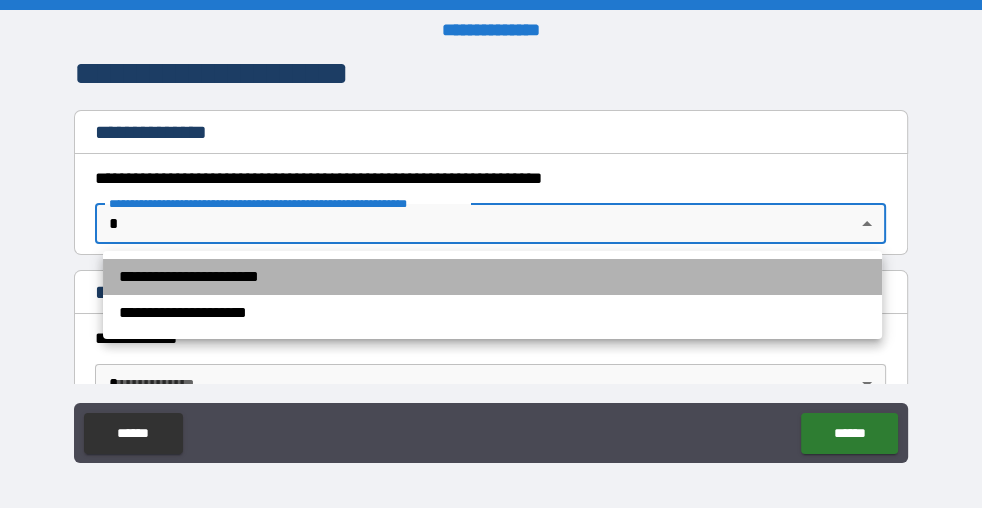 click on "**********" at bounding box center (492, 277) 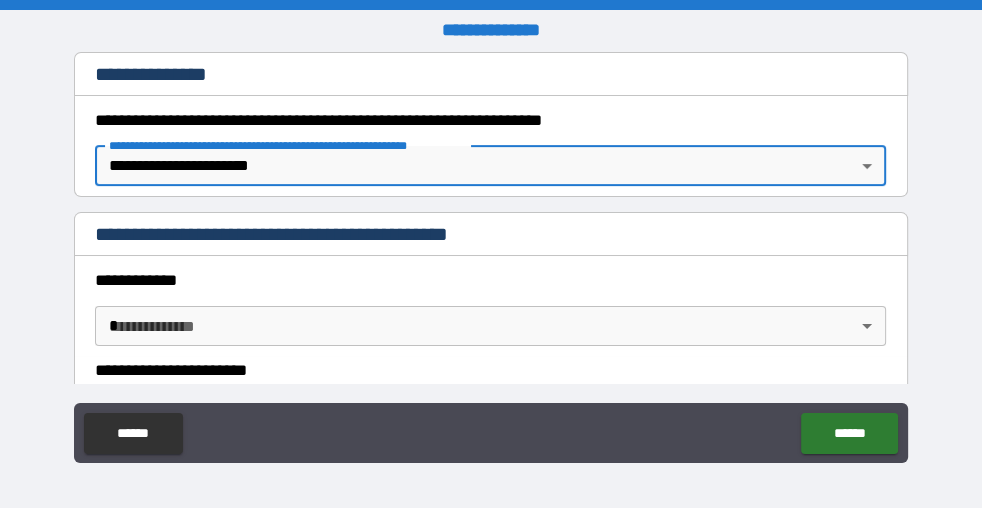 scroll, scrollTop: 363, scrollLeft: 0, axis: vertical 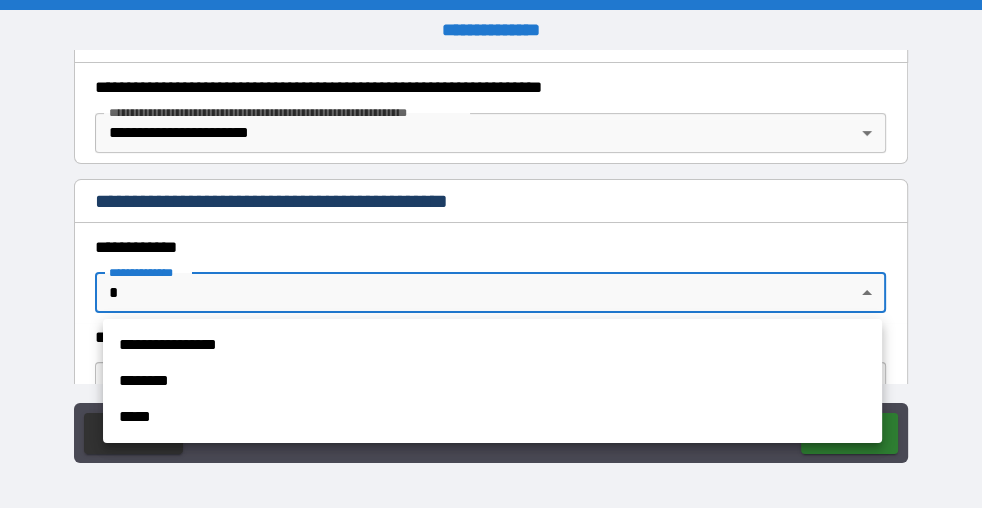 click on "**********" at bounding box center (491, 254) 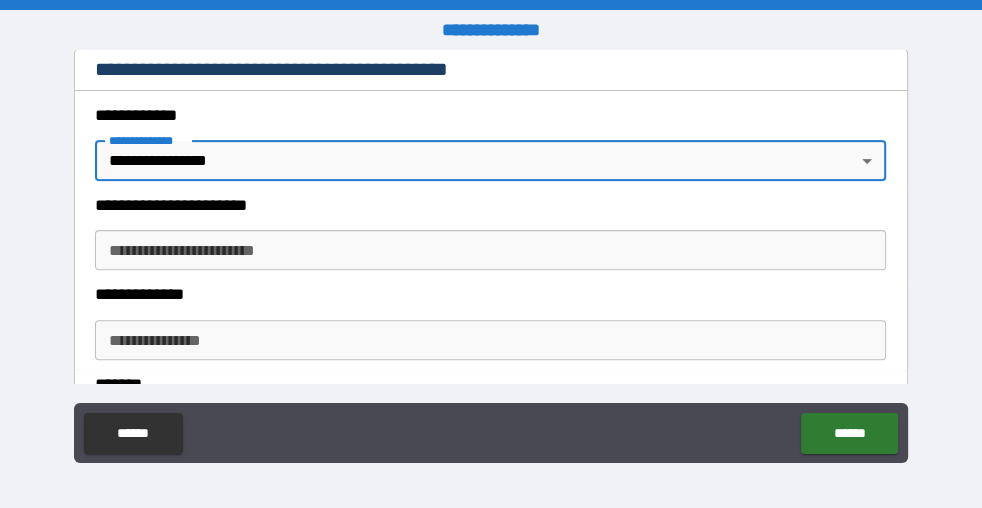 scroll, scrollTop: 545, scrollLeft: 0, axis: vertical 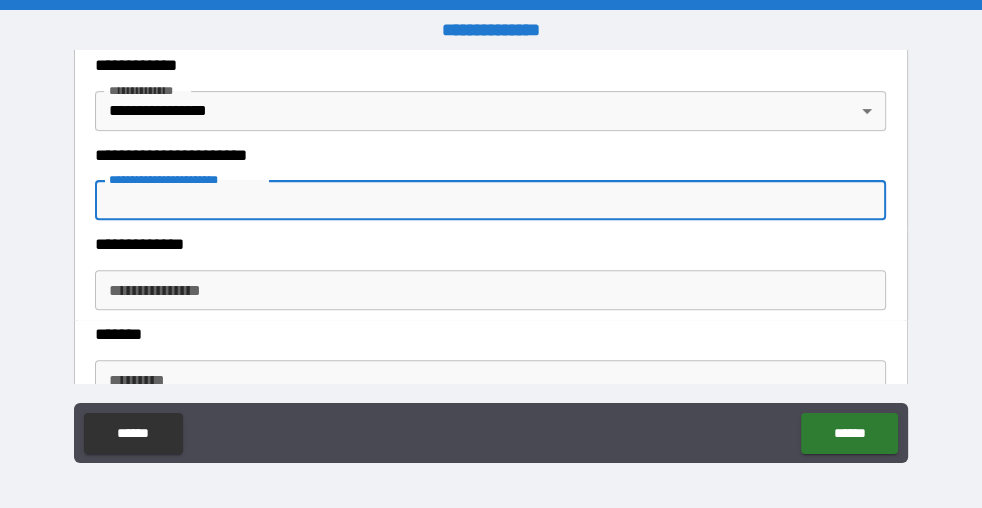 click on "**********" at bounding box center (490, 200) 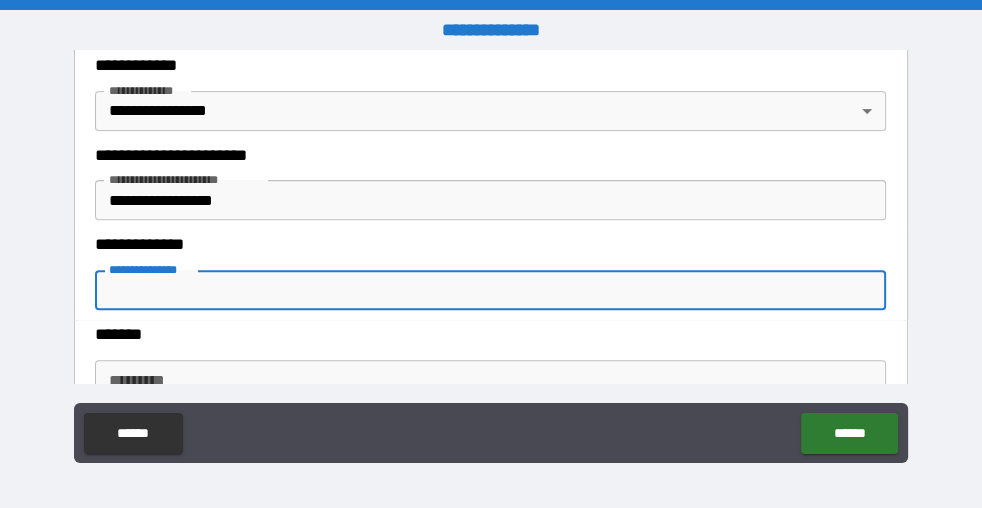 click on "**********" at bounding box center [490, 290] 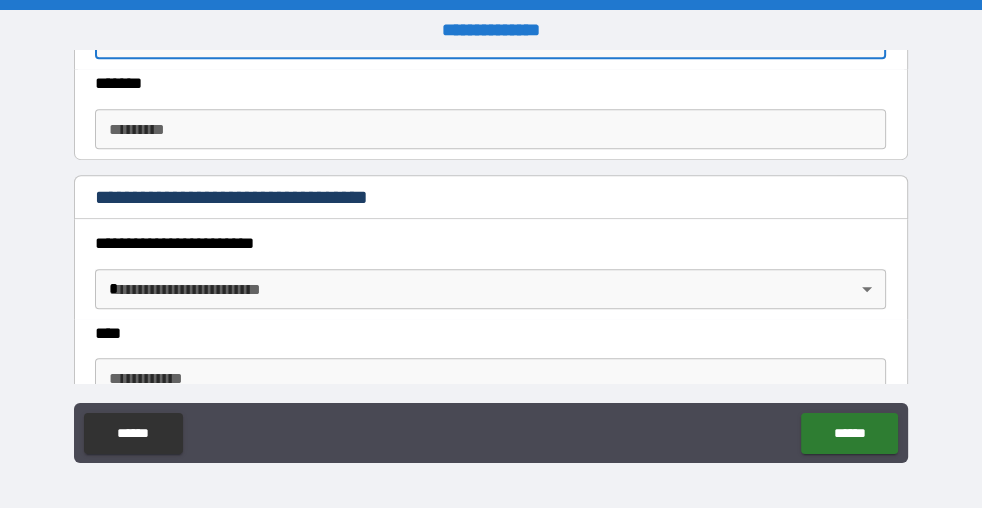 scroll, scrollTop: 818, scrollLeft: 0, axis: vertical 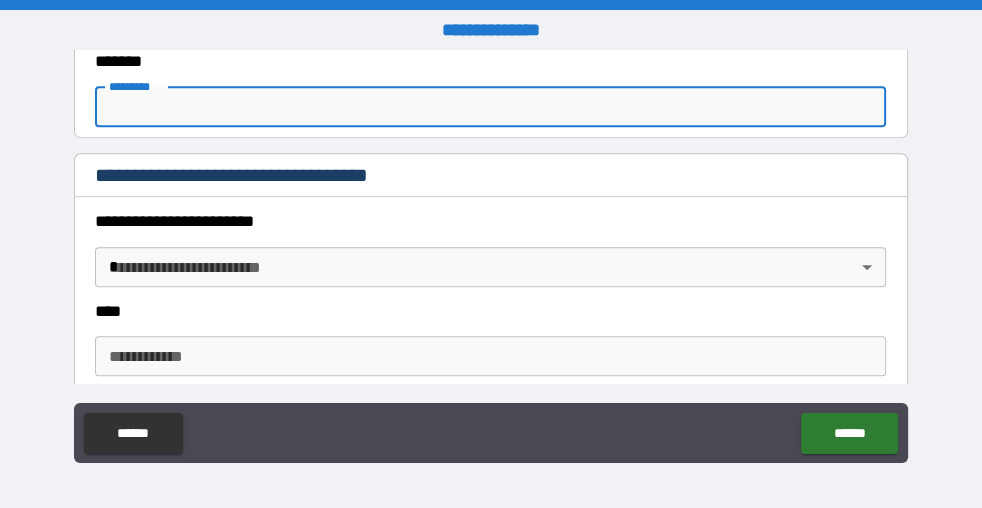 click on "*******   *" at bounding box center (490, 107) 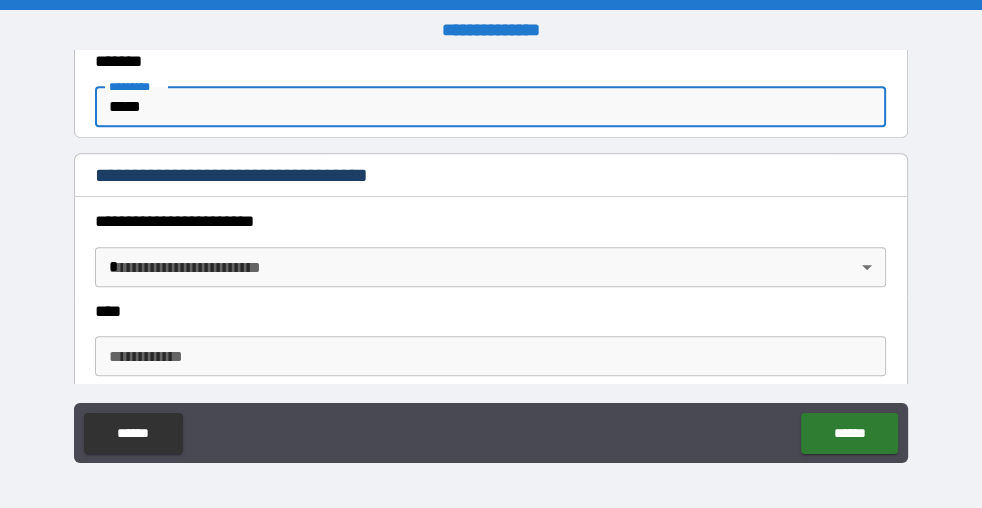 click on "**********" at bounding box center (491, 254) 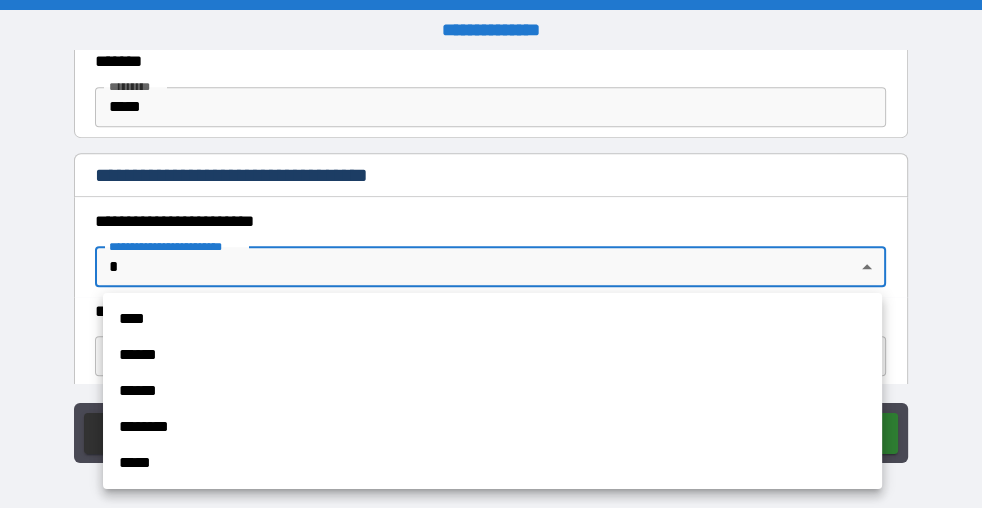 click on "****" at bounding box center (492, 319) 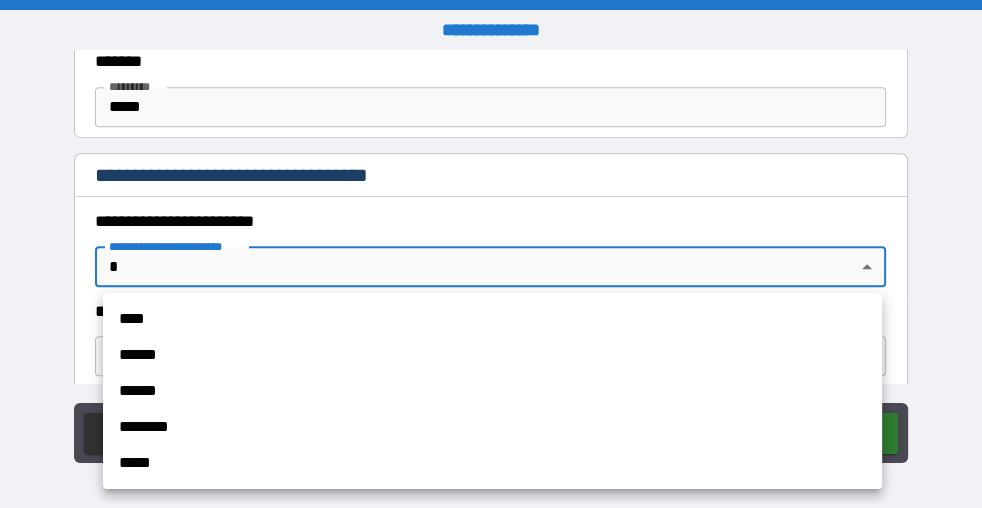 type on "*" 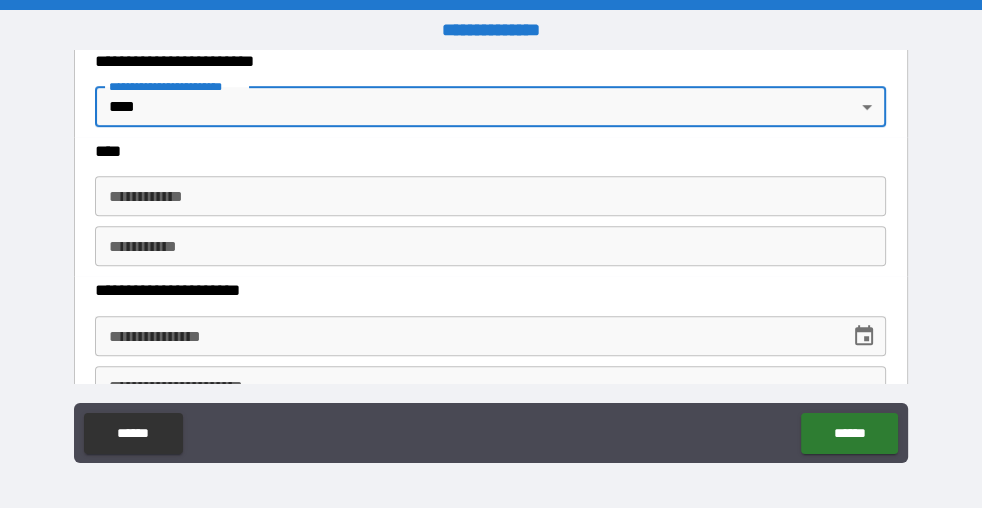 scroll, scrollTop: 1000, scrollLeft: 0, axis: vertical 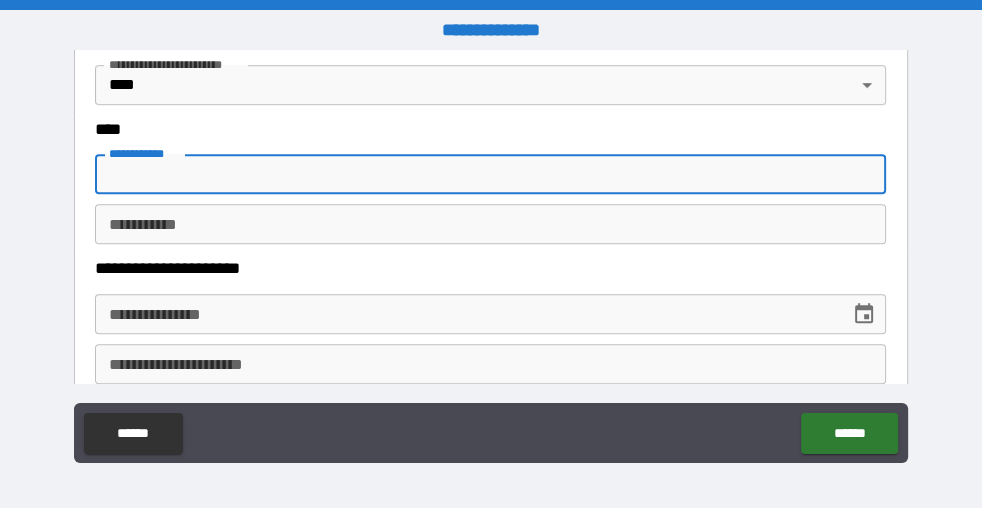 click on "**********" at bounding box center (490, 174) 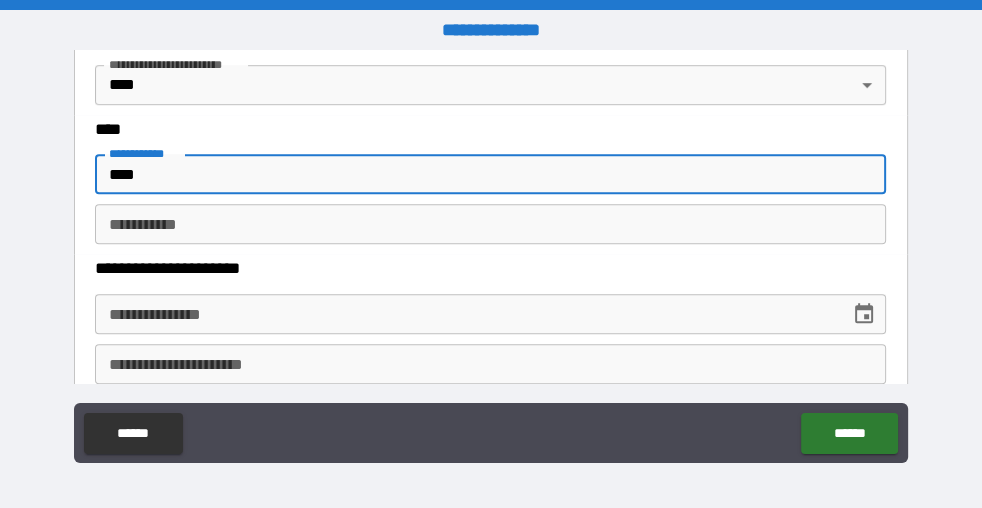 type on "*********" 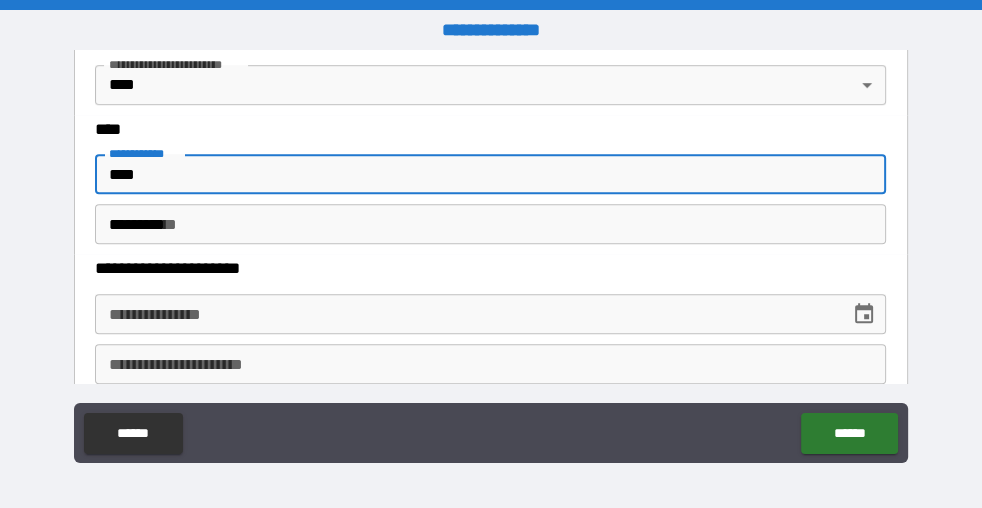 type on "**********" 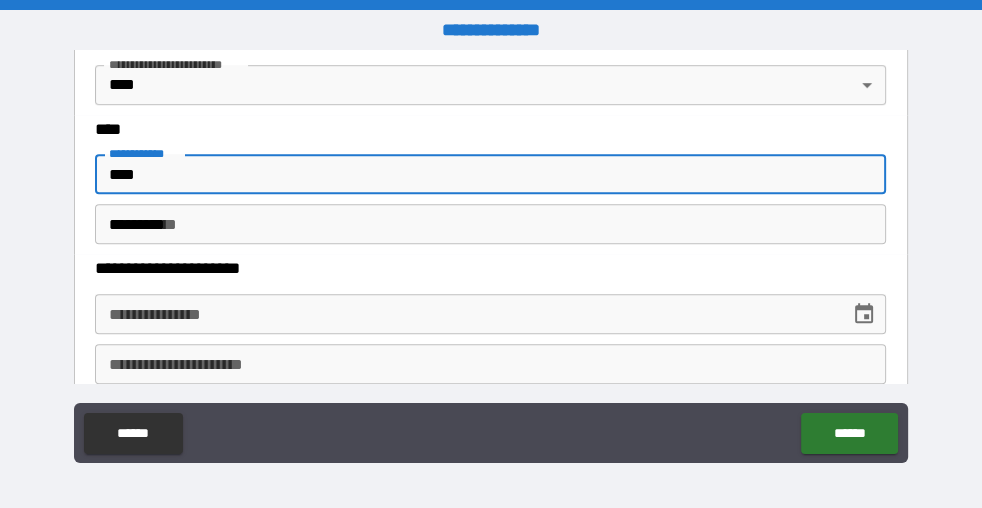 type on "*****" 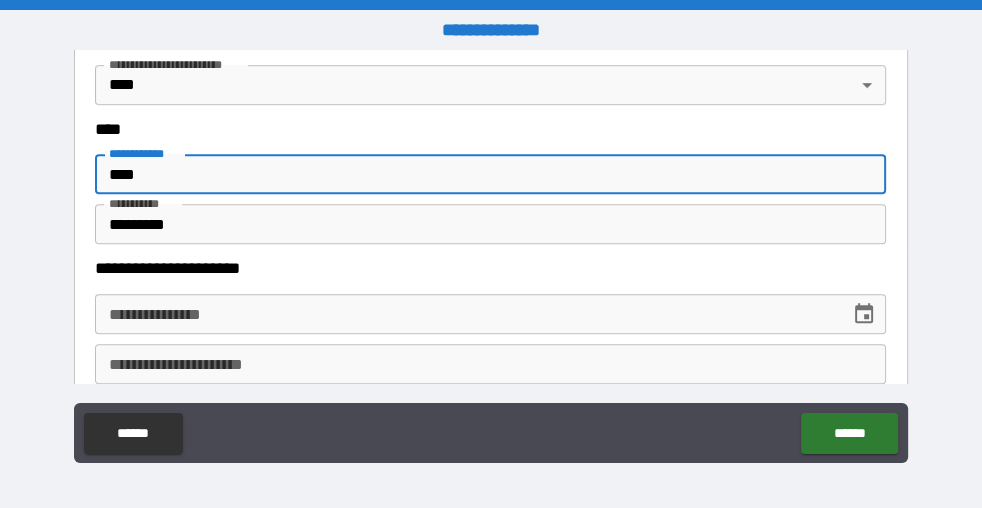 scroll, scrollTop: 1090, scrollLeft: 0, axis: vertical 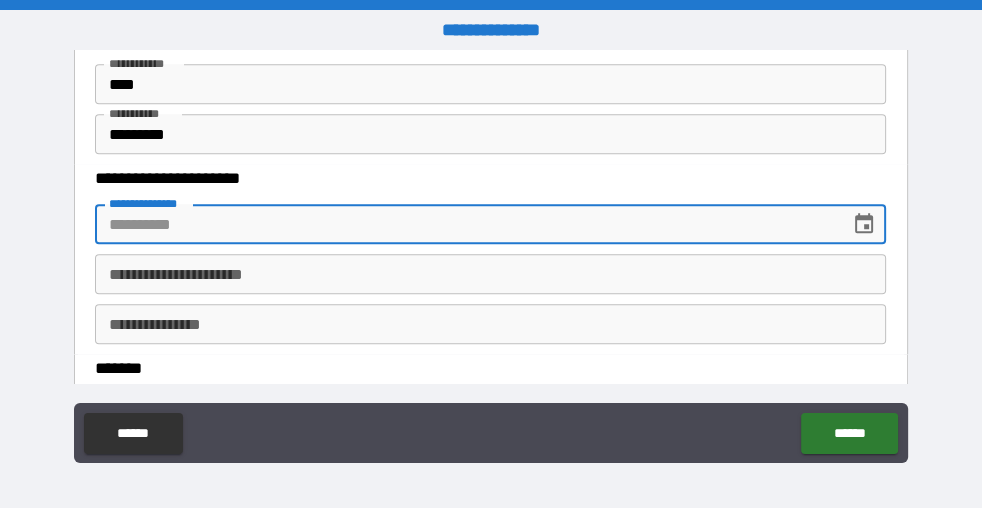 click on "**********" at bounding box center (465, 224) 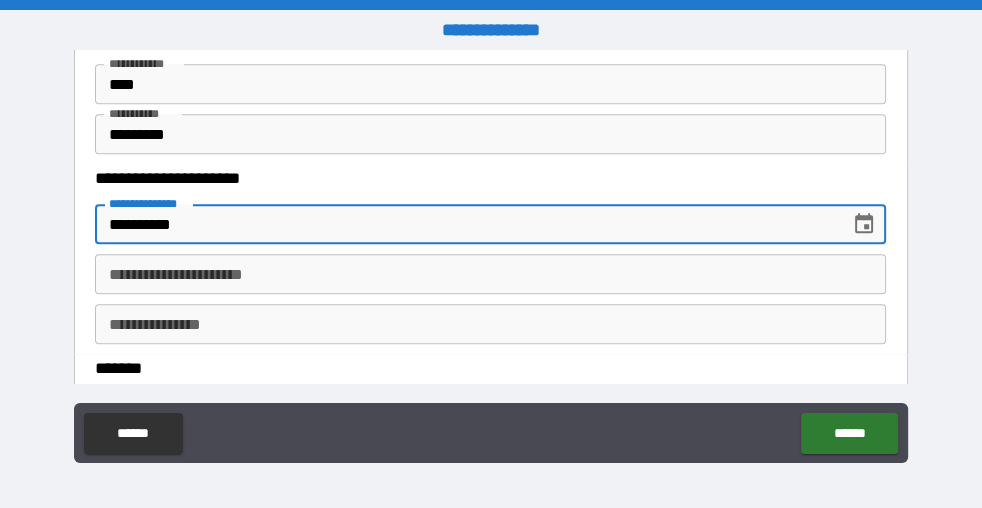type on "**********" 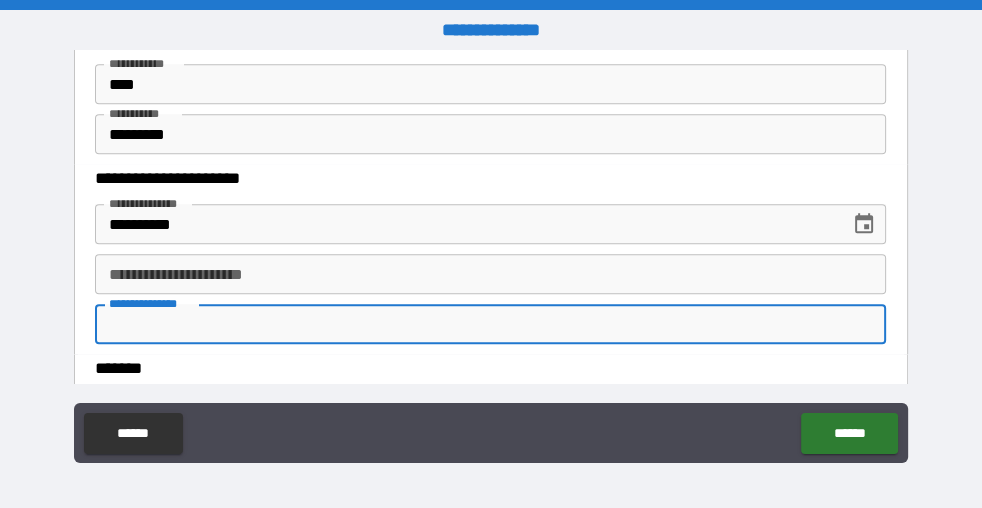 click on "**********" at bounding box center [490, 324] 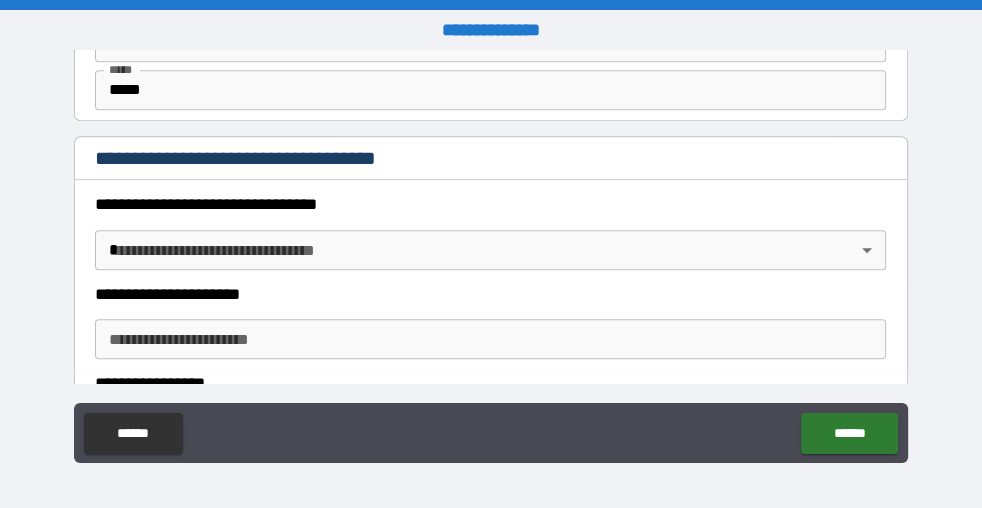 scroll, scrollTop: 1636, scrollLeft: 0, axis: vertical 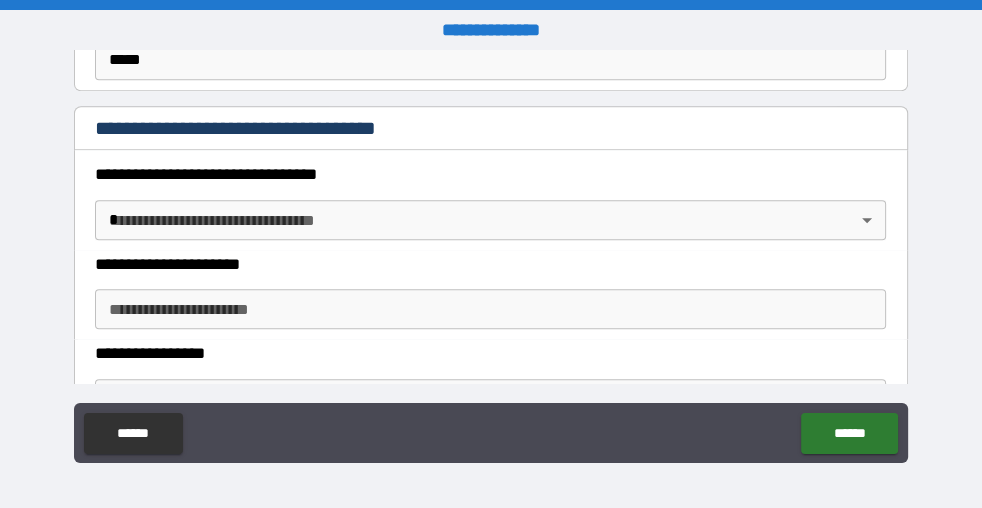 type on "********" 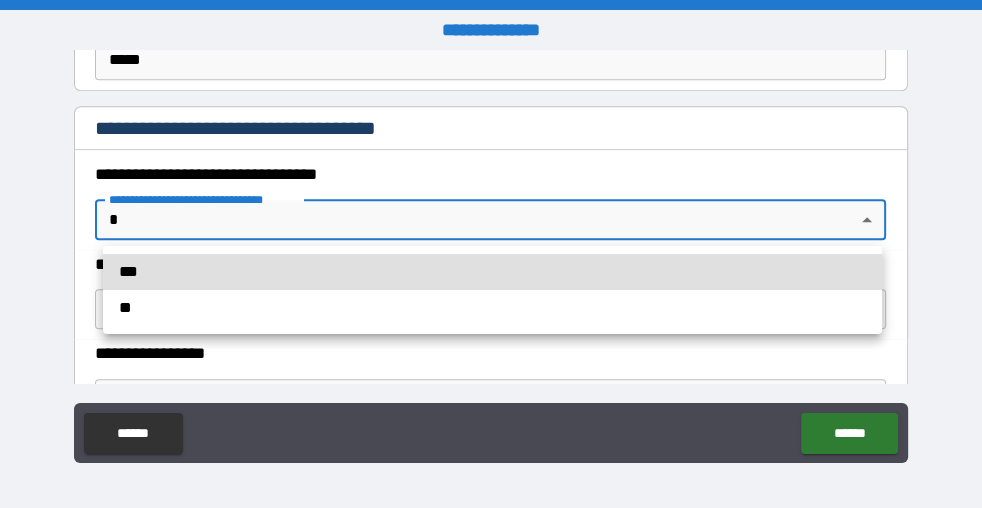 click on "**********" at bounding box center [491, 254] 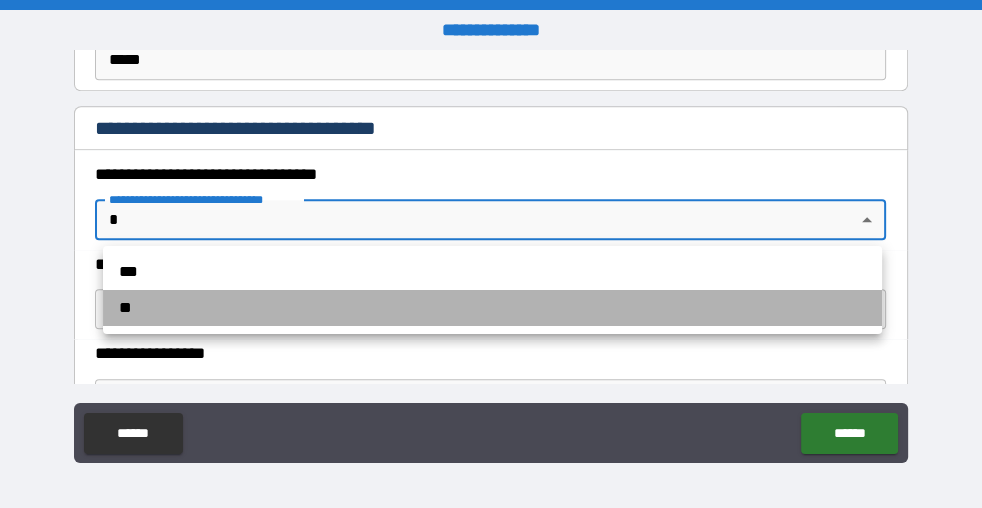 click on "**" at bounding box center [492, 308] 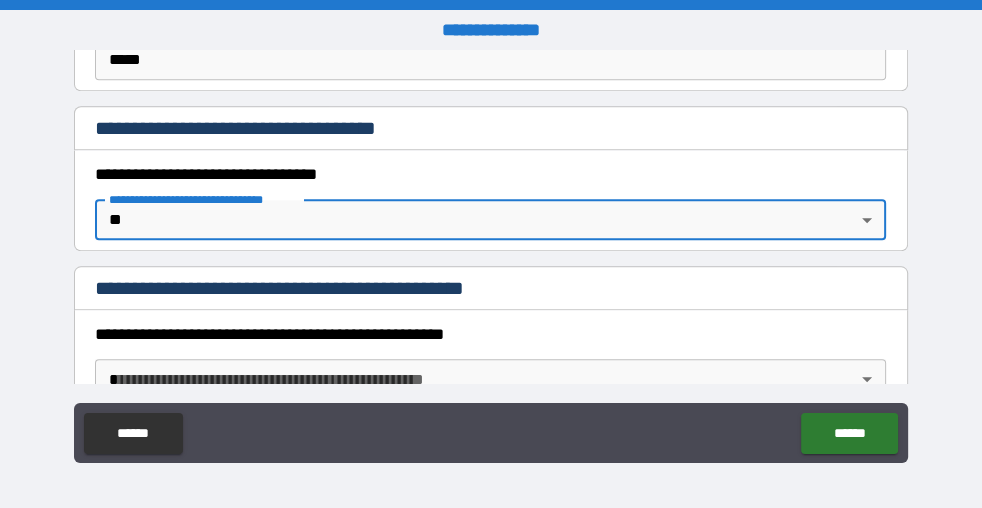 scroll, scrollTop: 1727, scrollLeft: 0, axis: vertical 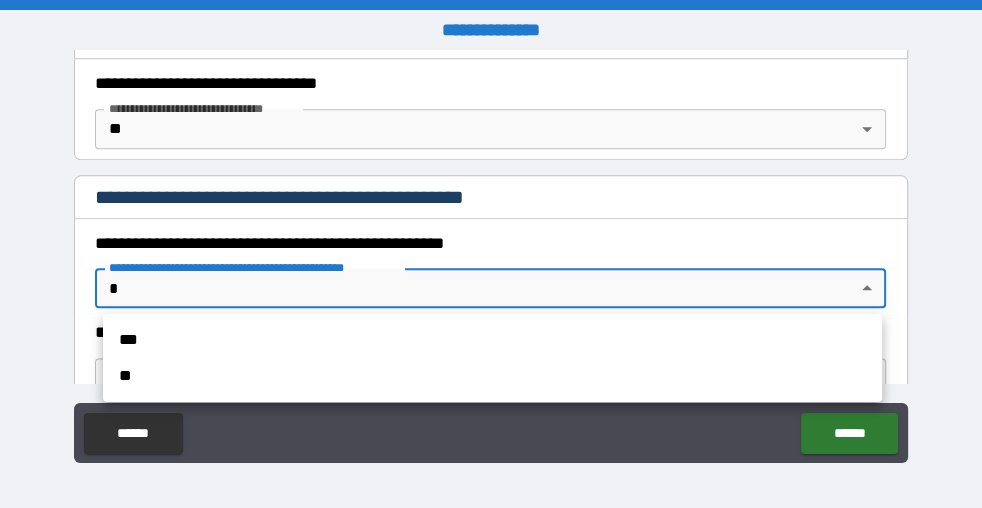 click on "**********" at bounding box center (491, 254) 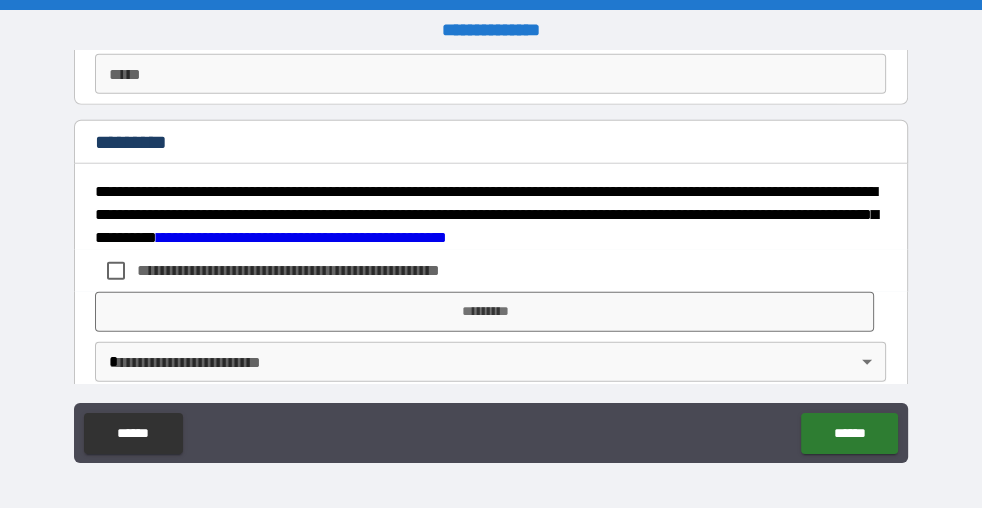 scroll, scrollTop: 3628, scrollLeft: 0, axis: vertical 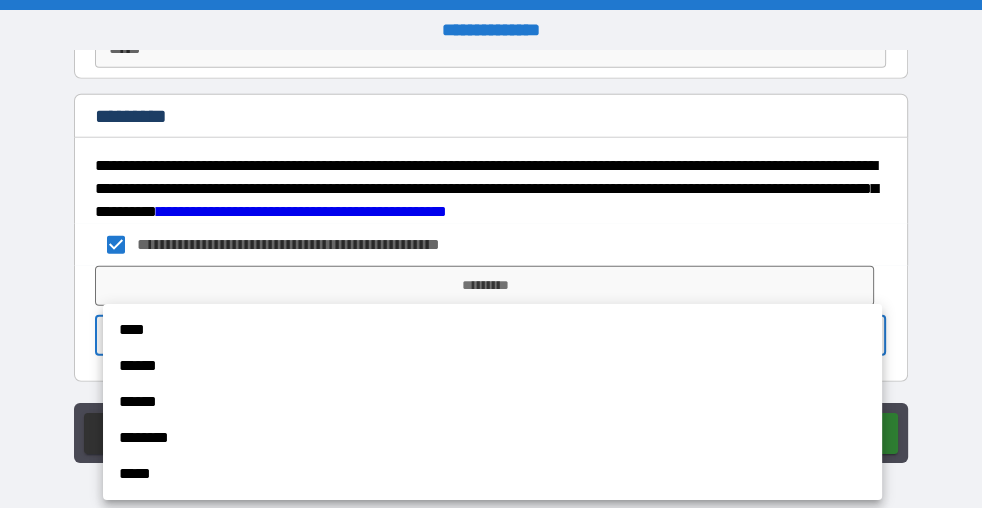 click on "**********" at bounding box center [491, 254] 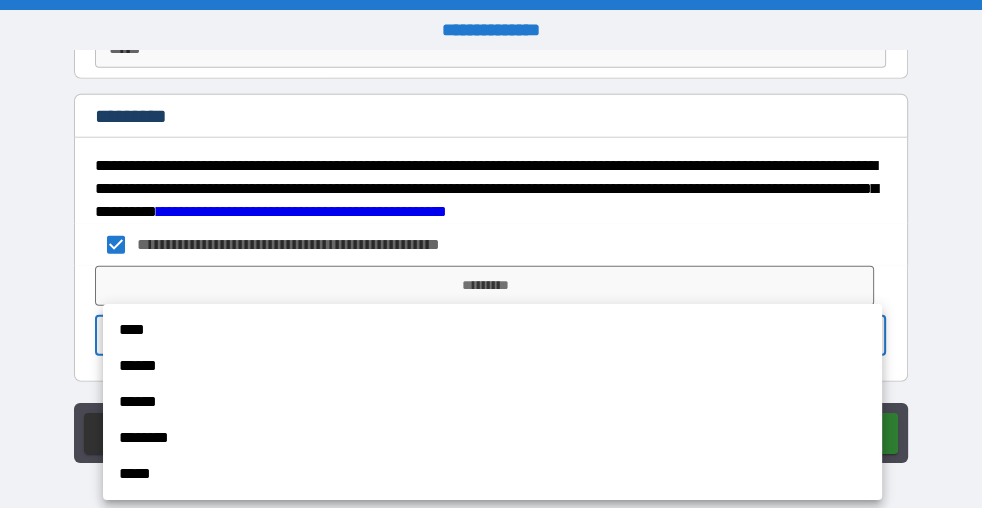 click on "****" at bounding box center [492, 330] 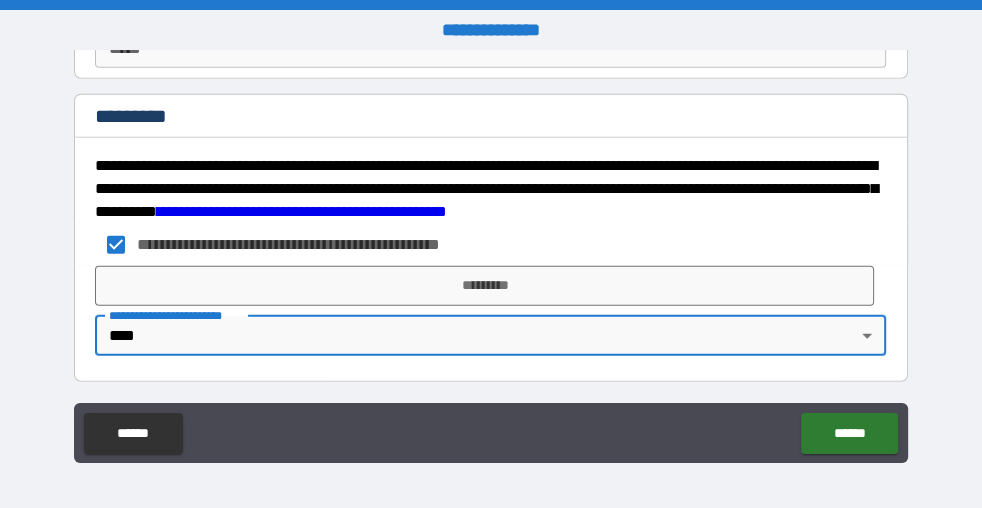 click on "*********" at bounding box center (484, 286) 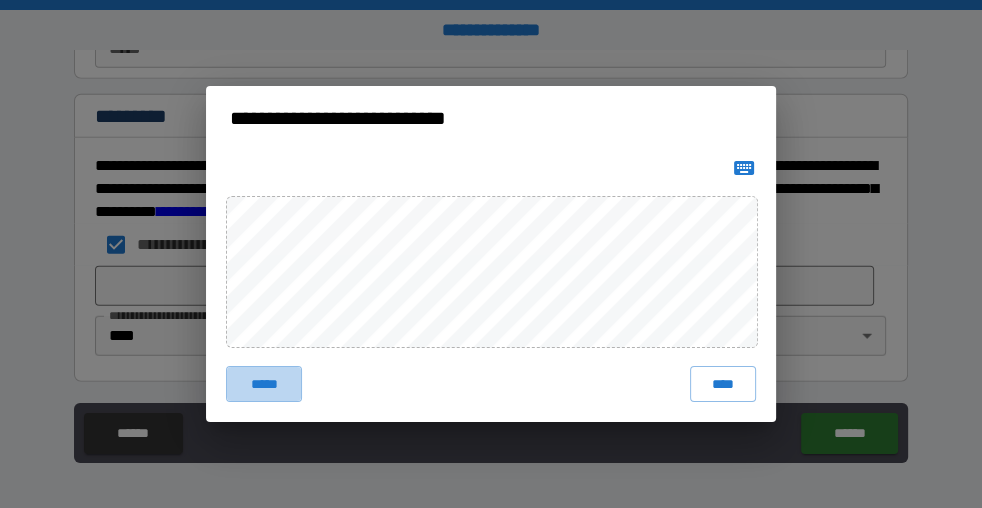 click on "*****" at bounding box center [264, 384] 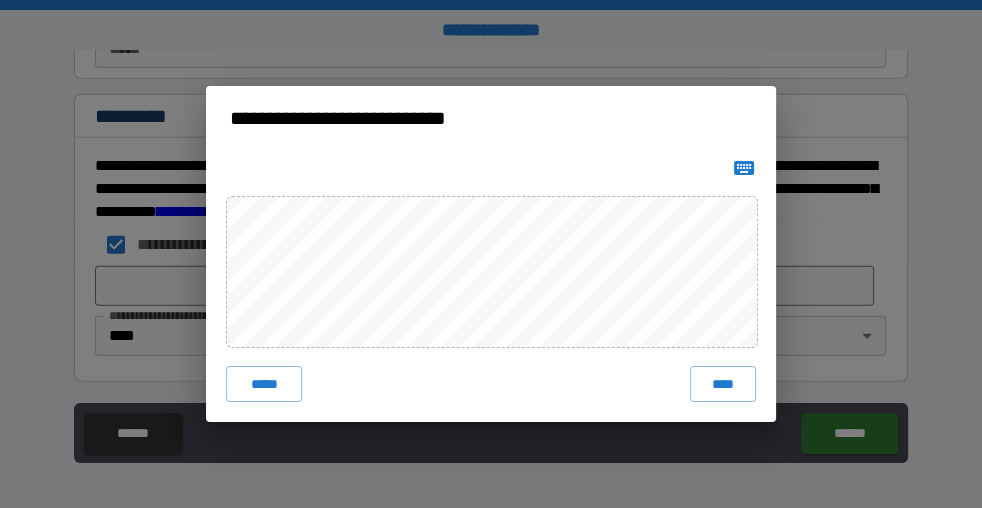 click on "*****" at bounding box center (264, 384) 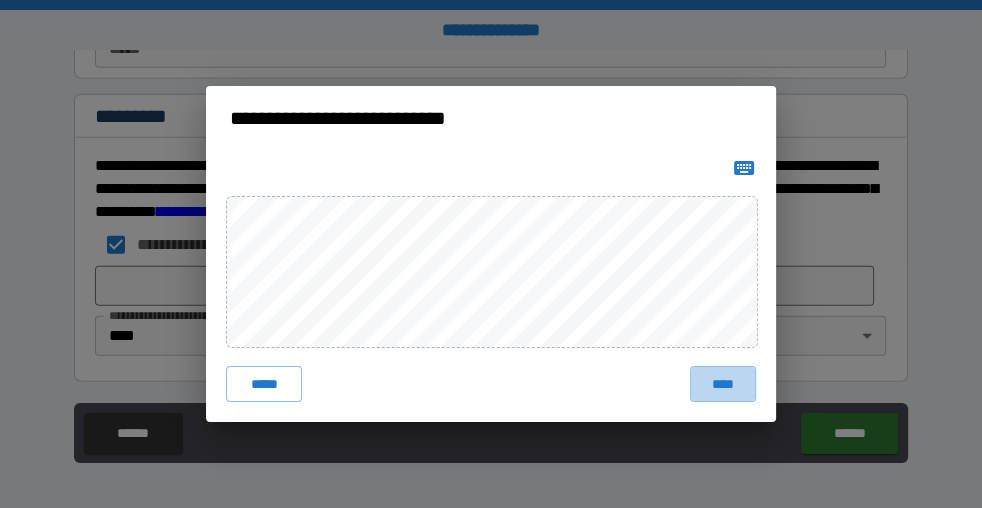 click on "****" at bounding box center (723, 384) 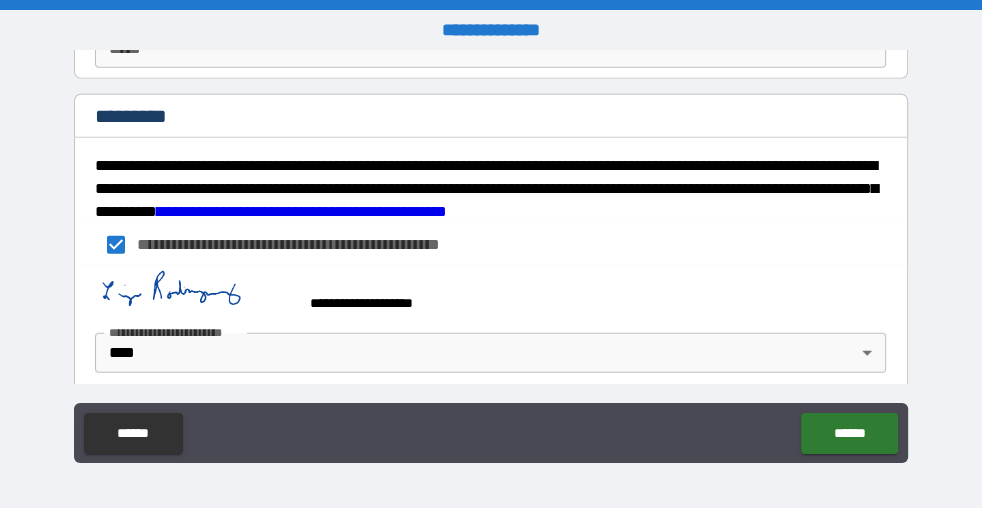 click on "******" at bounding box center (850, 433) 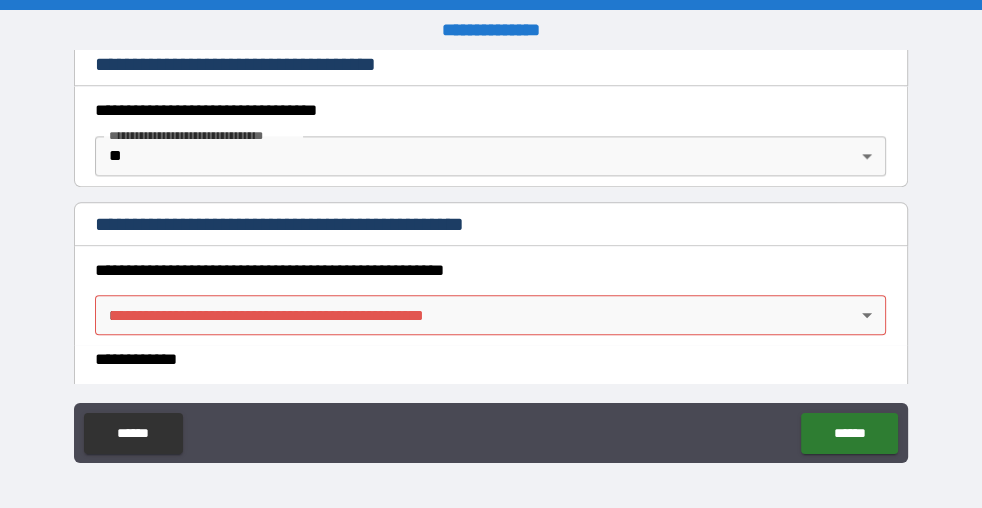 scroll, scrollTop: 1727, scrollLeft: 0, axis: vertical 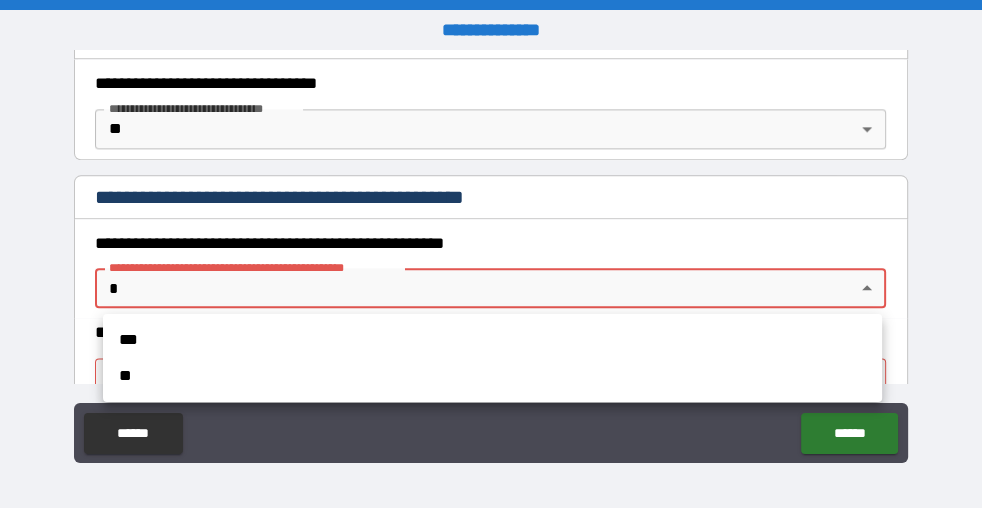 click on "**********" at bounding box center (491, 254) 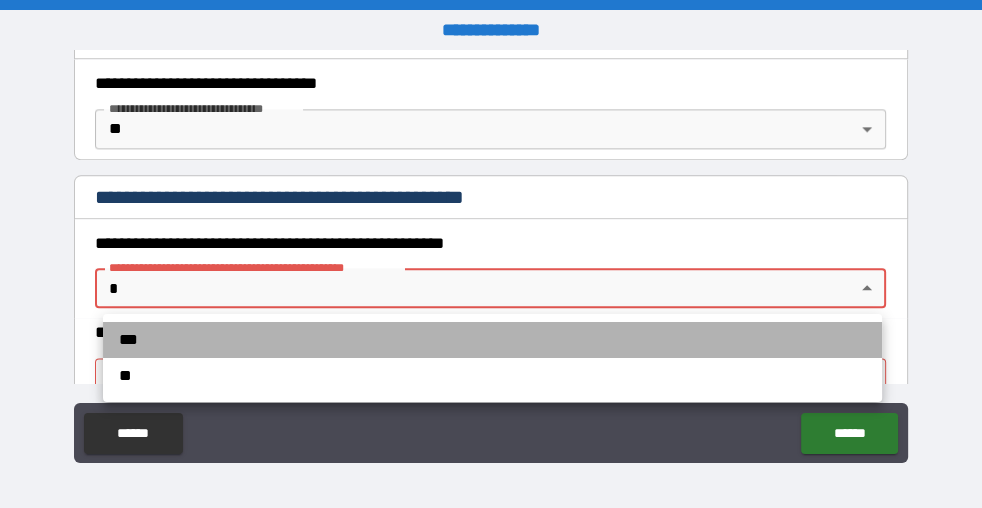 click on "***" at bounding box center [492, 340] 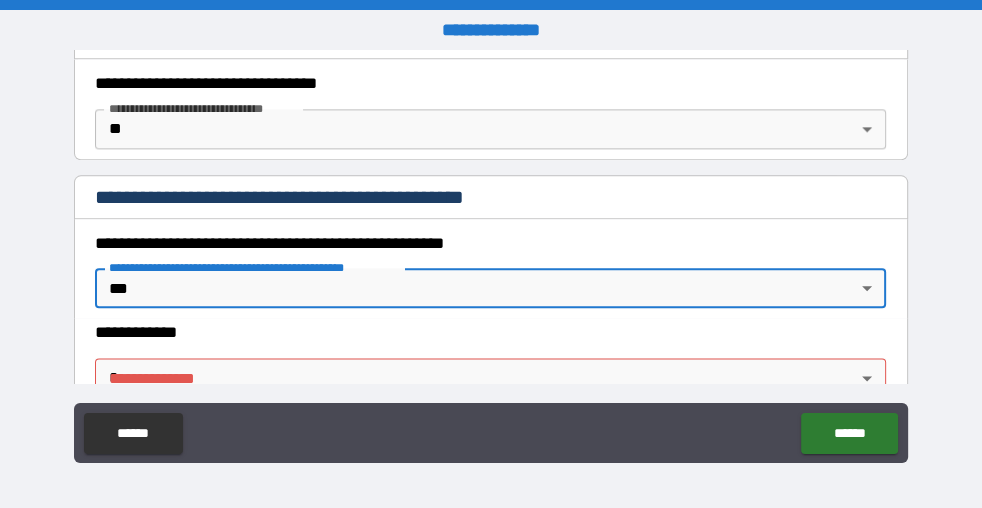 scroll, scrollTop: 1818, scrollLeft: 0, axis: vertical 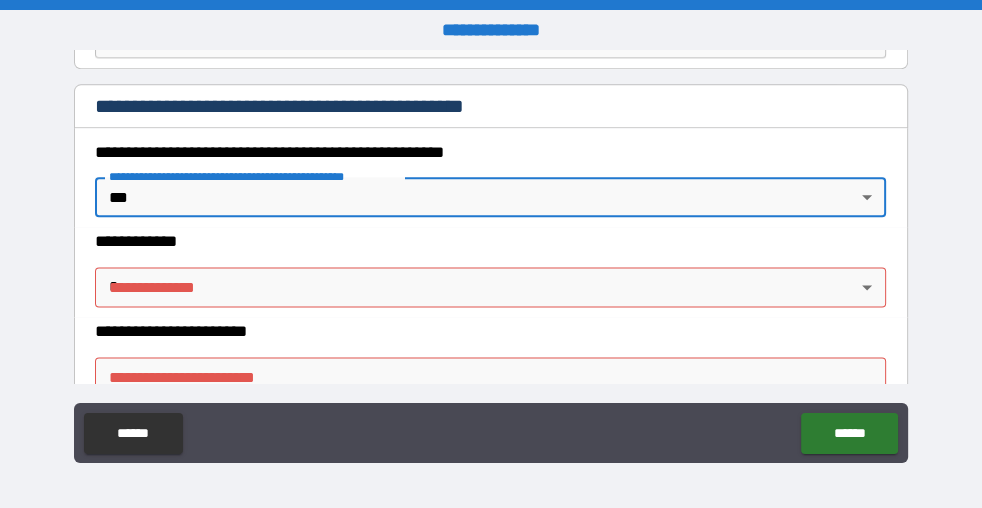 click on "**********" at bounding box center (491, 254) 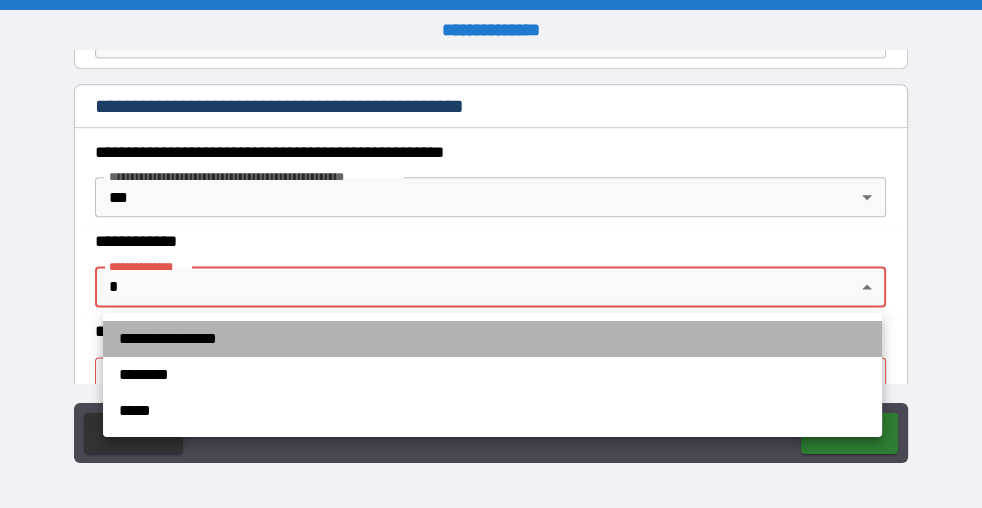 click on "**********" at bounding box center [492, 339] 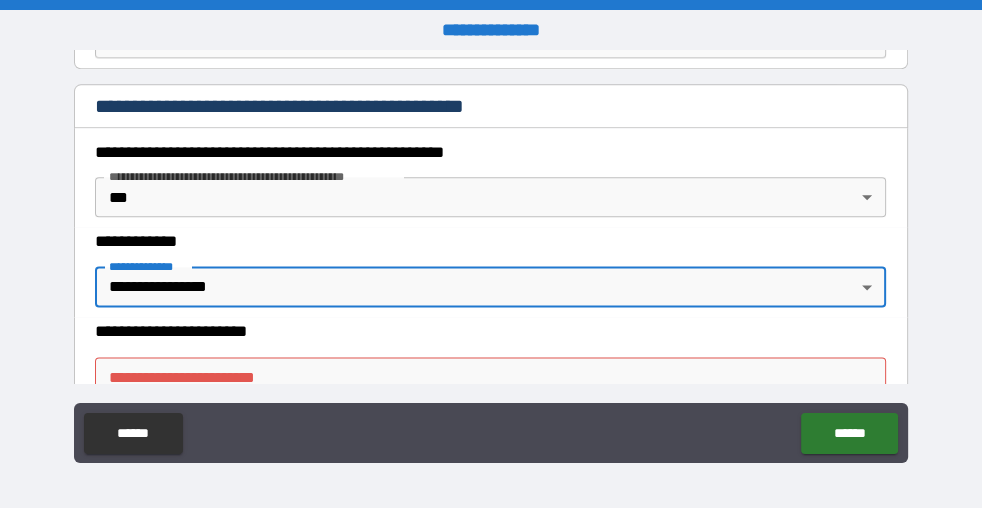 scroll, scrollTop: 1909, scrollLeft: 0, axis: vertical 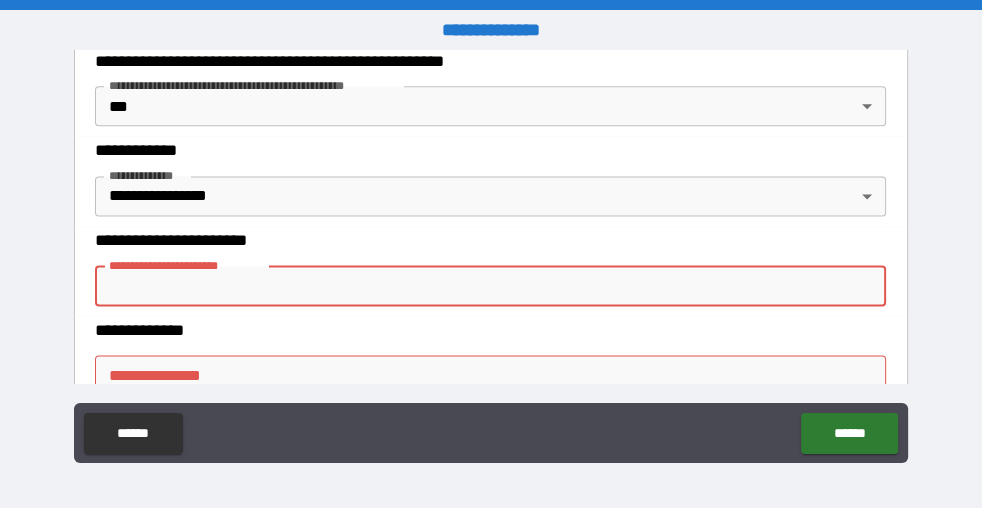 click on "**********" at bounding box center (490, 286) 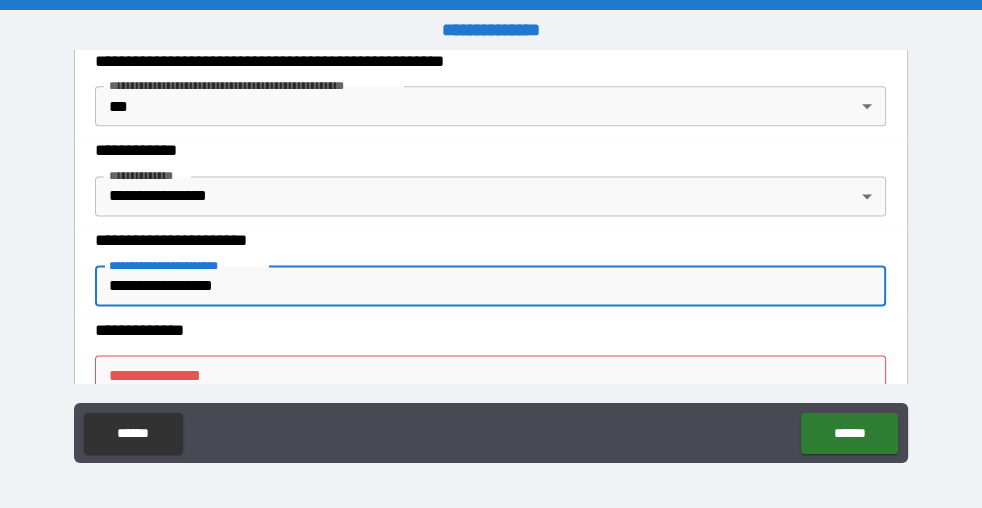 type on "**********" 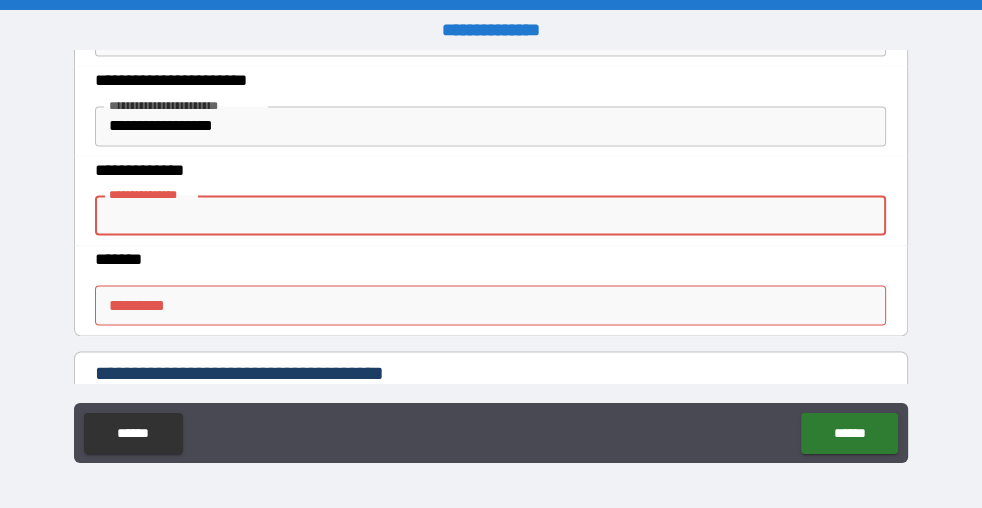 scroll, scrollTop: 2090, scrollLeft: 0, axis: vertical 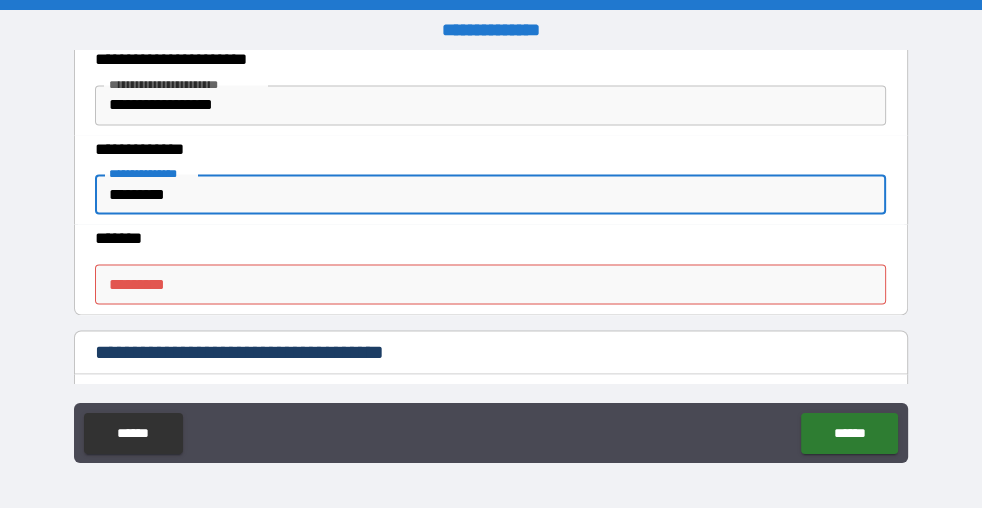 type on "*********" 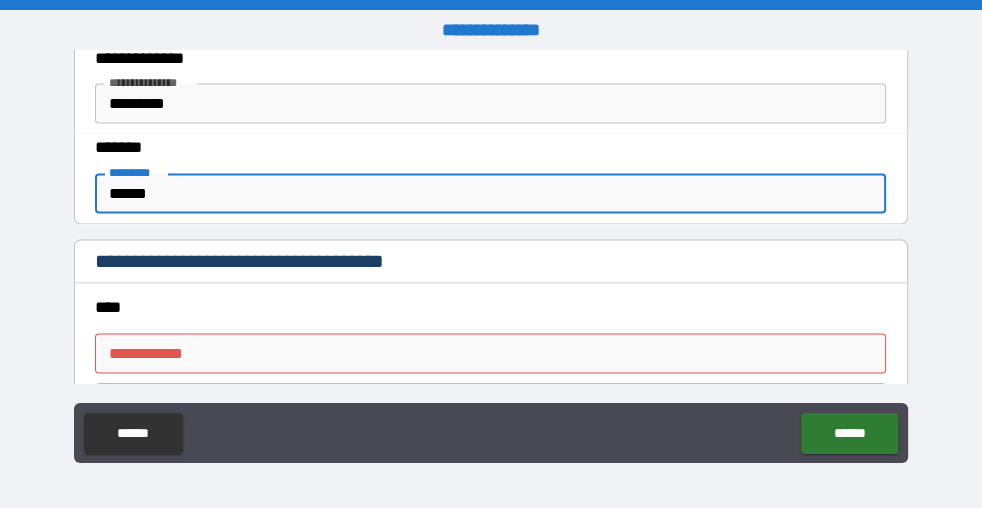 scroll, scrollTop: 2272, scrollLeft: 0, axis: vertical 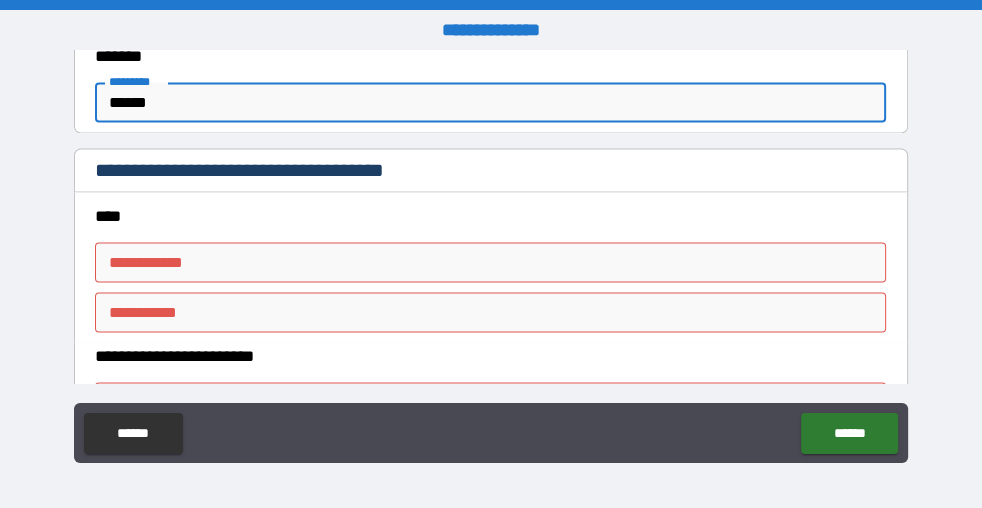 type on "******" 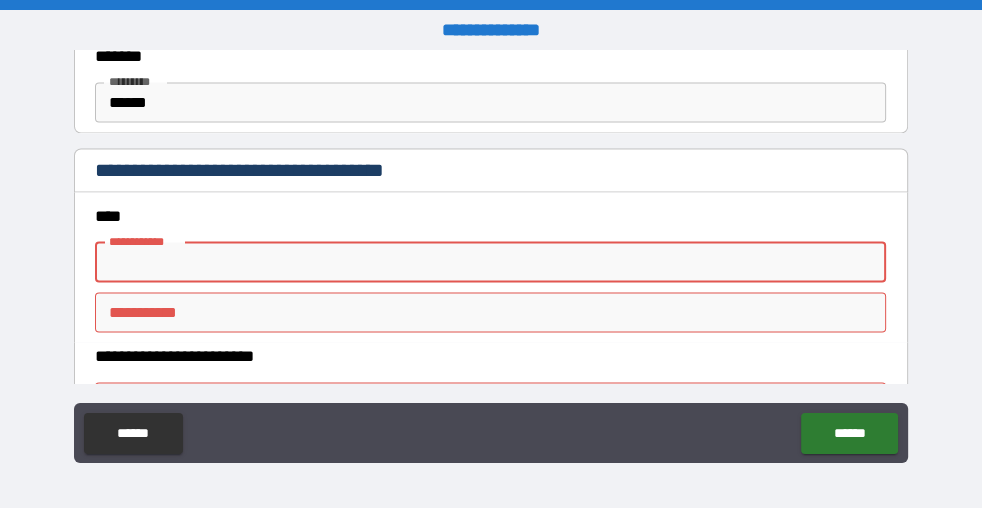 click on "**********" at bounding box center (490, 262) 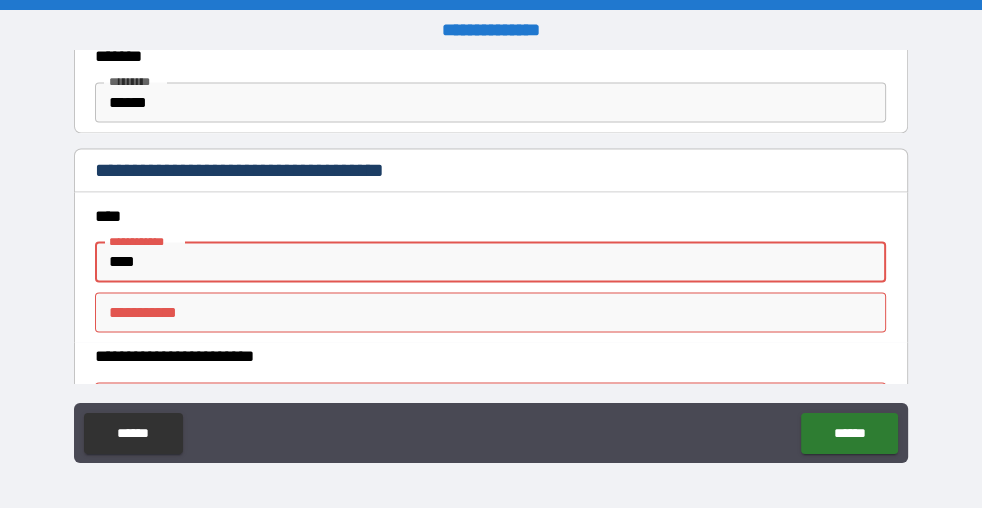 type on "*********" 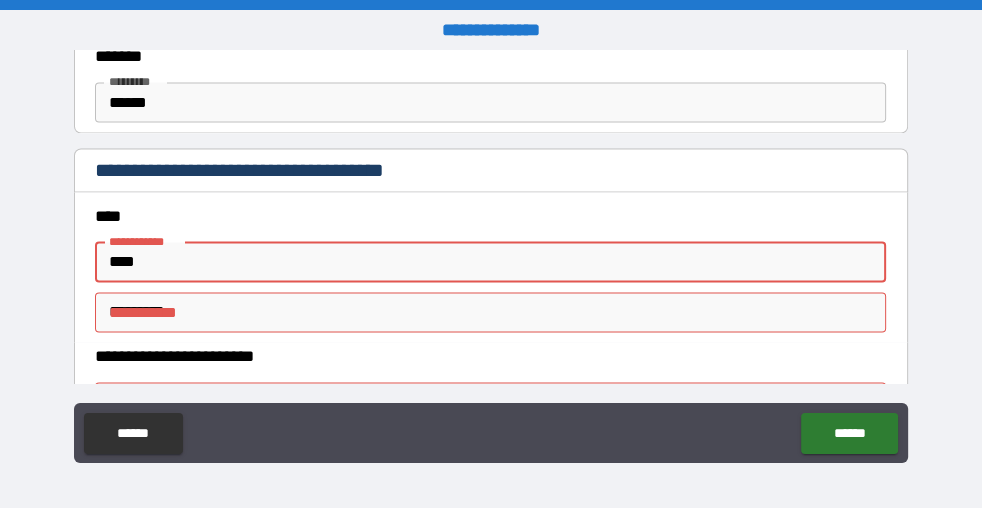 type on "**********" 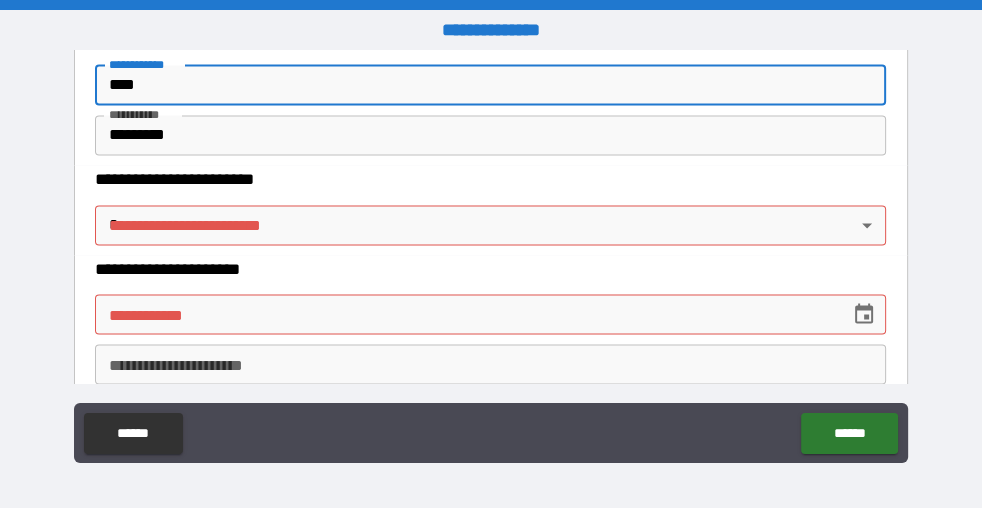 scroll, scrollTop: 2454, scrollLeft: 0, axis: vertical 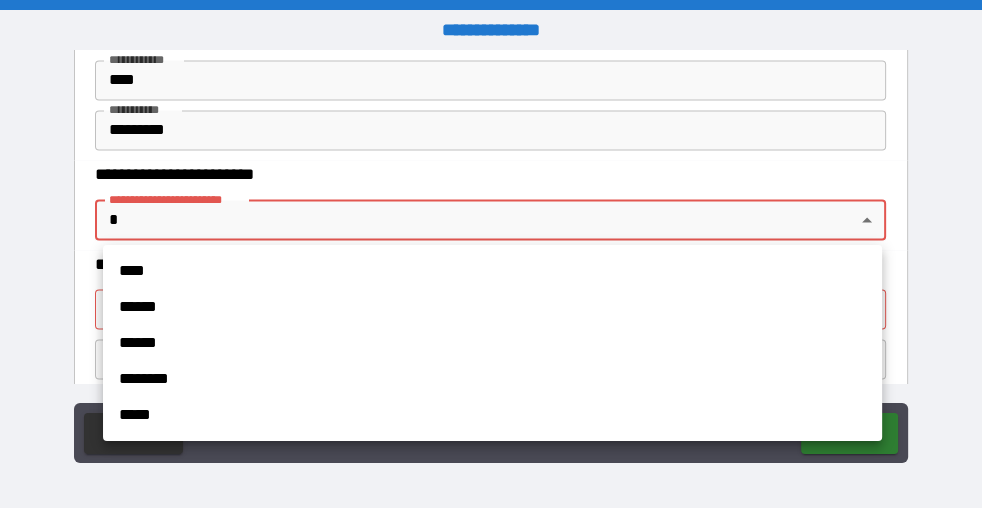 click on "**********" at bounding box center (491, 254) 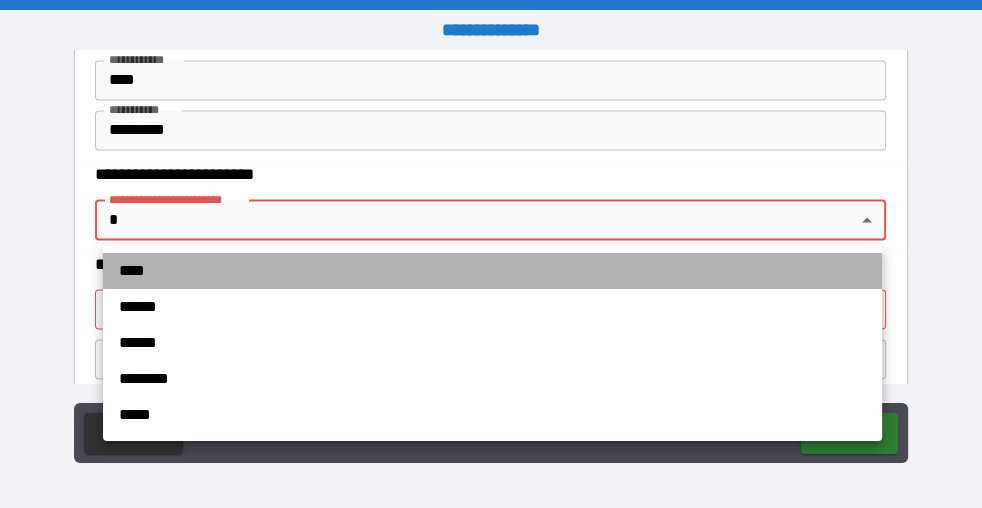click on "****" at bounding box center (492, 271) 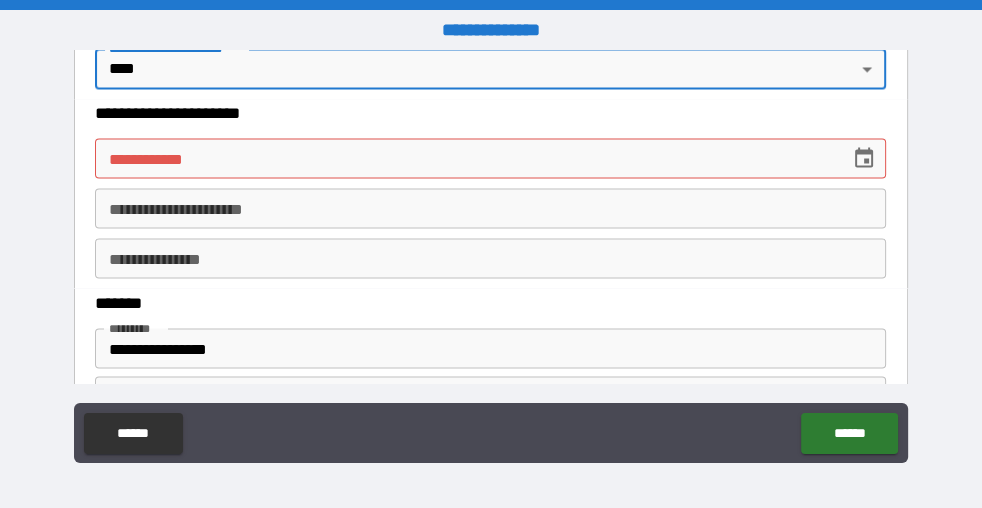 scroll, scrollTop: 2636, scrollLeft: 0, axis: vertical 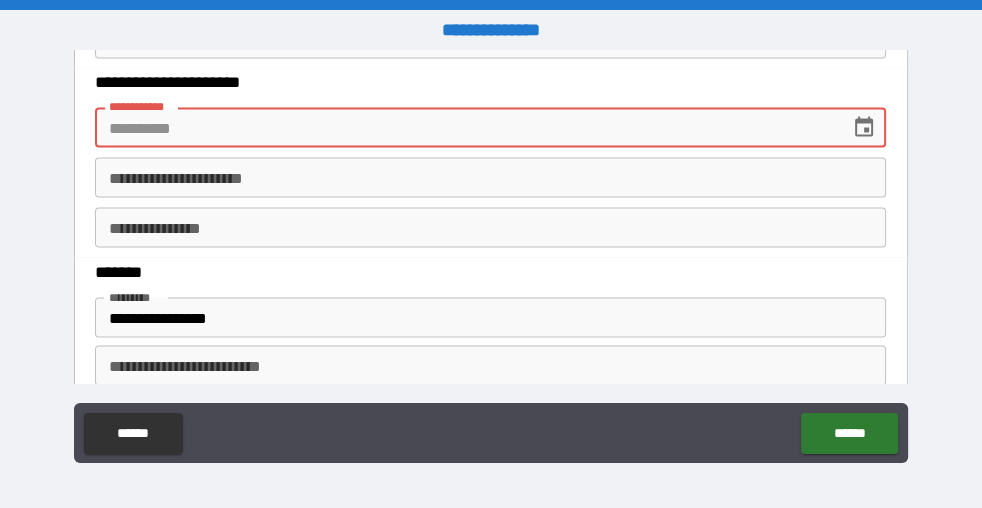 click on "**********" at bounding box center (465, 127) 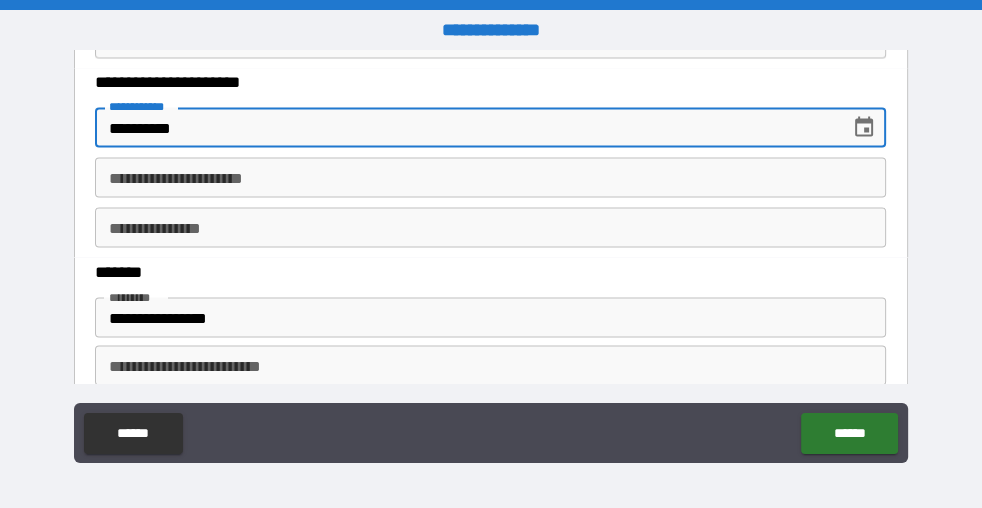 type on "**********" 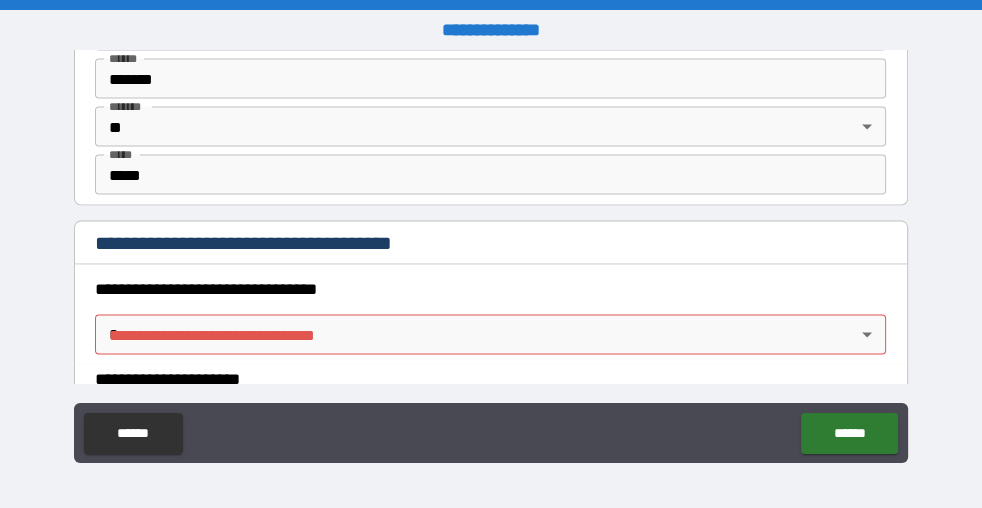 scroll, scrollTop: 3000, scrollLeft: 0, axis: vertical 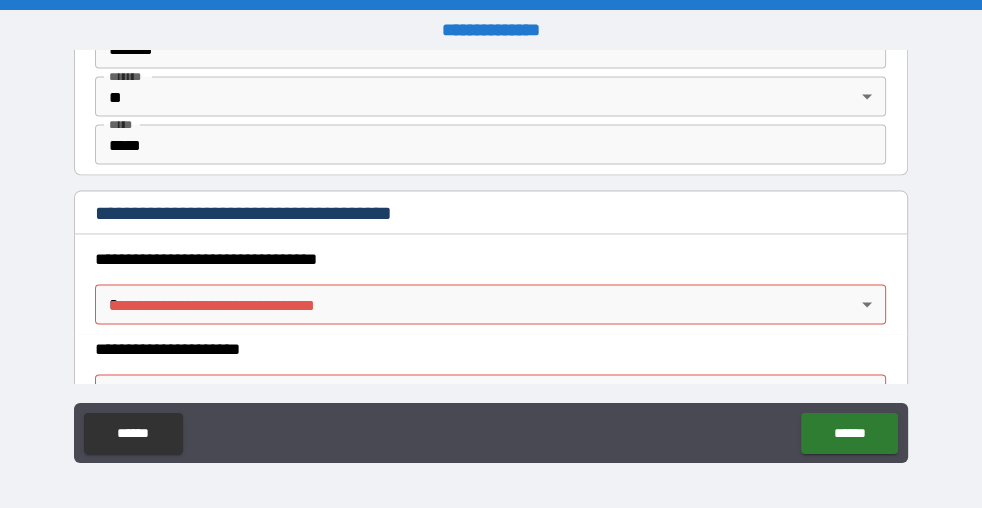 type on "********" 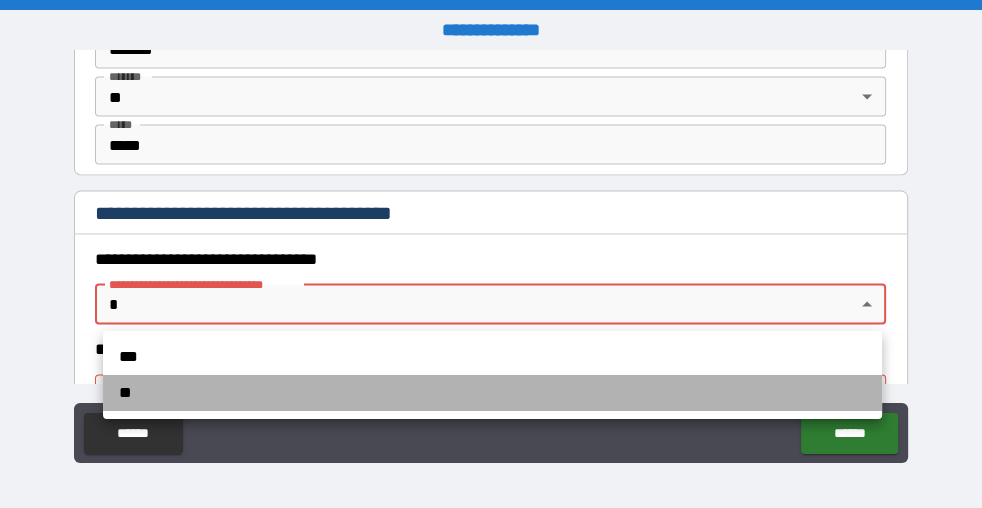 click on "**" at bounding box center (492, 393) 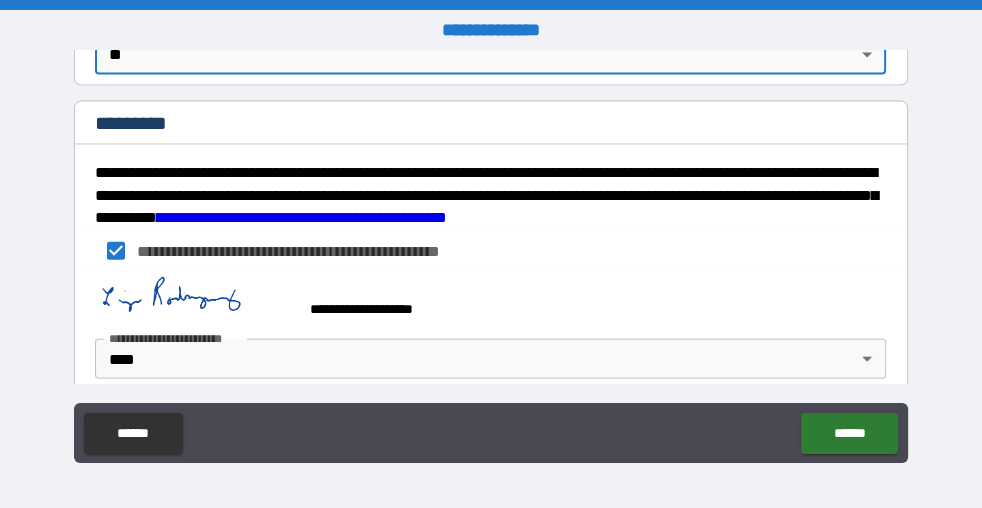 scroll, scrollTop: 3274, scrollLeft: 0, axis: vertical 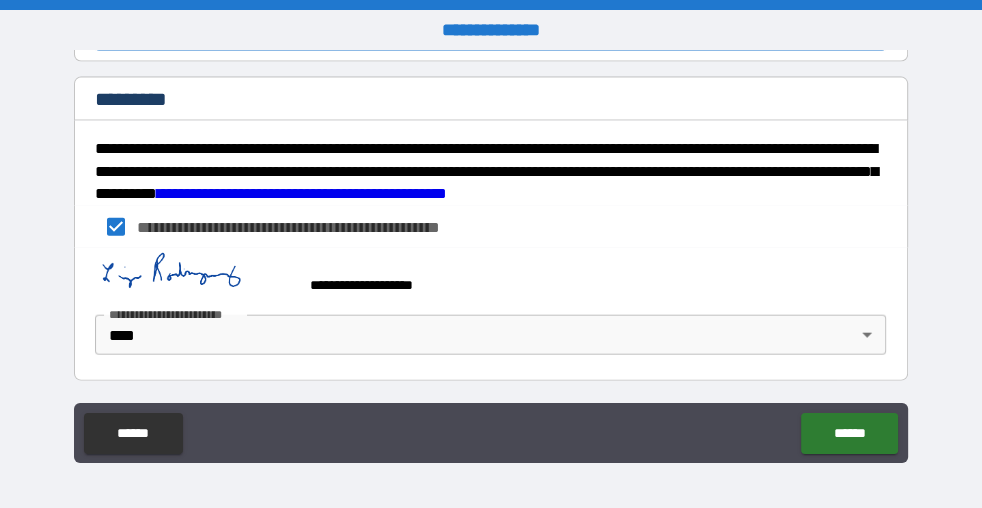 click on "******" at bounding box center [850, 433] 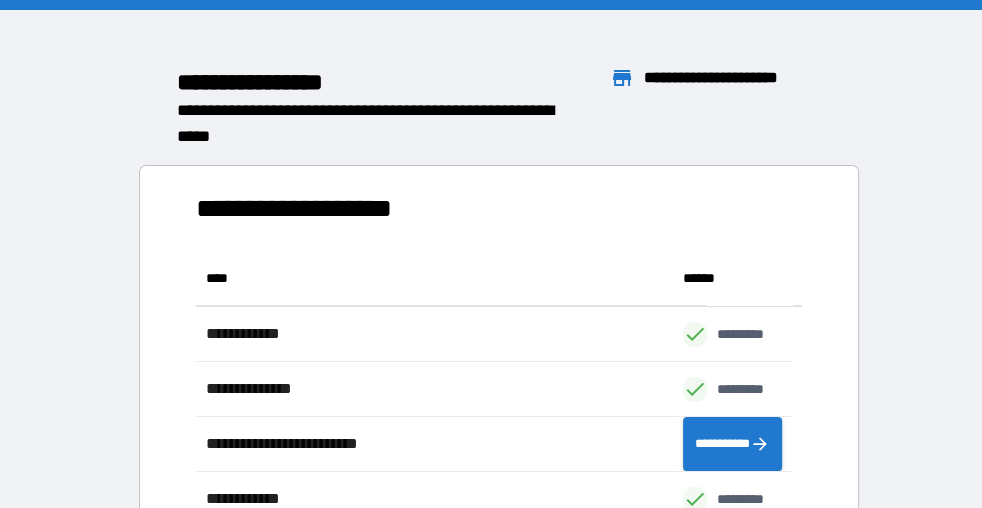 scroll, scrollTop: 14, scrollLeft: 14, axis: both 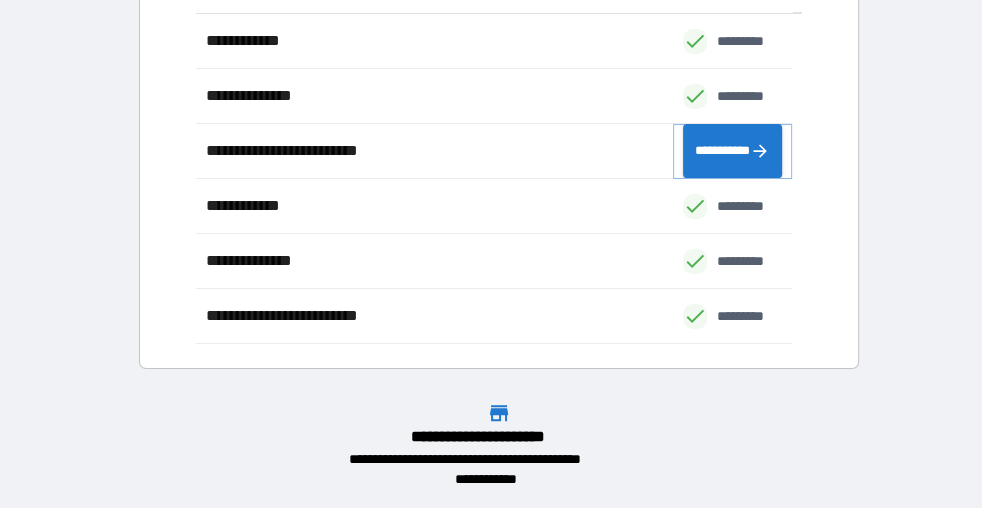 click on "**********" at bounding box center [732, 150] 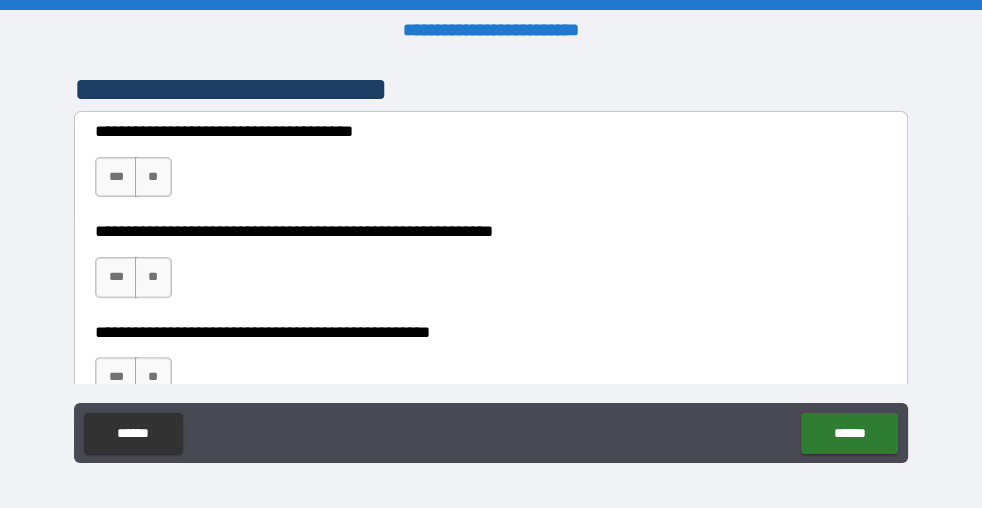 scroll, scrollTop: 454, scrollLeft: 0, axis: vertical 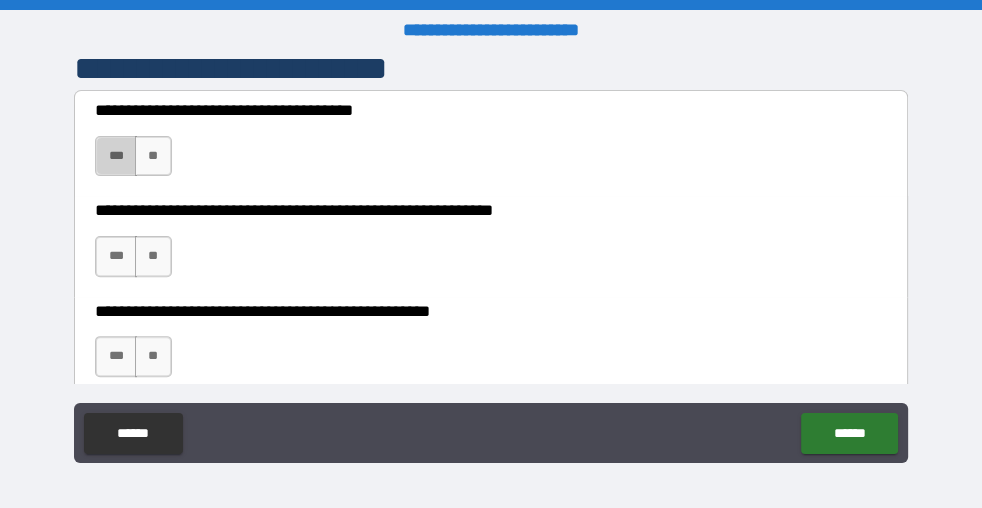 click on "***" at bounding box center (116, 156) 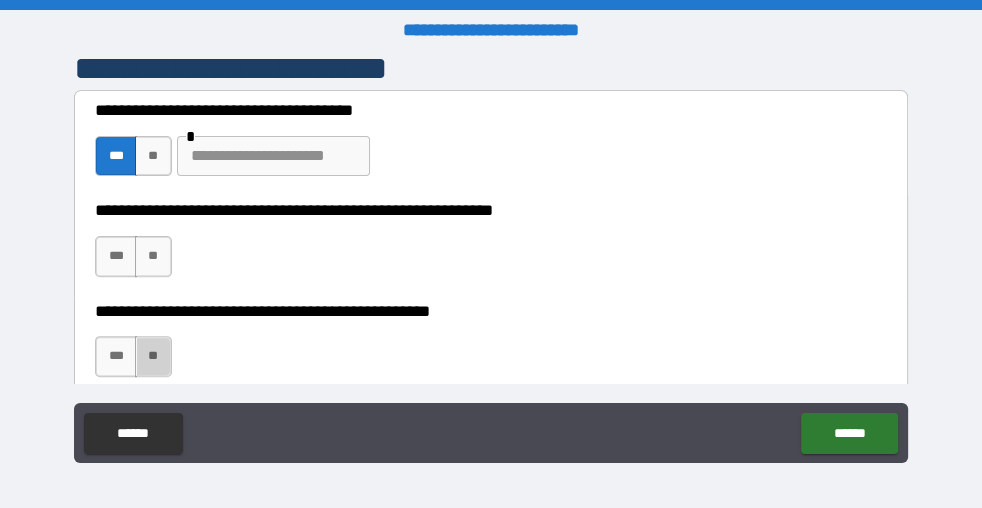 click on "**" at bounding box center (153, 356) 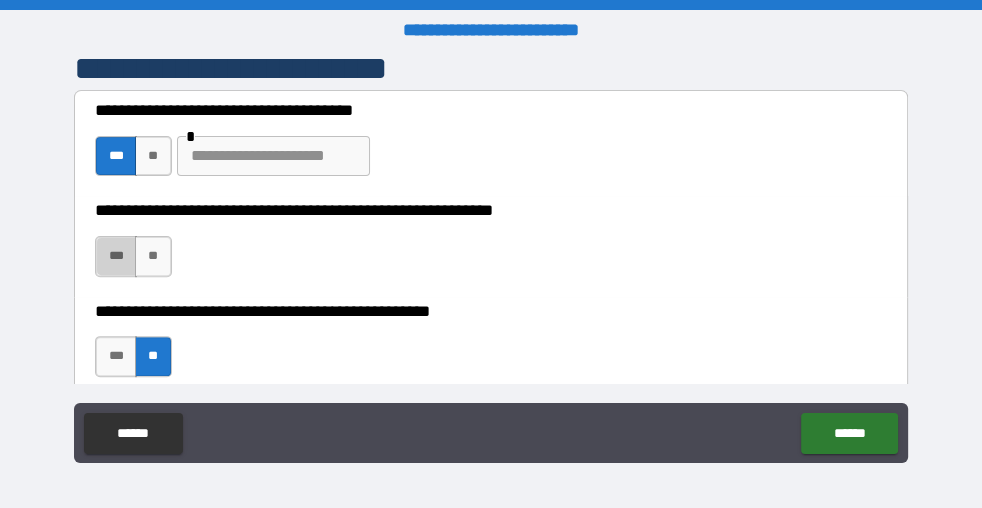 click on "***" at bounding box center [116, 256] 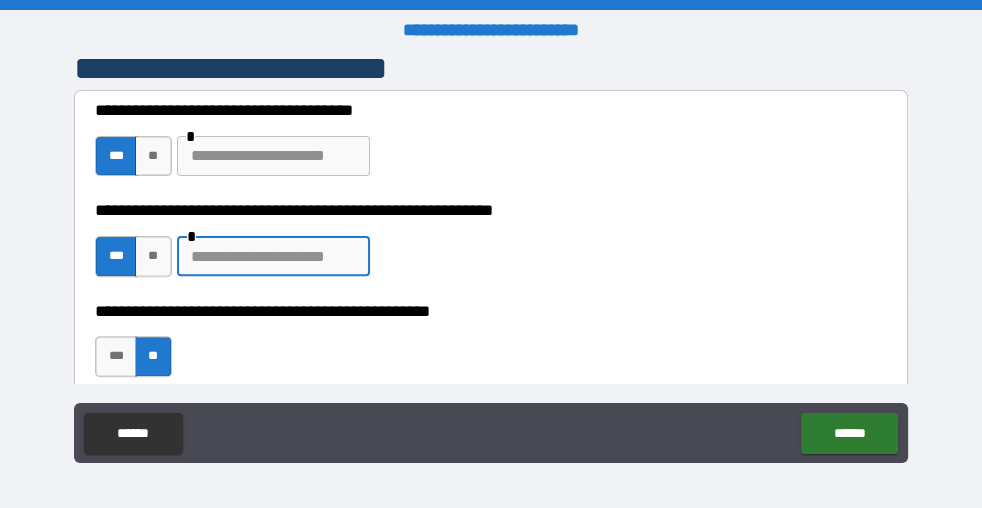 click at bounding box center [273, 256] 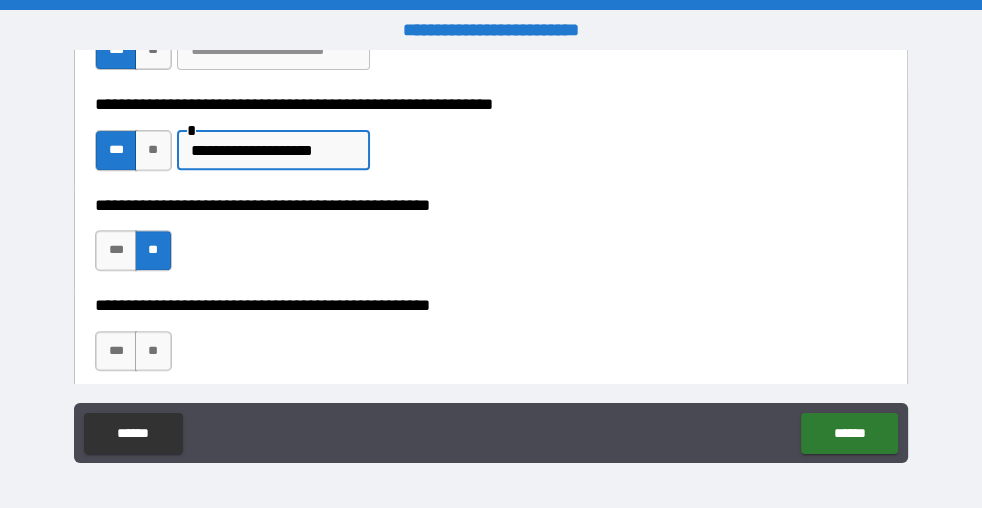 scroll, scrollTop: 636, scrollLeft: 0, axis: vertical 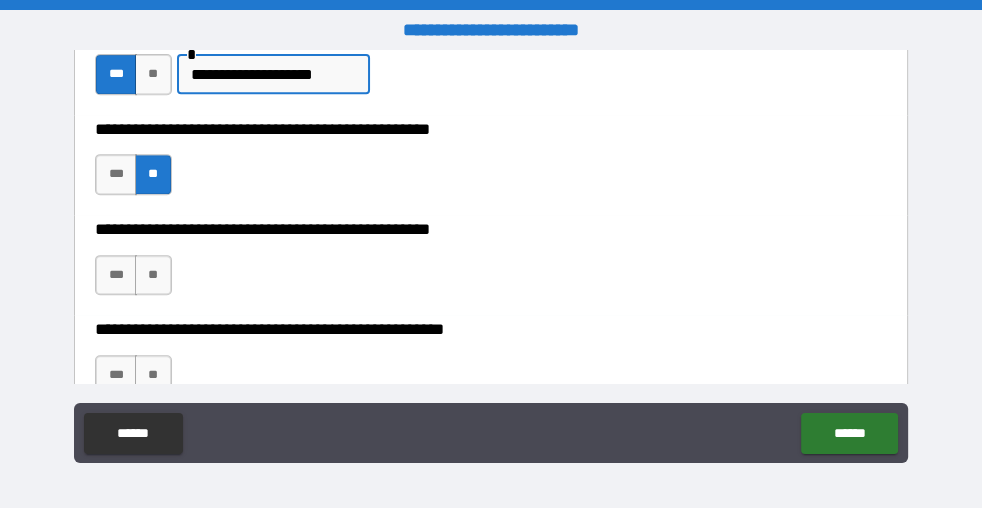type on "**********" 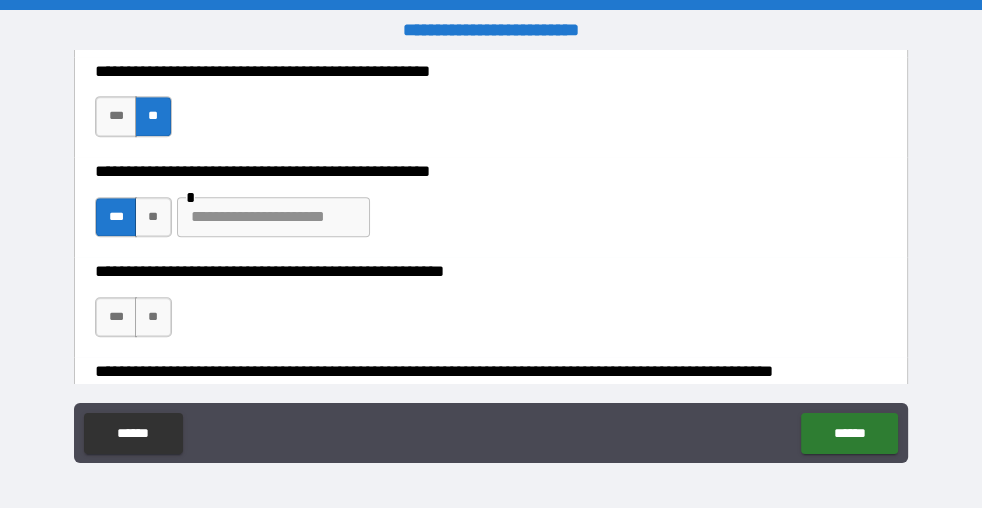 scroll, scrollTop: 818, scrollLeft: 0, axis: vertical 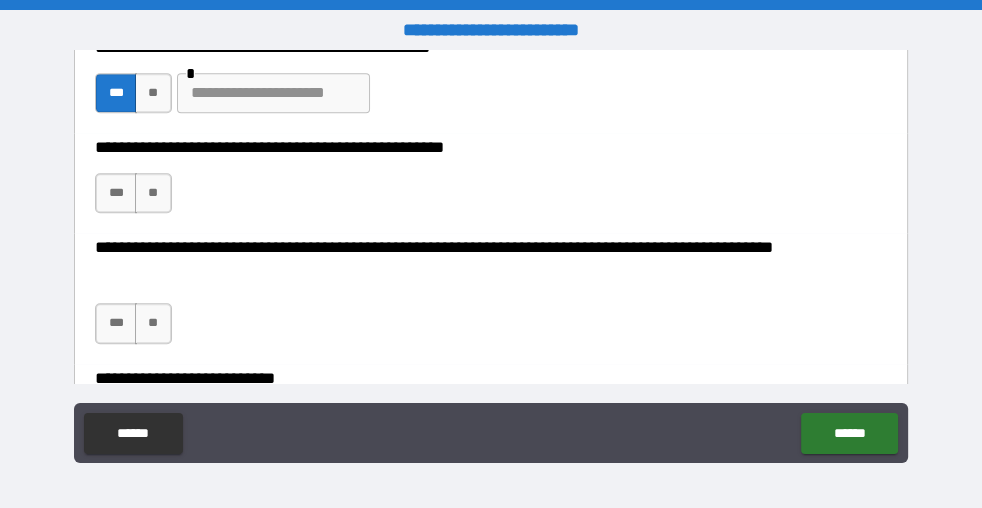 click on "**" at bounding box center (153, 193) 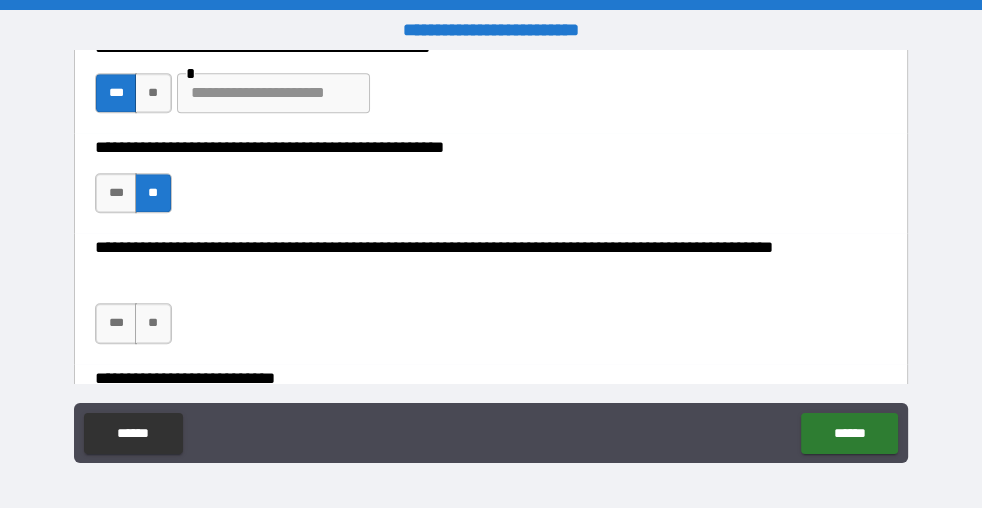 click on "***" at bounding box center [116, 323] 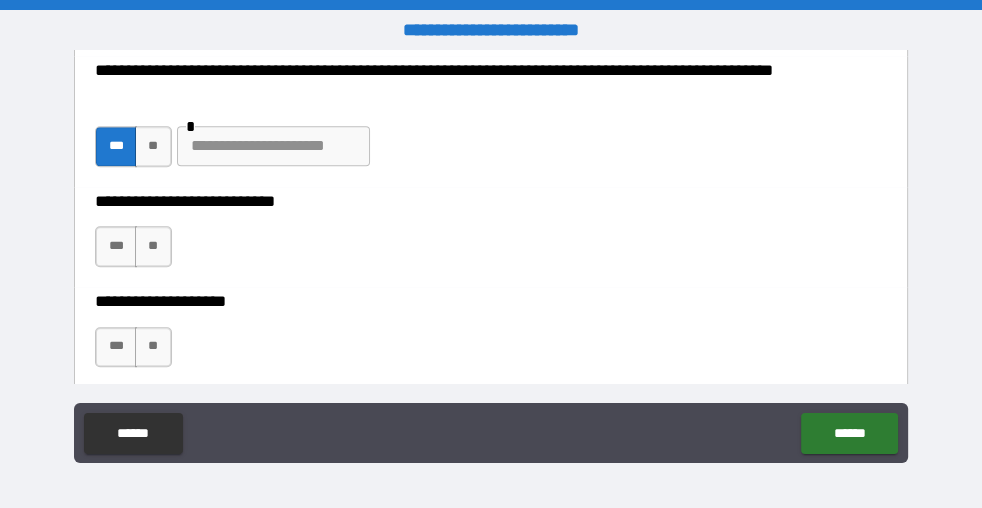 scroll, scrollTop: 1090, scrollLeft: 0, axis: vertical 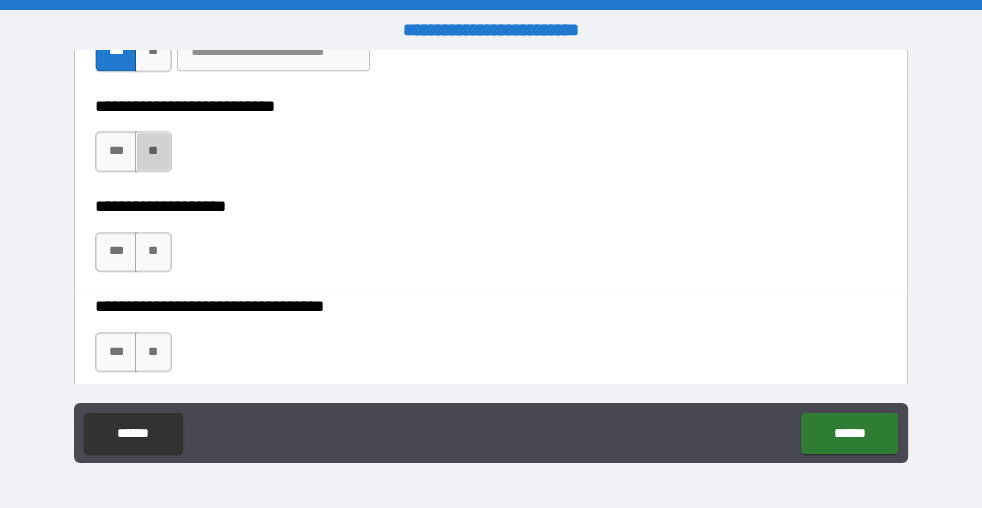 click on "**" at bounding box center [153, 151] 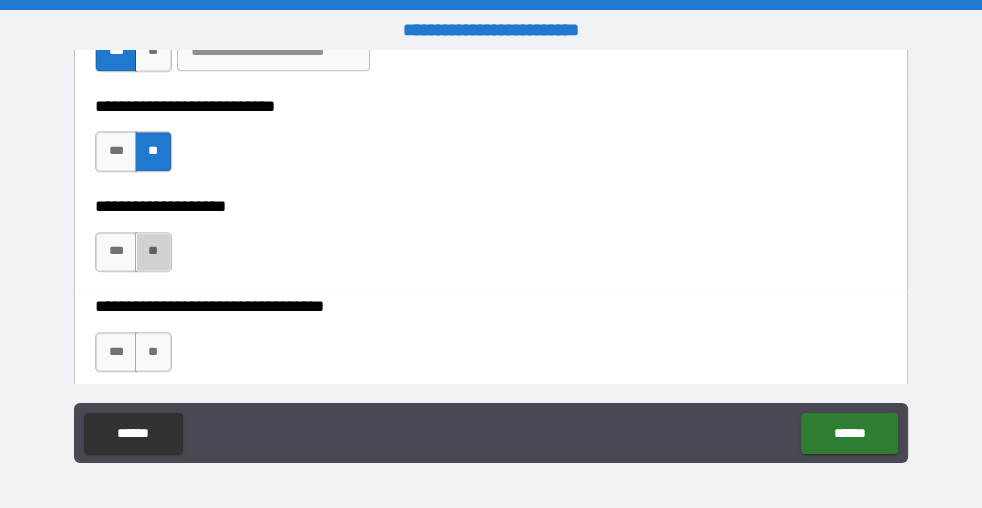 click on "**" at bounding box center (153, 252) 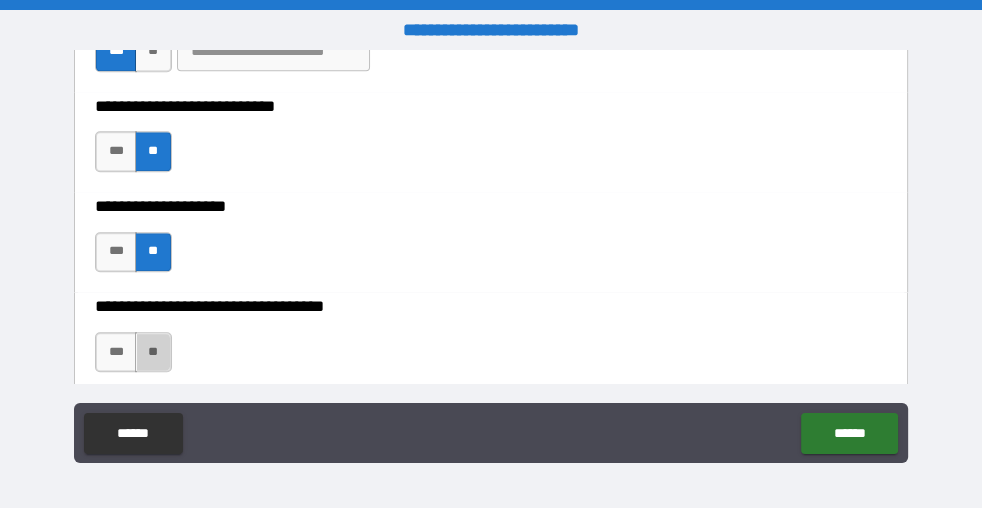 click on "**" at bounding box center [153, 352] 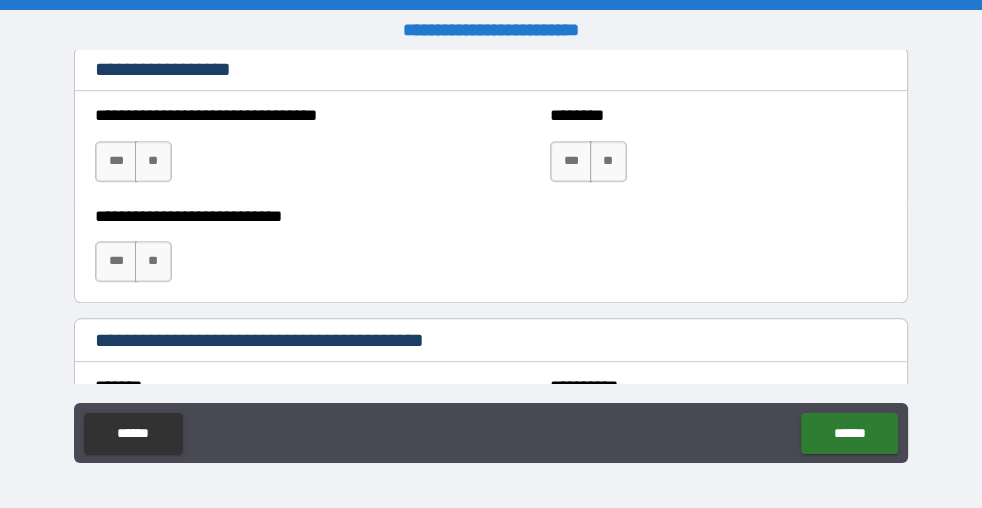 scroll, scrollTop: 1545, scrollLeft: 0, axis: vertical 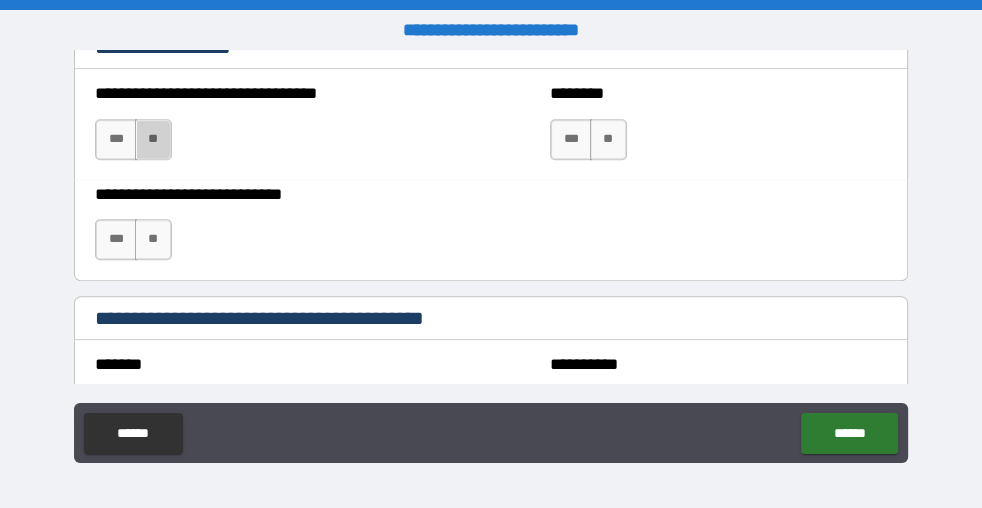 click on "**" at bounding box center (153, 139) 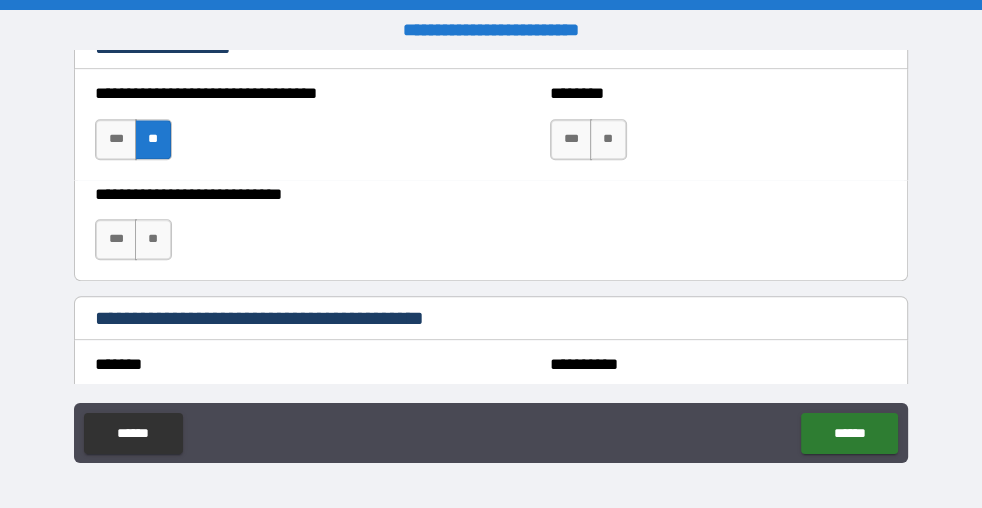 click on "**" at bounding box center (608, 139) 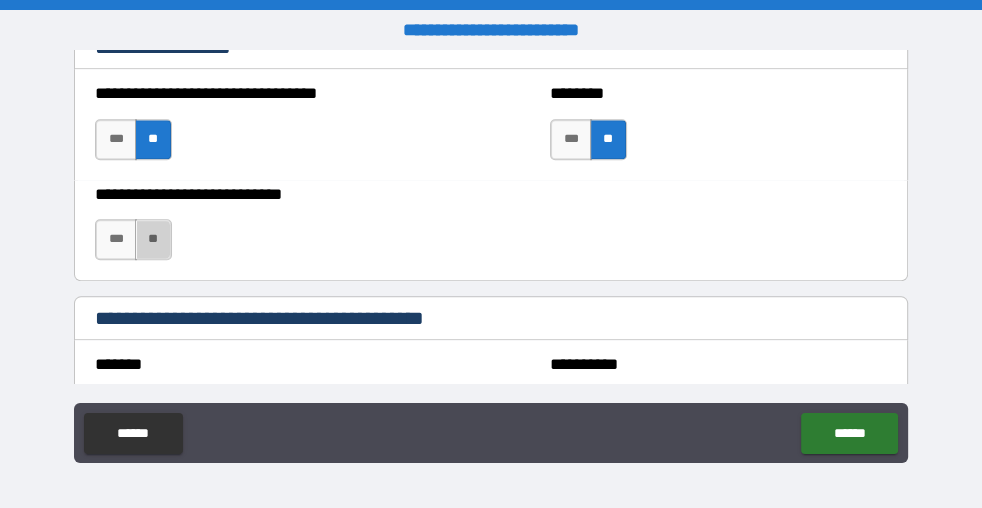 click on "**" at bounding box center (153, 239) 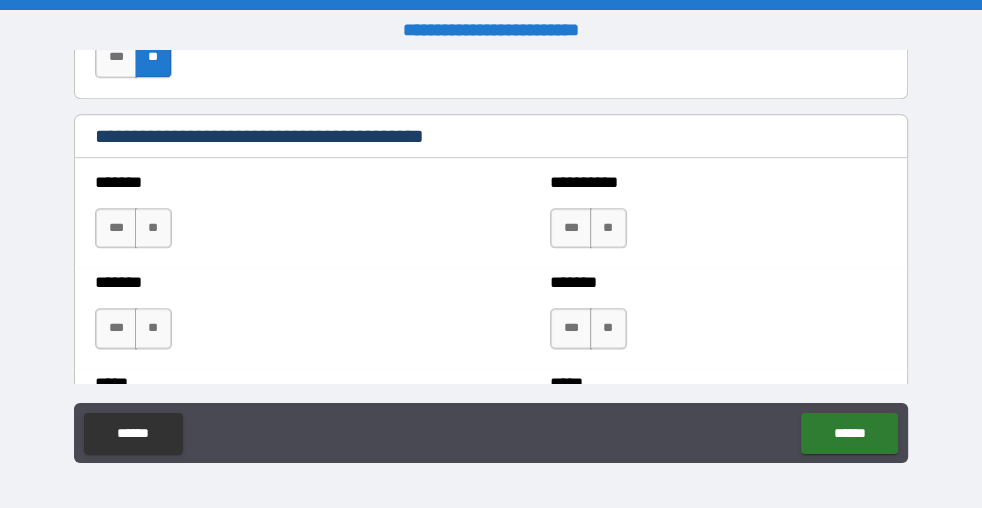 scroll, scrollTop: 1818, scrollLeft: 0, axis: vertical 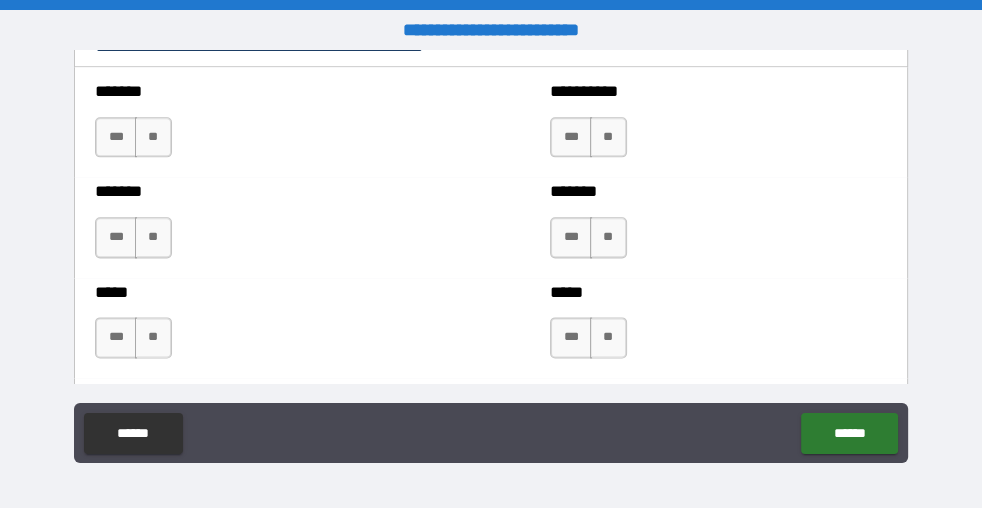 click on "**" at bounding box center (153, 137) 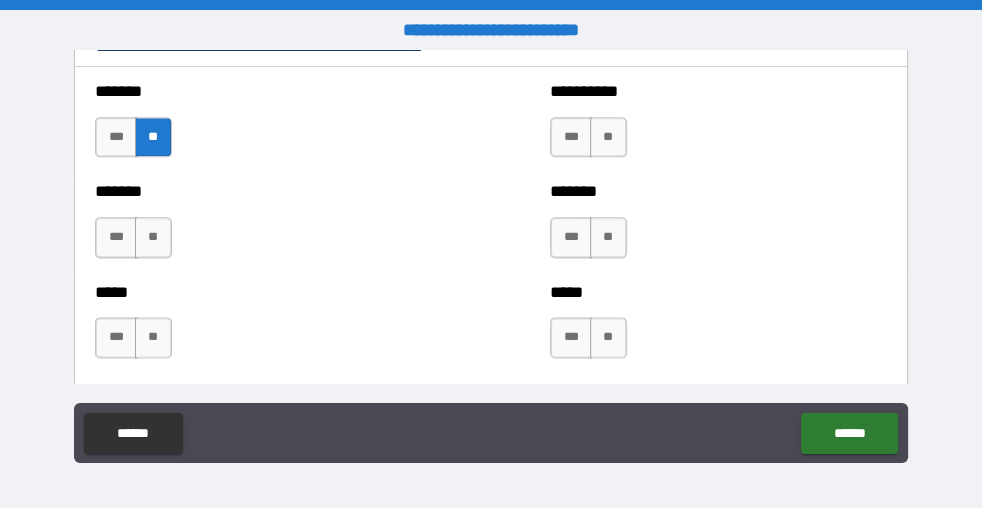 click on "**" at bounding box center (153, 237) 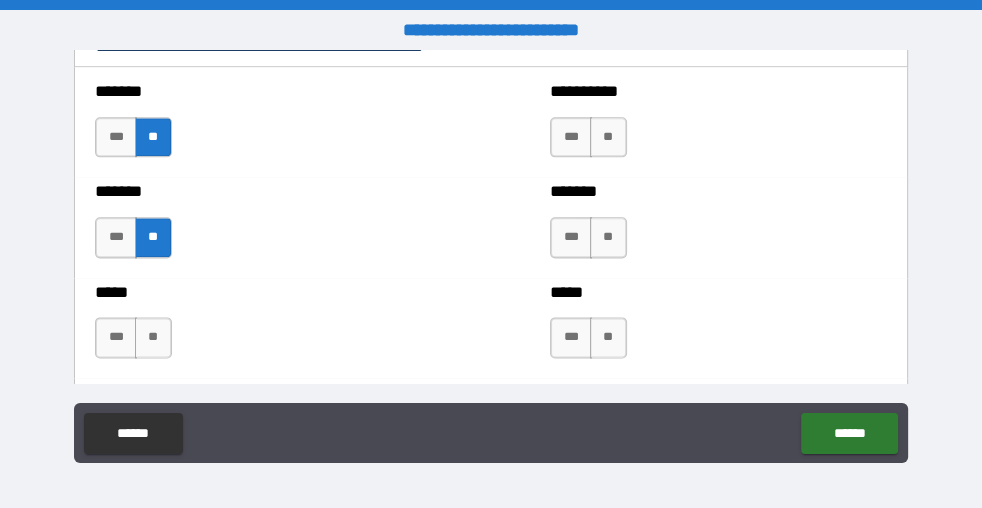 click on "**" at bounding box center [153, 337] 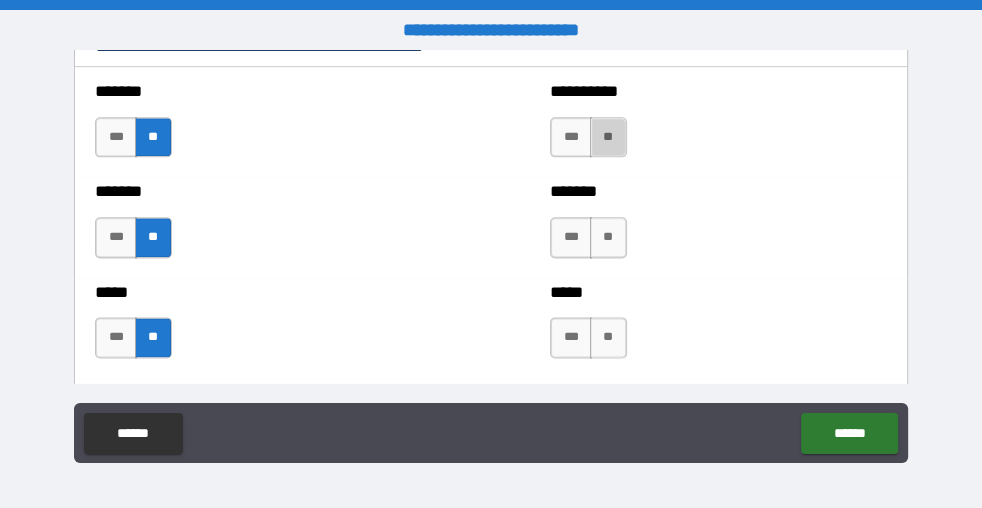 click on "**" at bounding box center (608, 137) 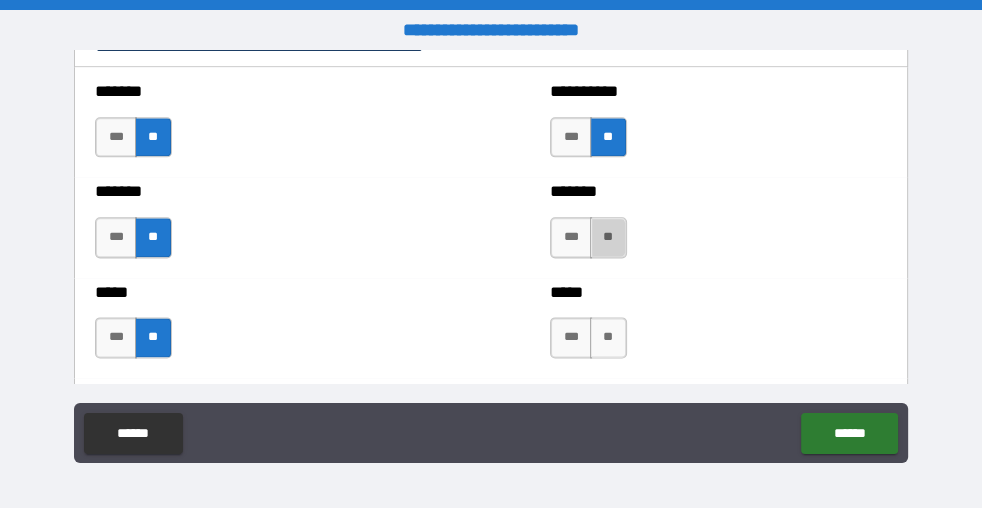 click on "**" at bounding box center [608, 237] 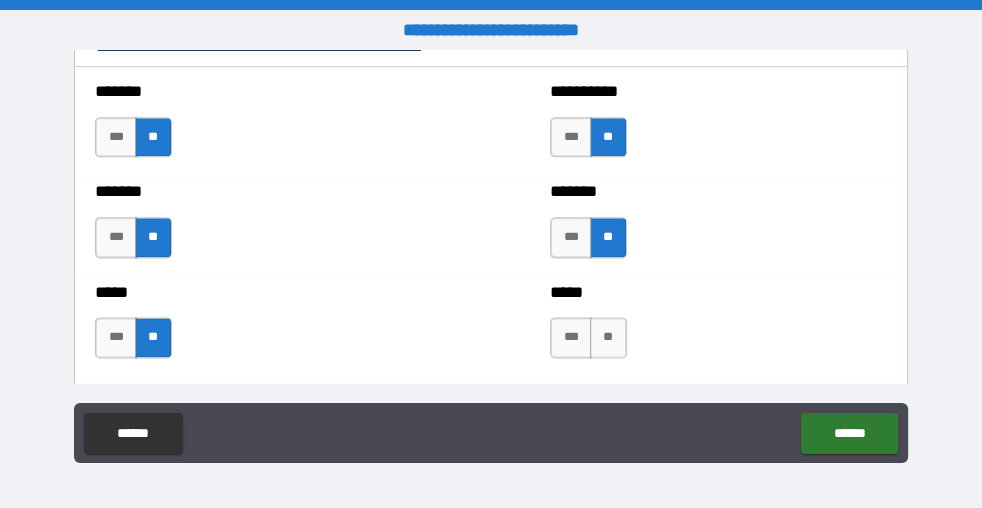 click on "**" at bounding box center (608, 337) 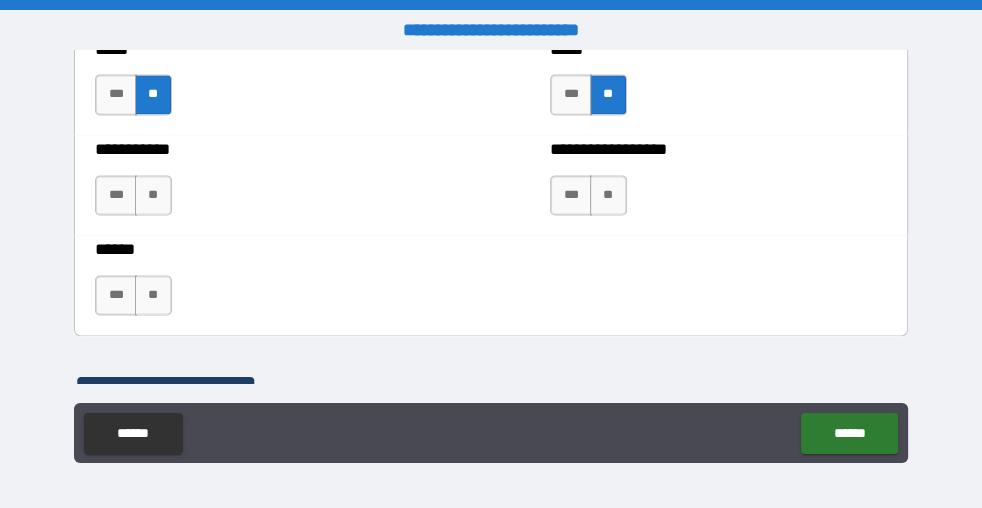 scroll, scrollTop: 2090, scrollLeft: 0, axis: vertical 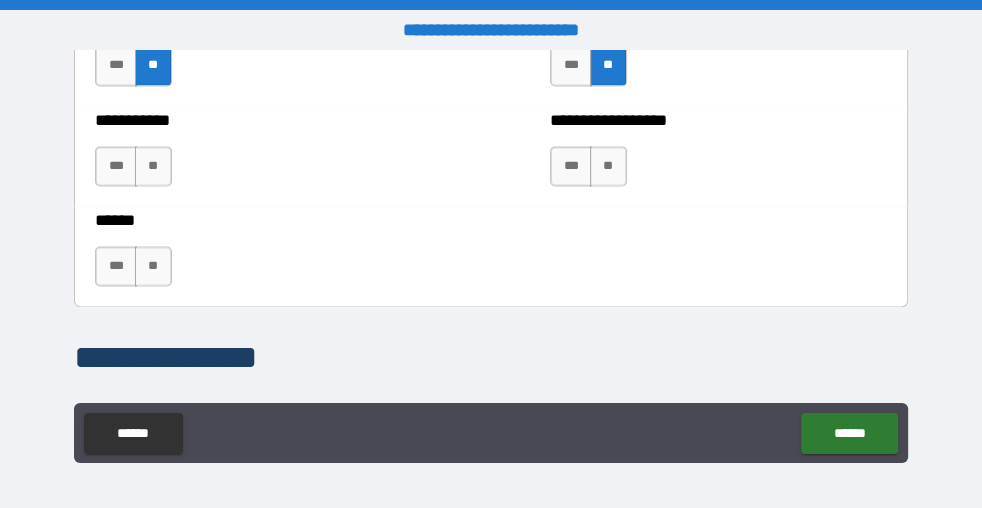 click on "**" at bounding box center [153, 166] 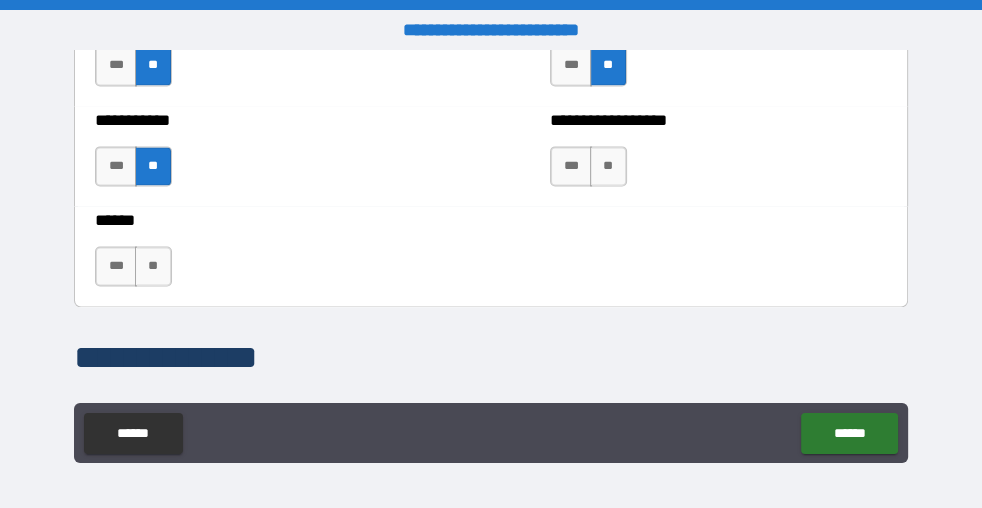 click on "**" at bounding box center (153, 266) 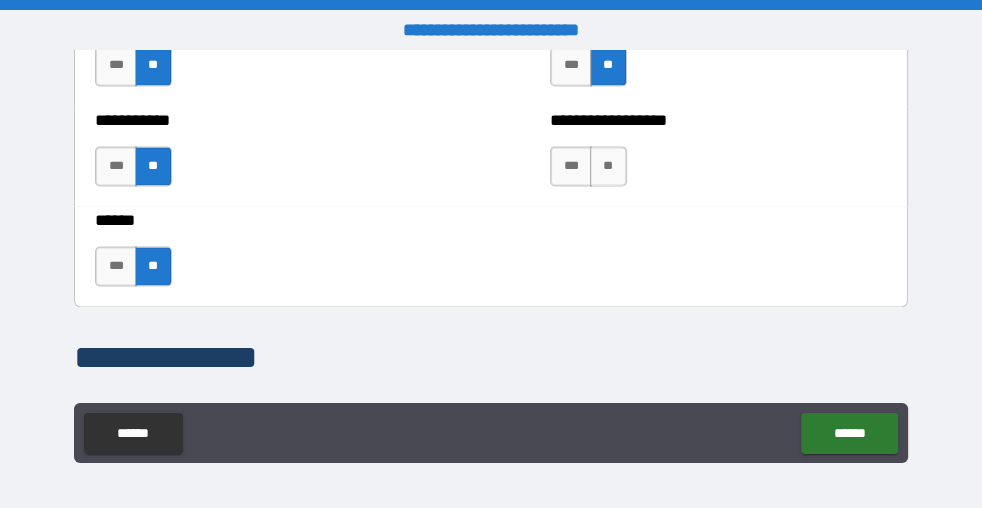 click on "**" at bounding box center (608, 166) 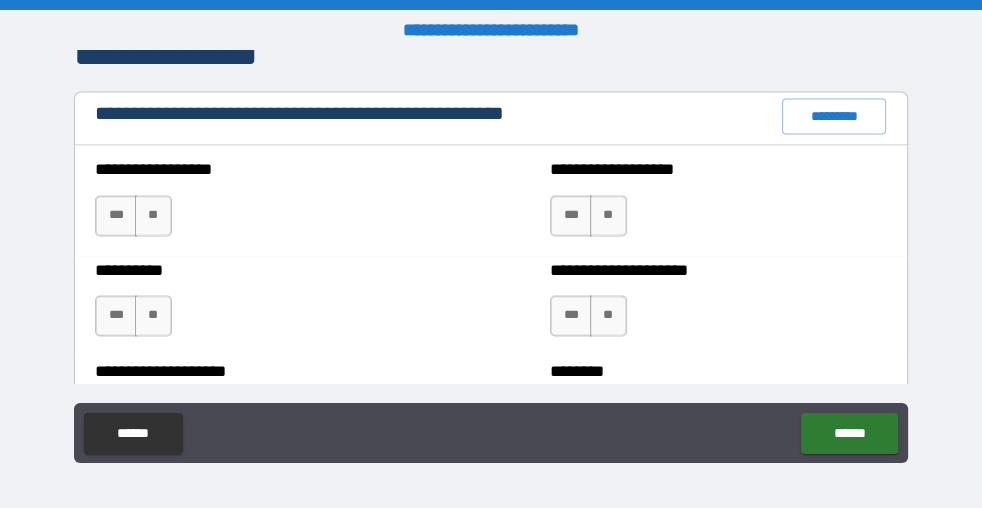 scroll, scrollTop: 2363, scrollLeft: 0, axis: vertical 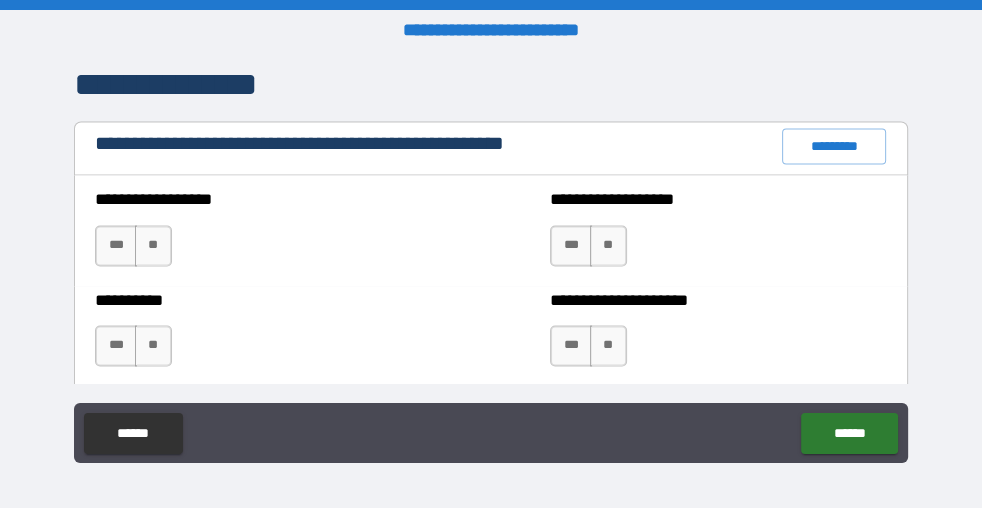 click on "**" at bounding box center (153, 245) 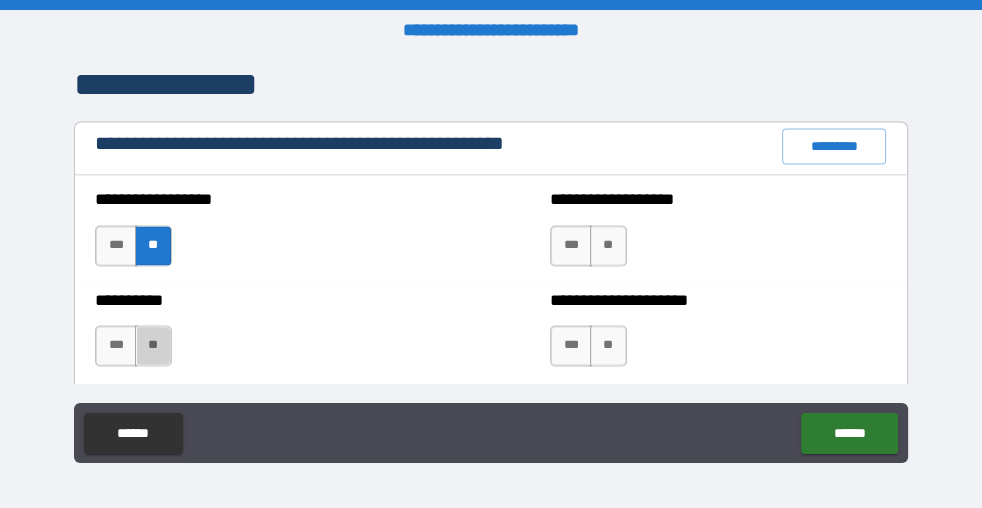 click on "**" at bounding box center (153, 345) 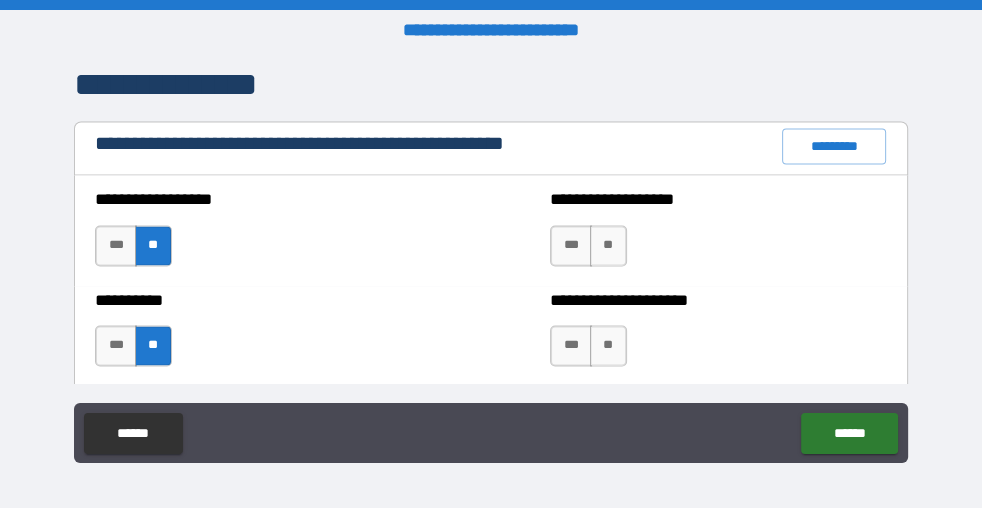 click on "**" at bounding box center [608, 345] 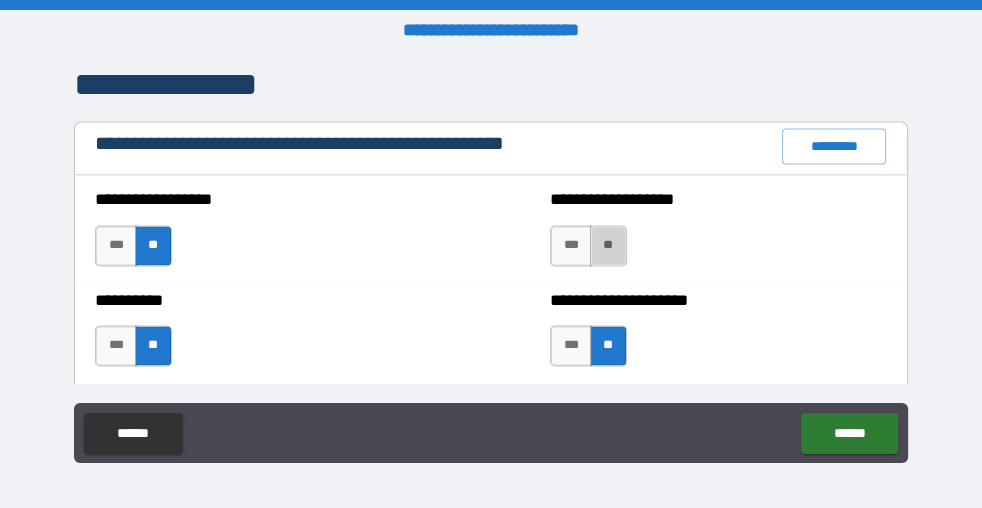 click on "**" at bounding box center [608, 245] 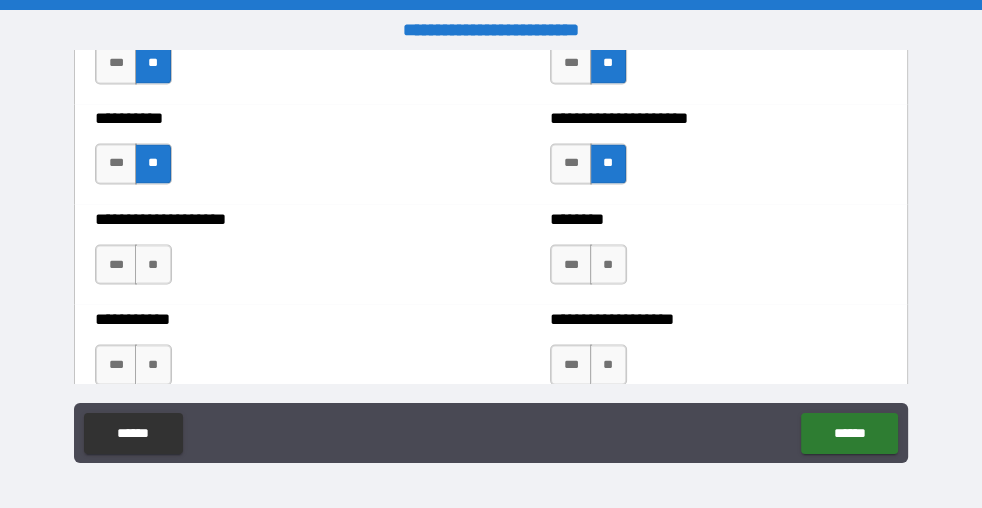 scroll, scrollTop: 2636, scrollLeft: 0, axis: vertical 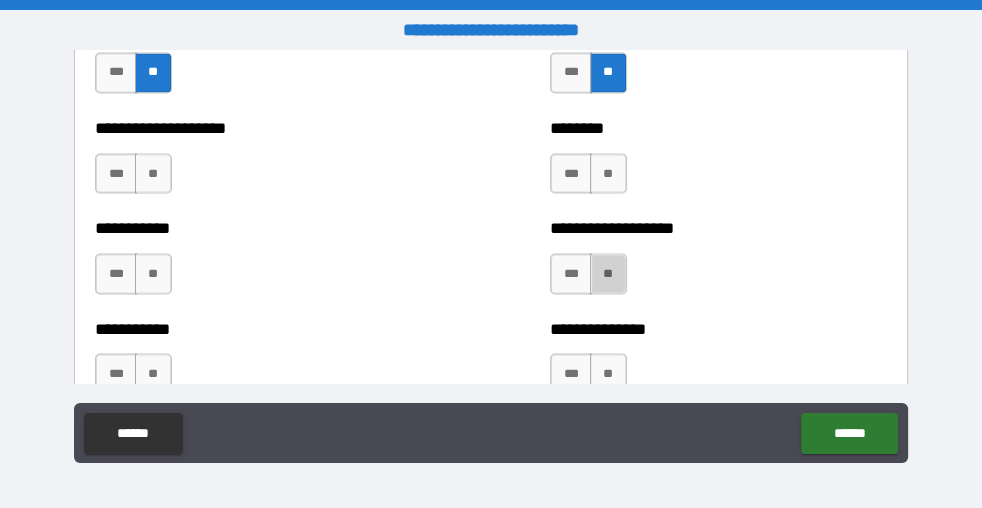 click on "**" at bounding box center [608, 273] 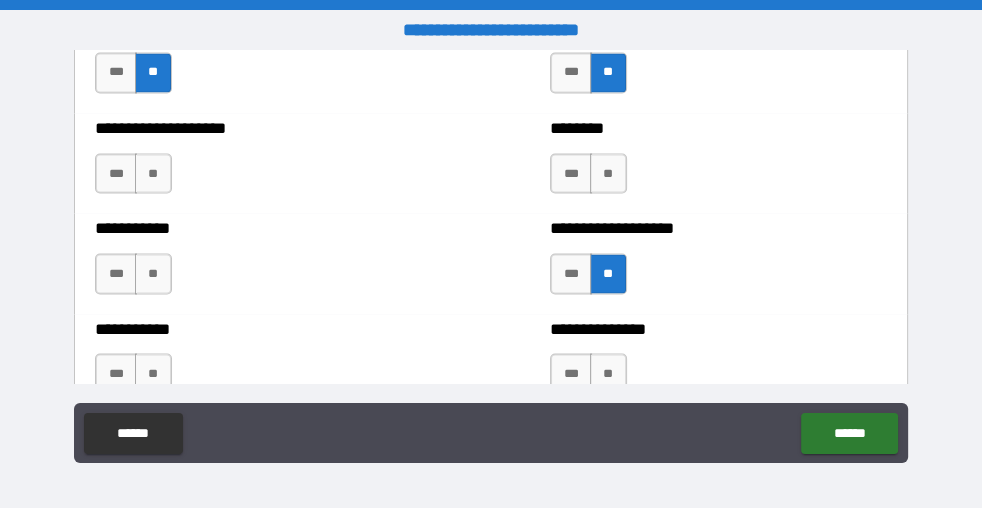 click on "***" at bounding box center (571, 173) 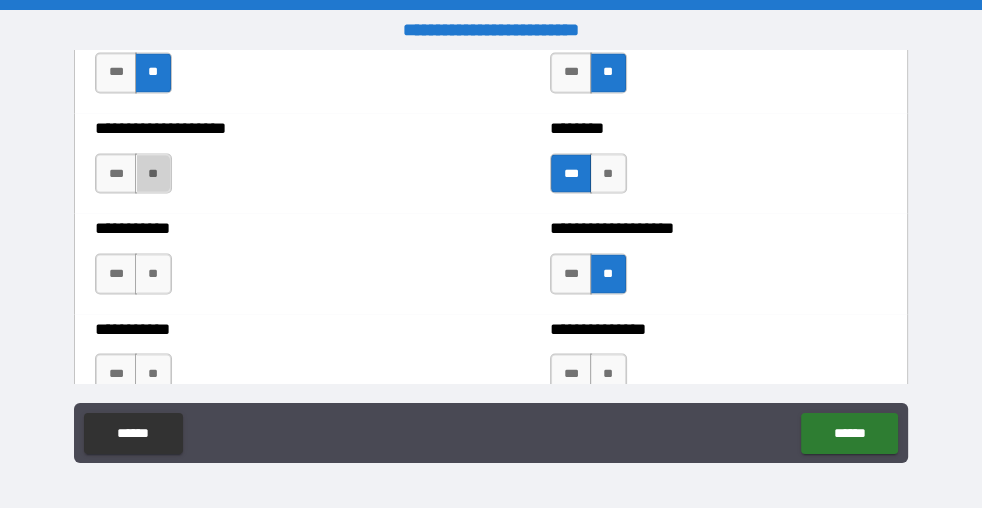 click on "**" at bounding box center [153, 173] 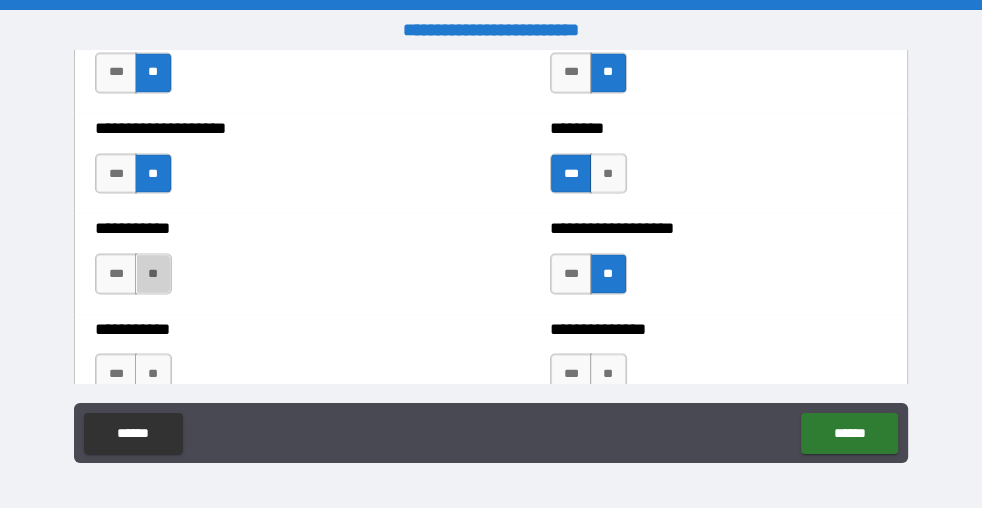 click on "**" at bounding box center [153, 273] 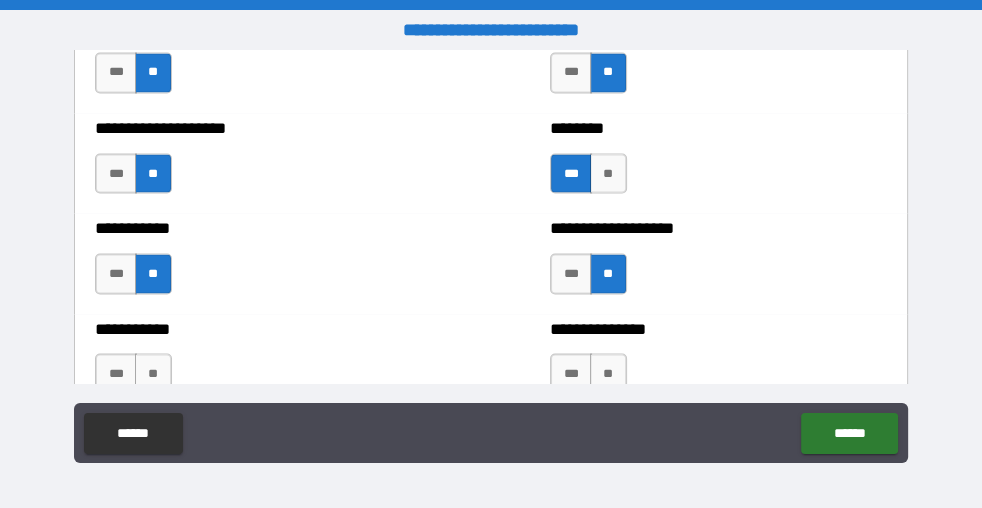 click on "**" at bounding box center (153, 373) 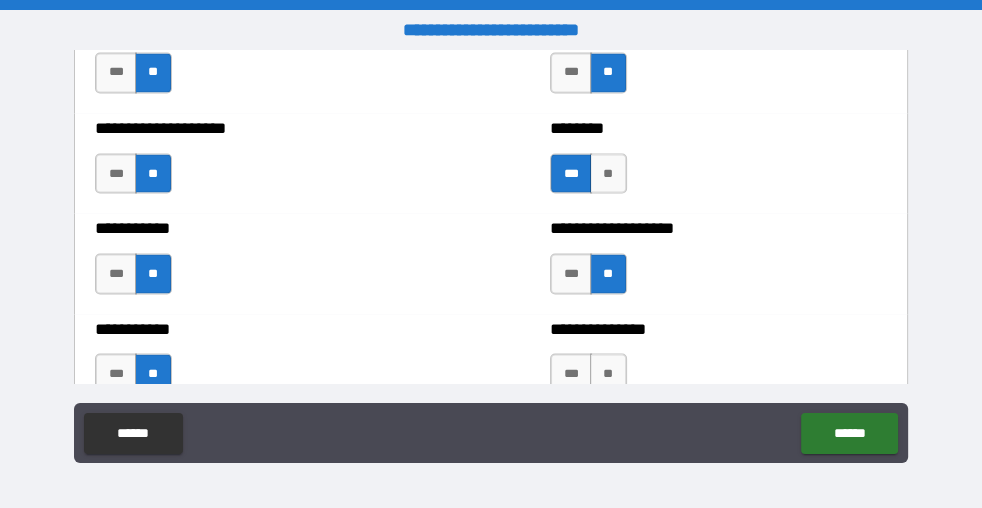 click on "**" at bounding box center (608, 373) 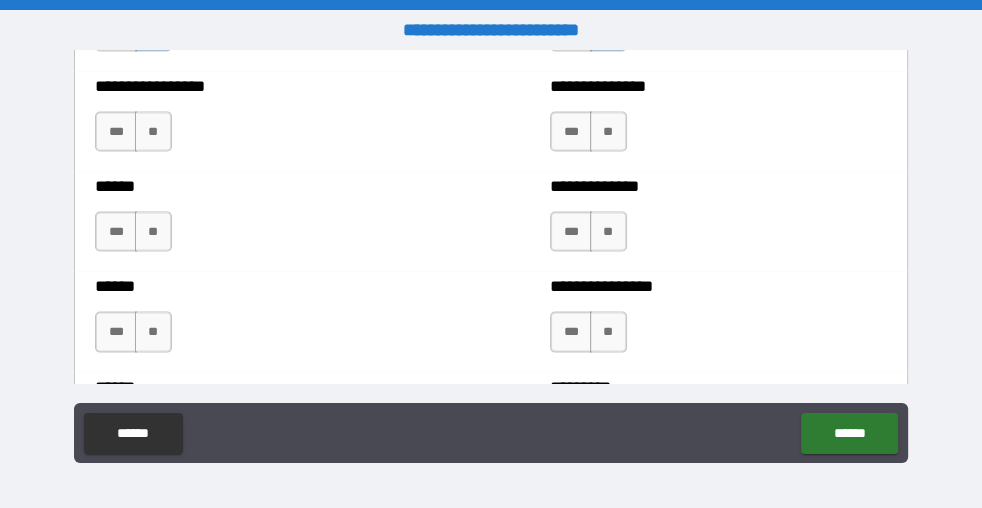 scroll, scrollTop: 3000, scrollLeft: 0, axis: vertical 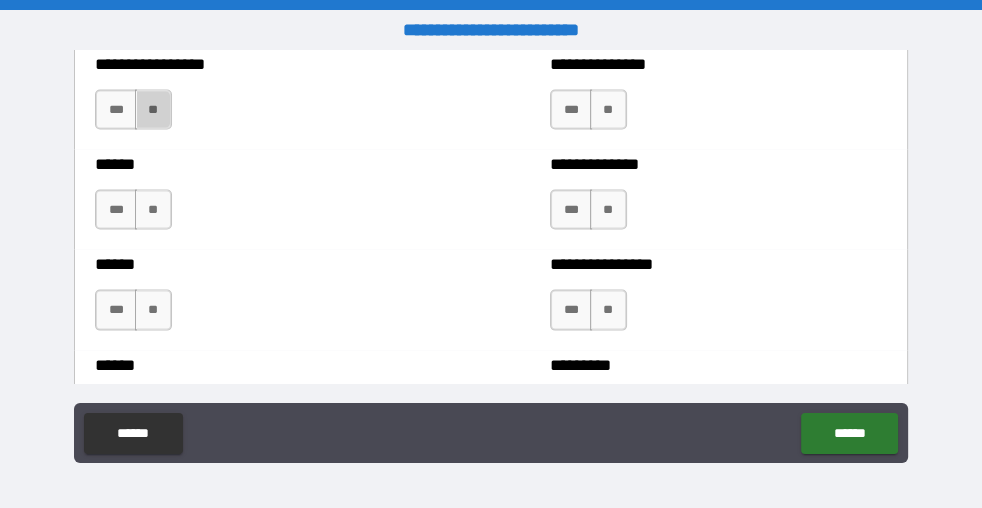 click on "**" at bounding box center (153, 110) 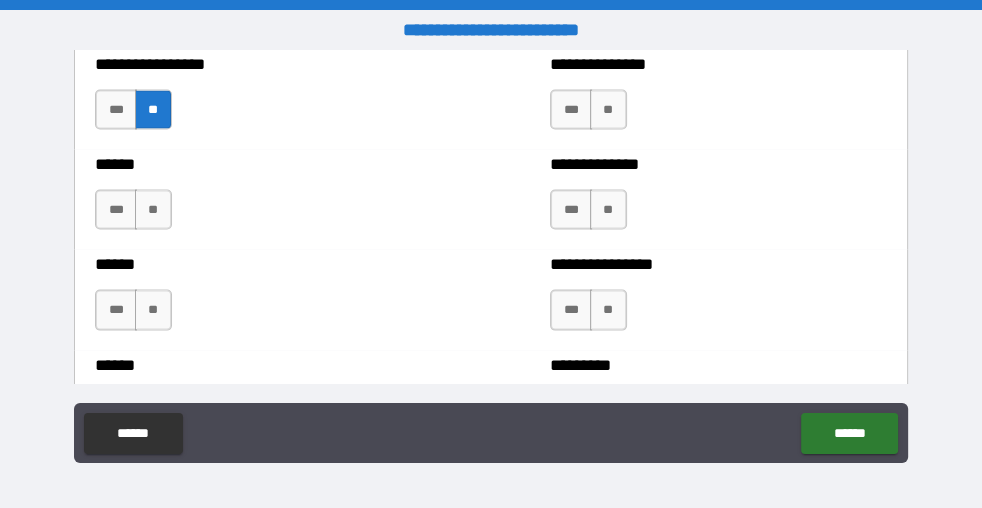 click on "**" at bounding box center (608, 110) 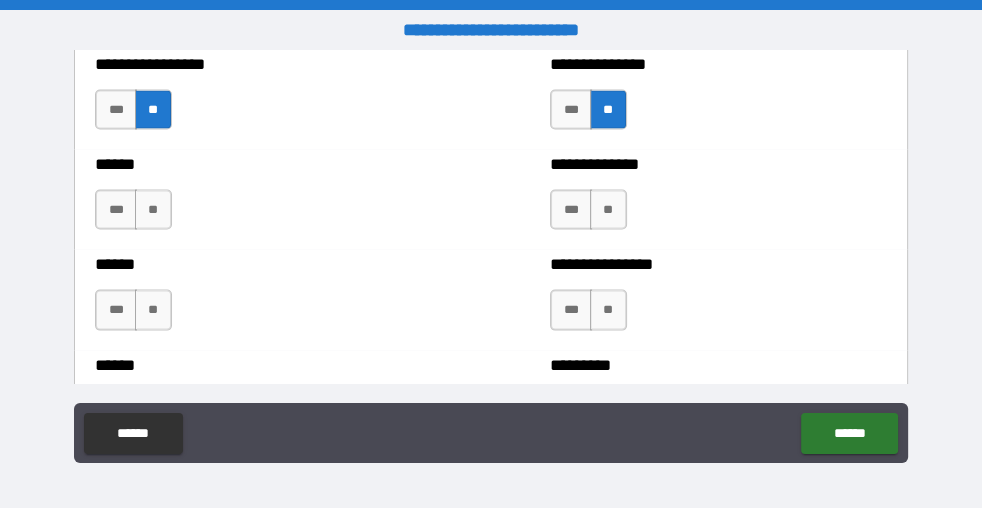 click on "**" at bounding box center (608, 210) 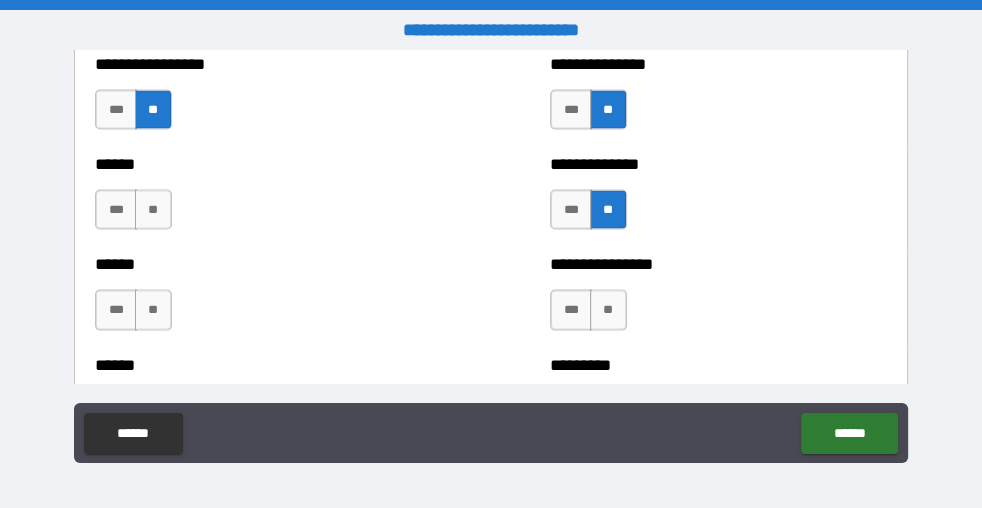 click on "**" at bounding box center (608, 310) 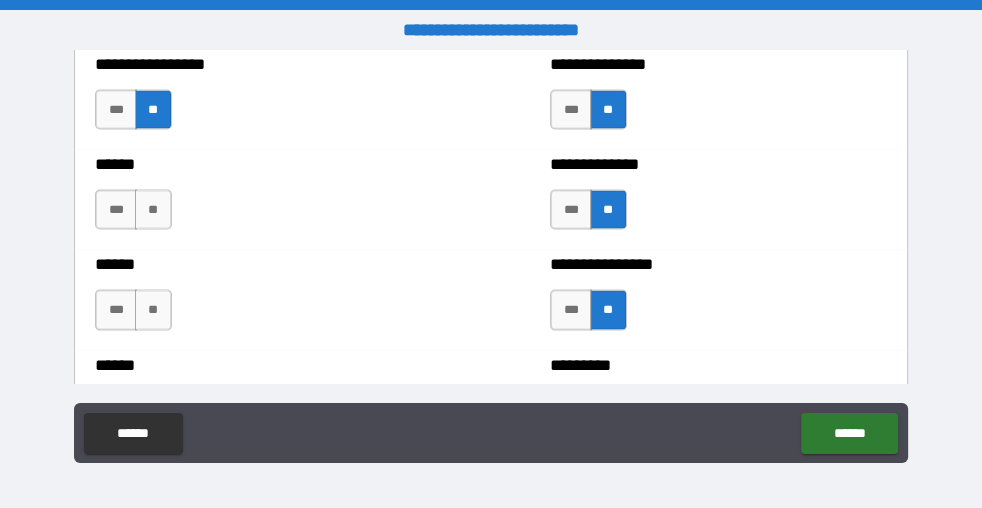 click on "**" at bounding box center (153, 210) 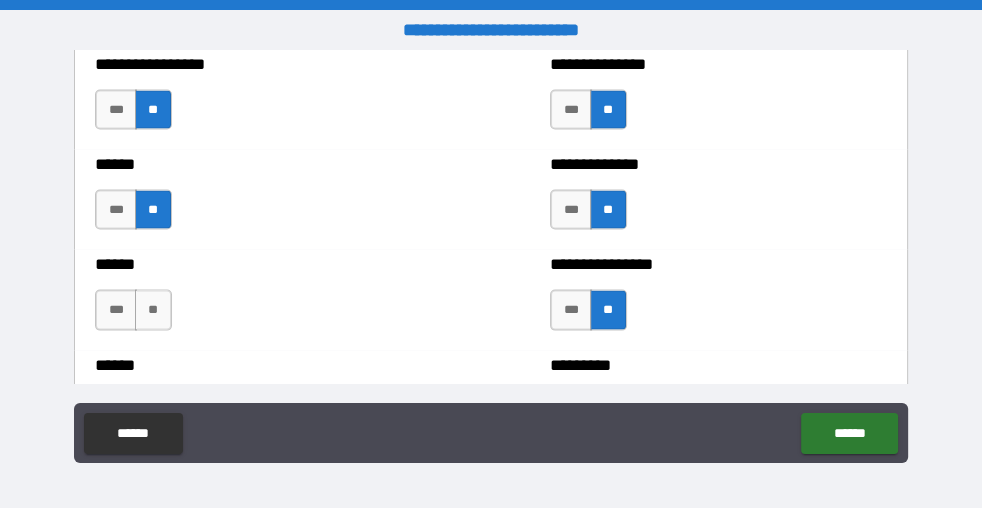 click on "**" at bounding box center [153, 310] 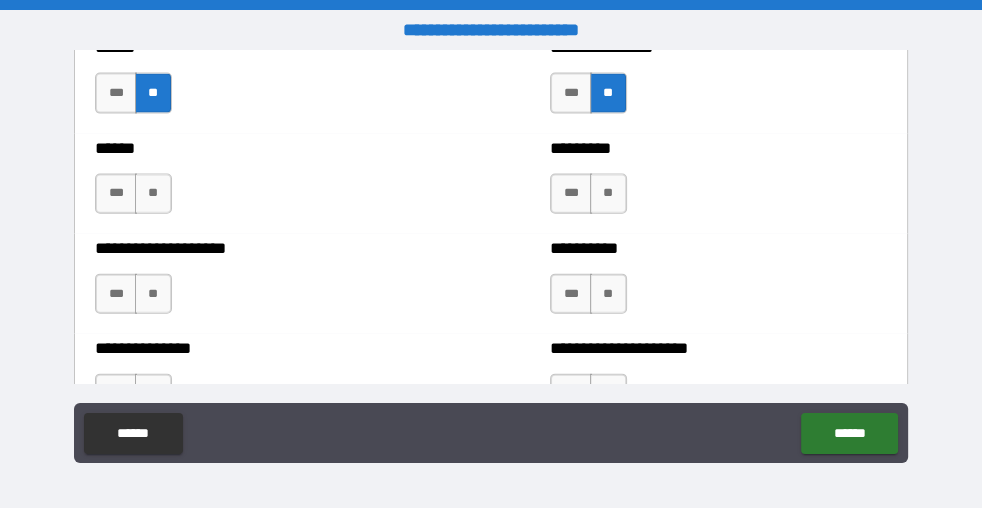 scroll, scrollTop: 3181, scrollLeft: 0, axis: vertical 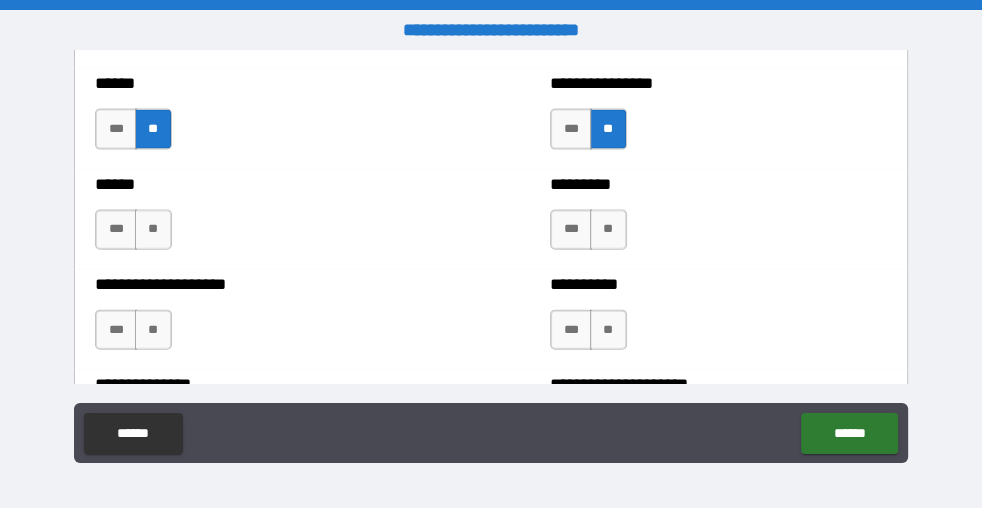 click on "**" at bounding box center [153, 230] 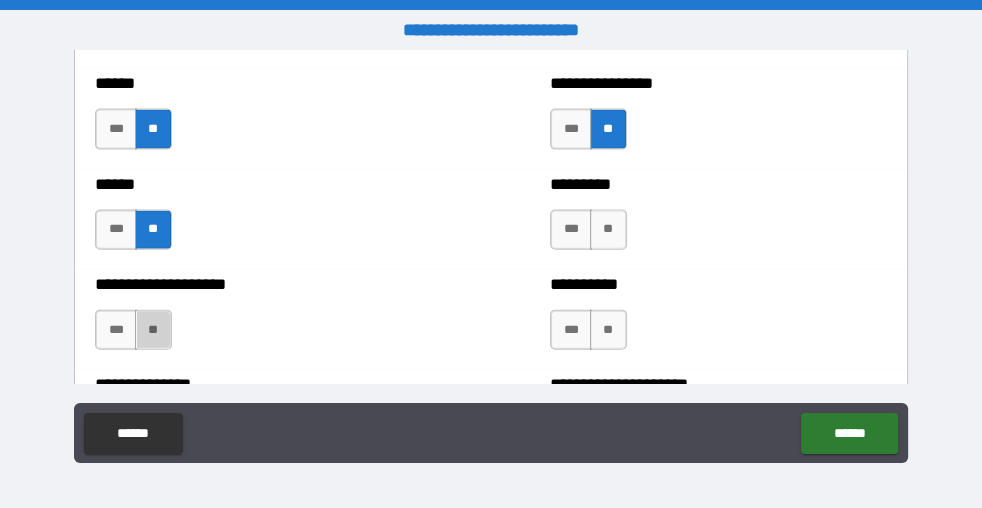 click on "**" at bounding box center [153, 330] 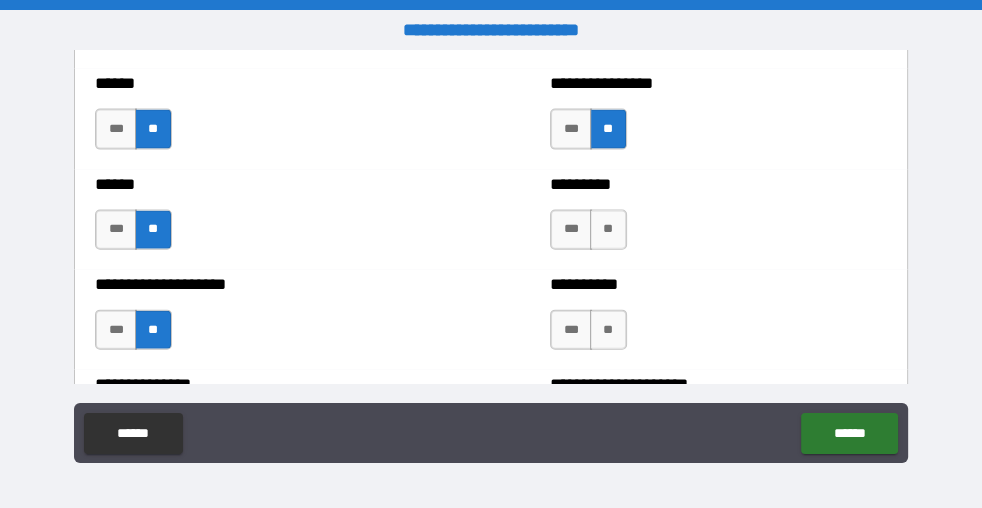click on "**" at bounding box center (608, 230) 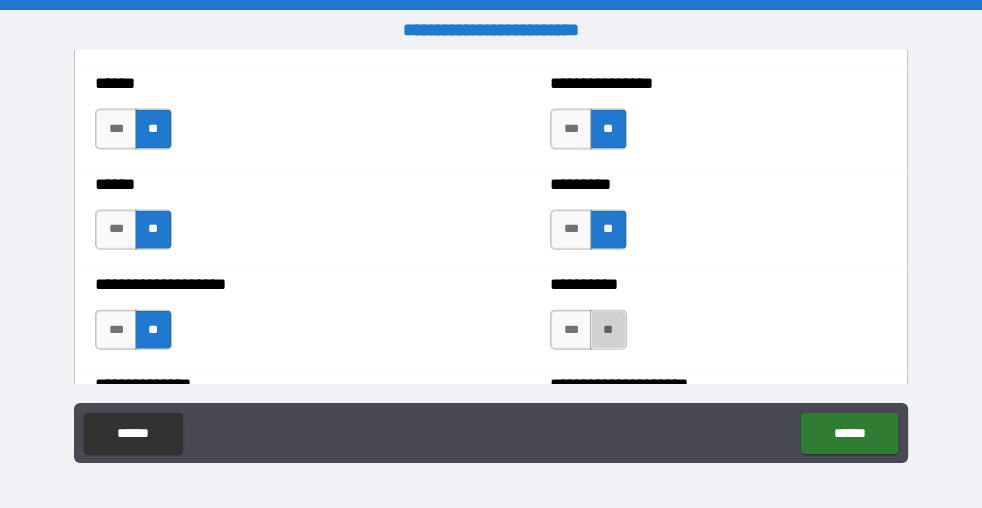 click on "**" at bounding box center (608, 330) 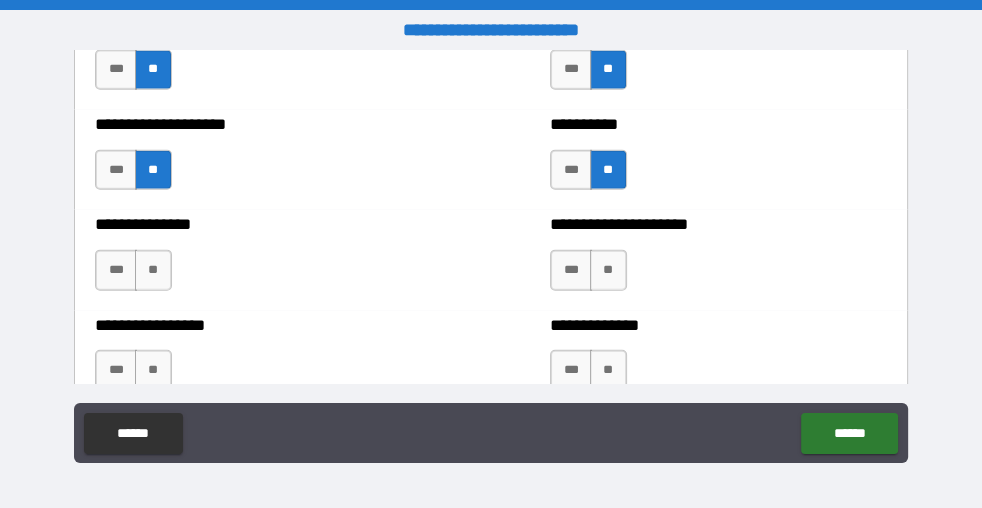scroll, scrollTop: 3363, scrollLeft: 0, axis: vertical 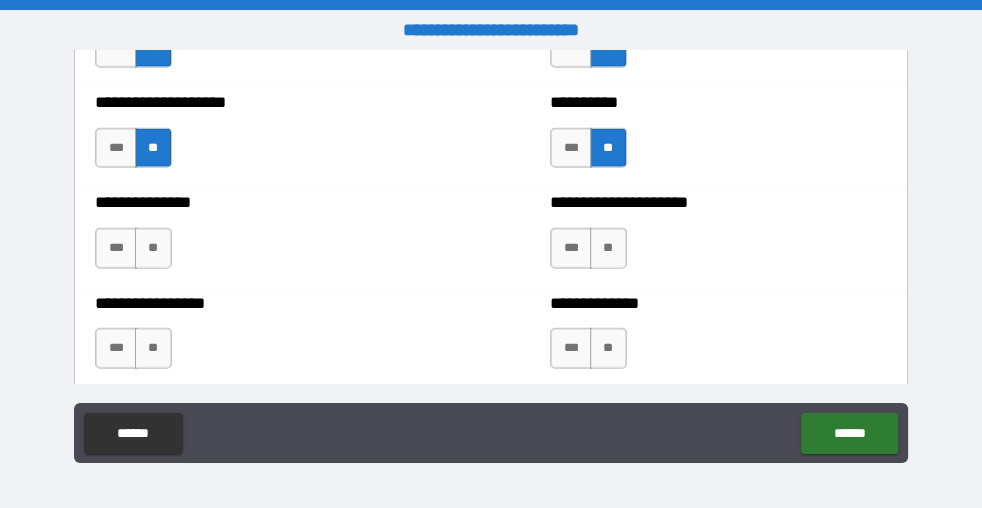 click on "**" at bounding box center [608, 248] 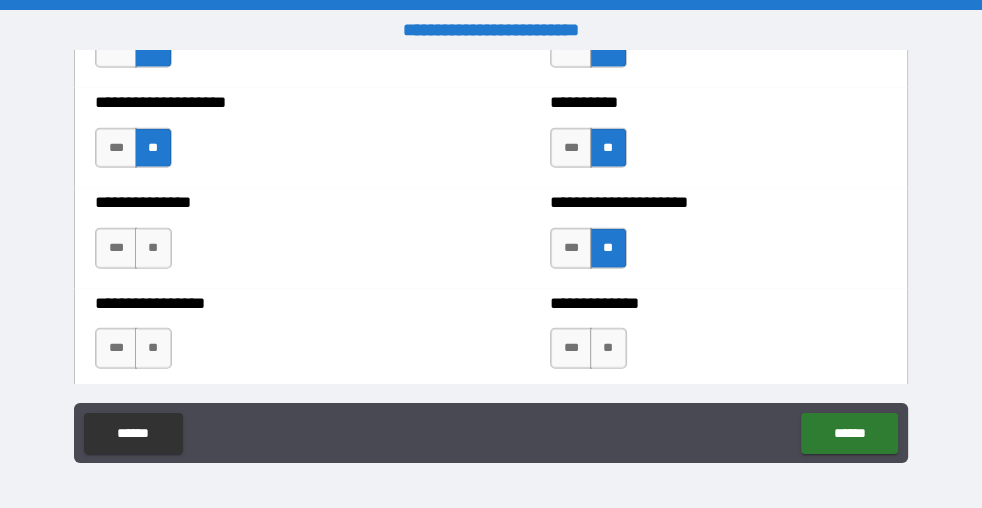 click on "**" at bounding box center (608, 348) 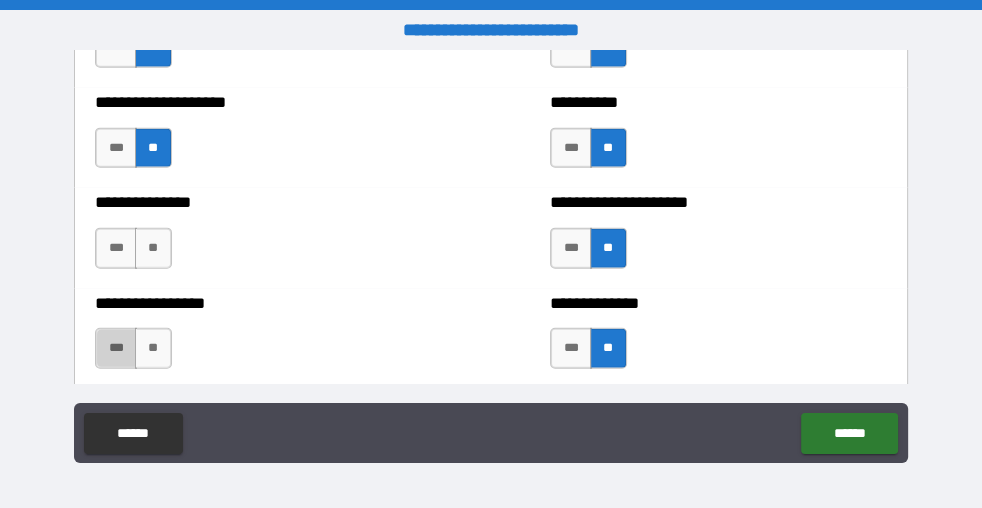 click on "***" at bounding box center (116, 348) 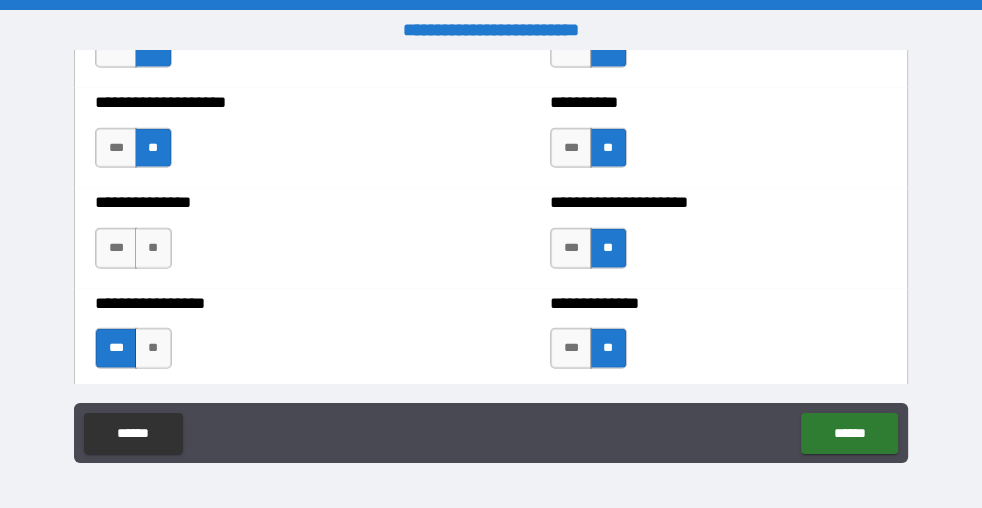 click on "**" at bounding box center (153, 248) 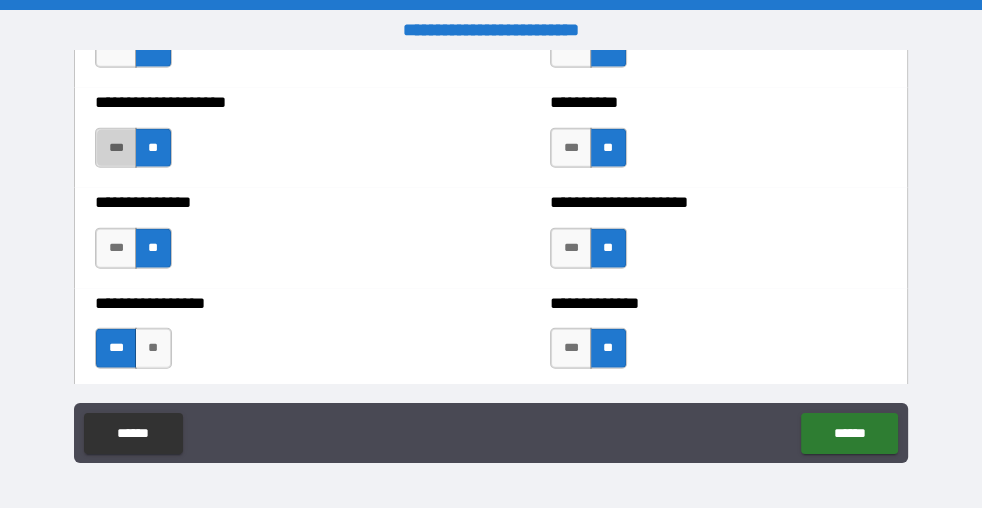 click on "***" at bounding box center (116, 148) 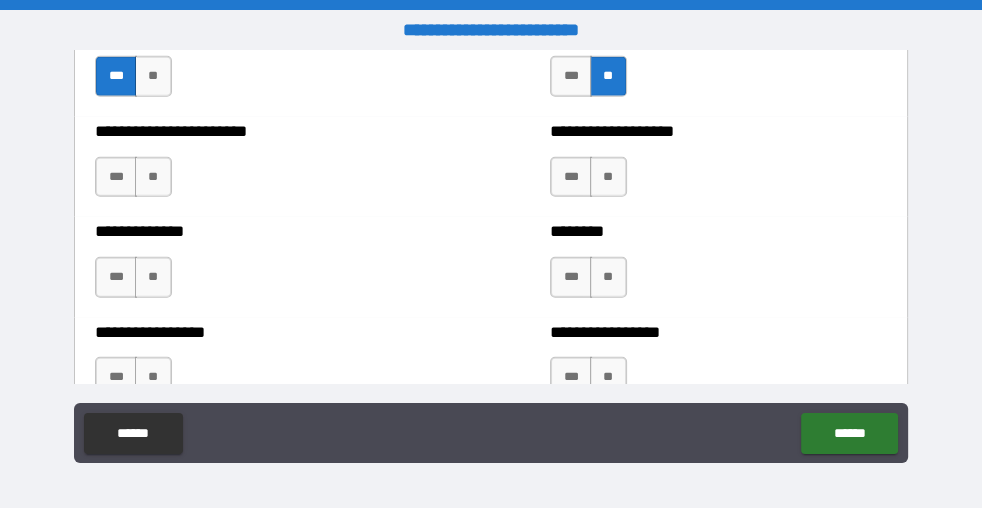 scroll, scrollTop: 3636, scrollLeft: 0, axis: vertical 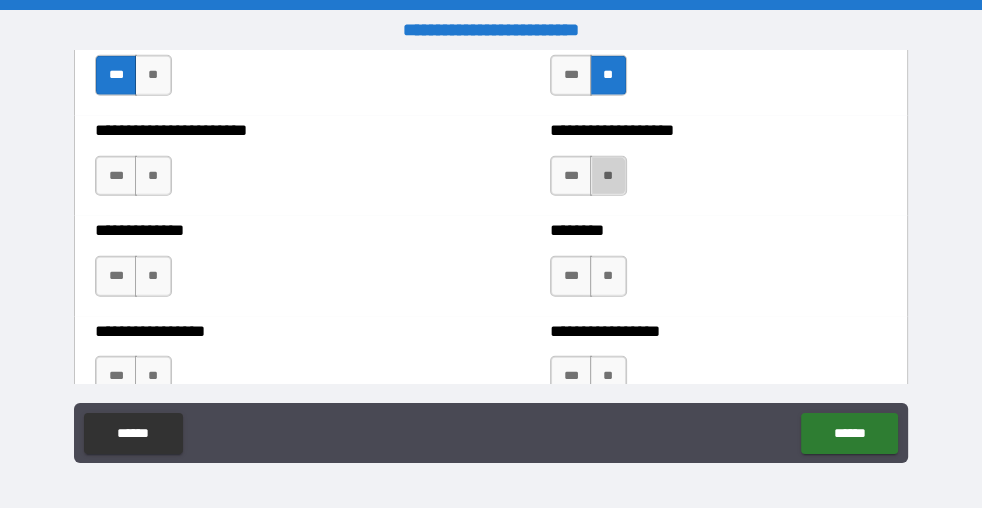click on "**" at bounding box center [608, 176] 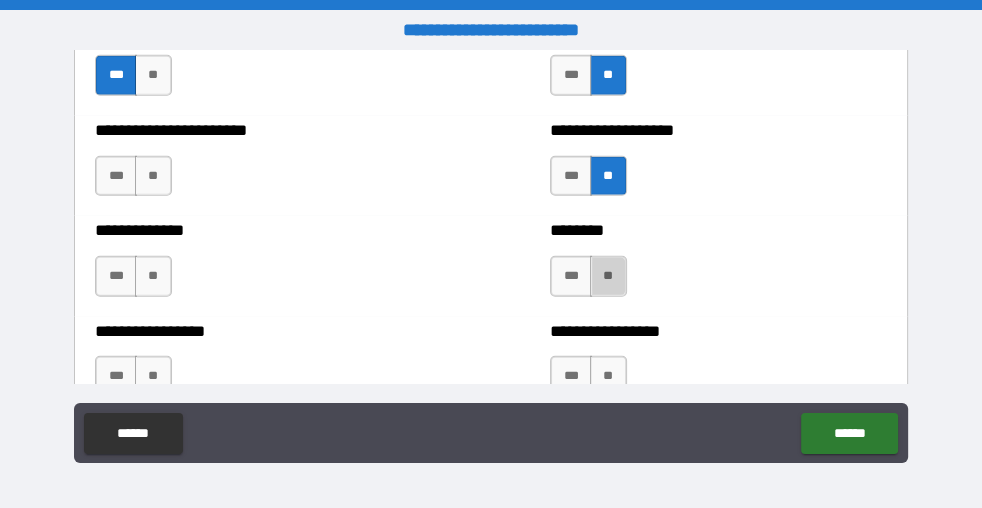 click on "**" at bounding box center (608, 276) 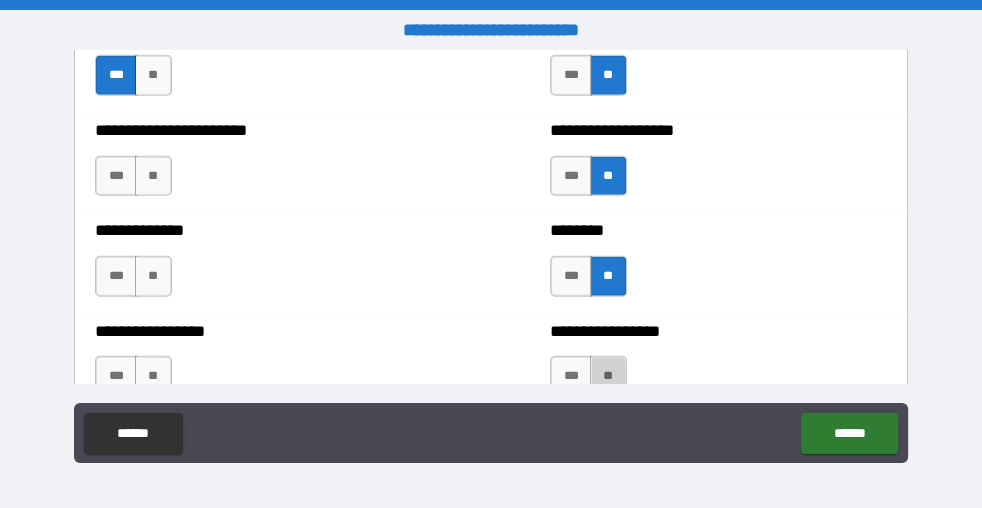 click on "**" at bounding box center [608, 376] 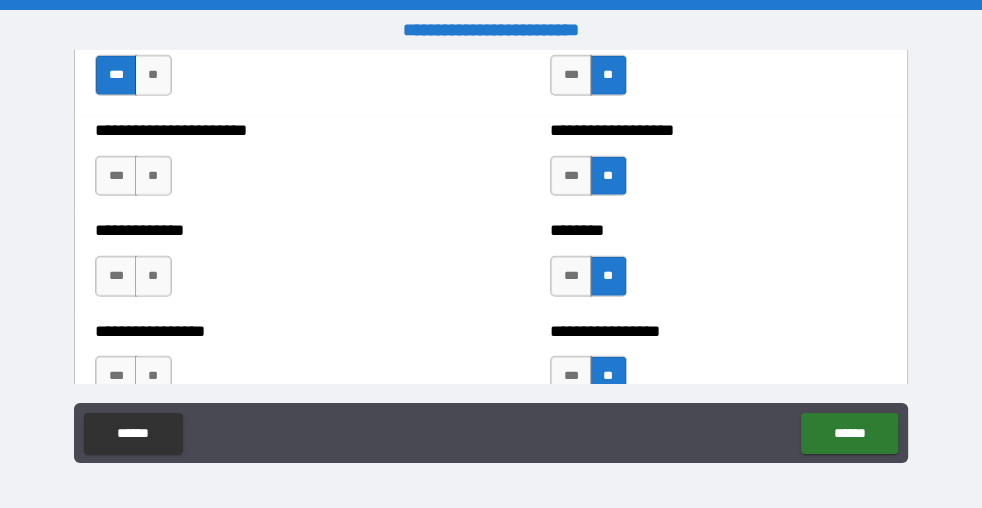 click on "**" at bounding box center [153, 376] 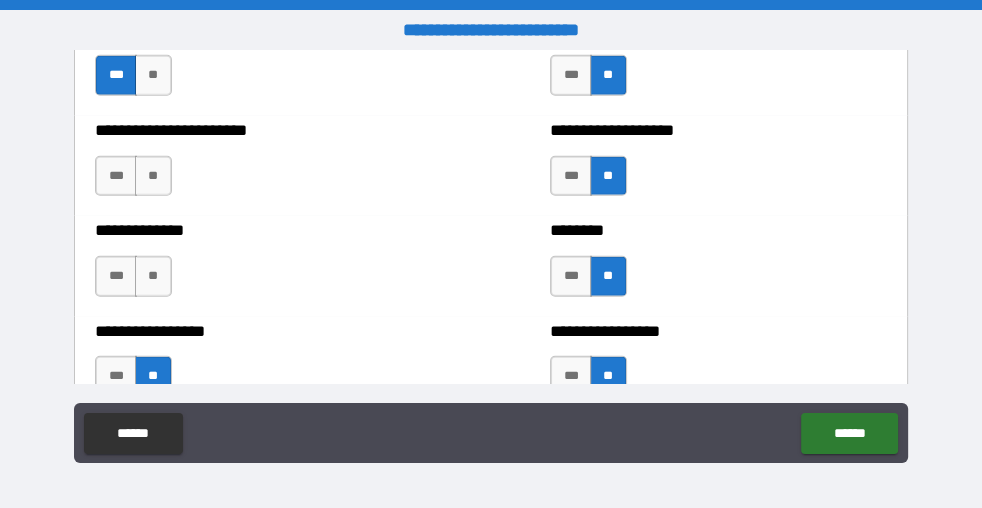 click on "**" at bounding box center (153, 276) 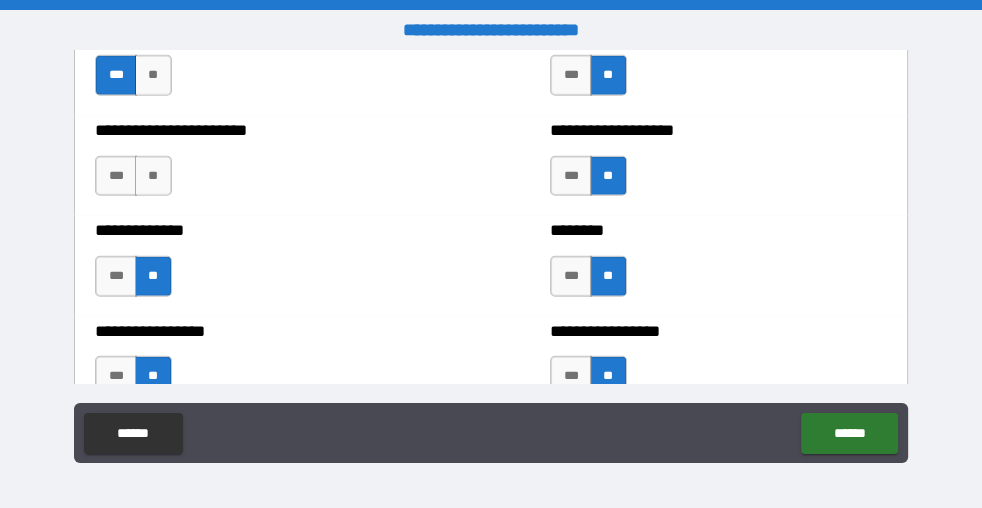 click on "**" at bounding box center [153, 176] 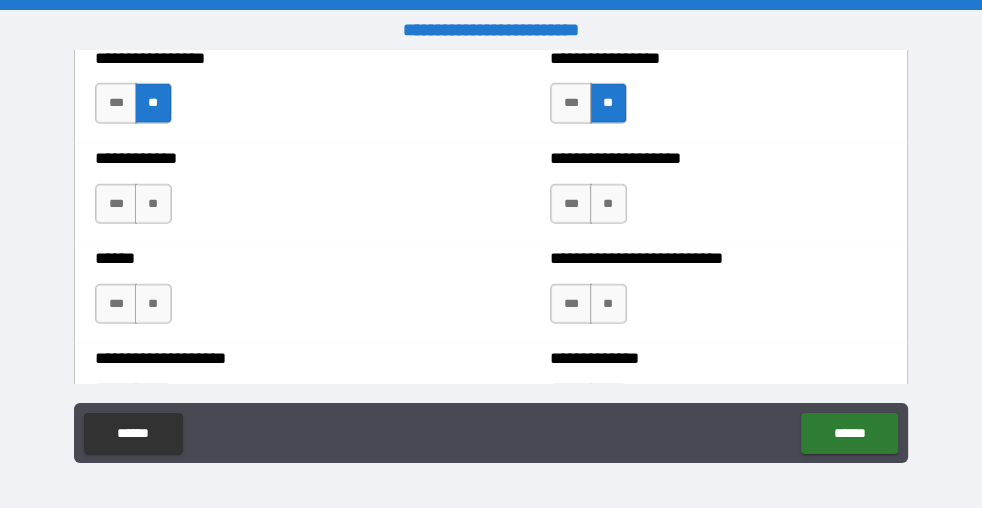 scroll, scrollTop: 4000, scrollLeft: 0, axis: vertical 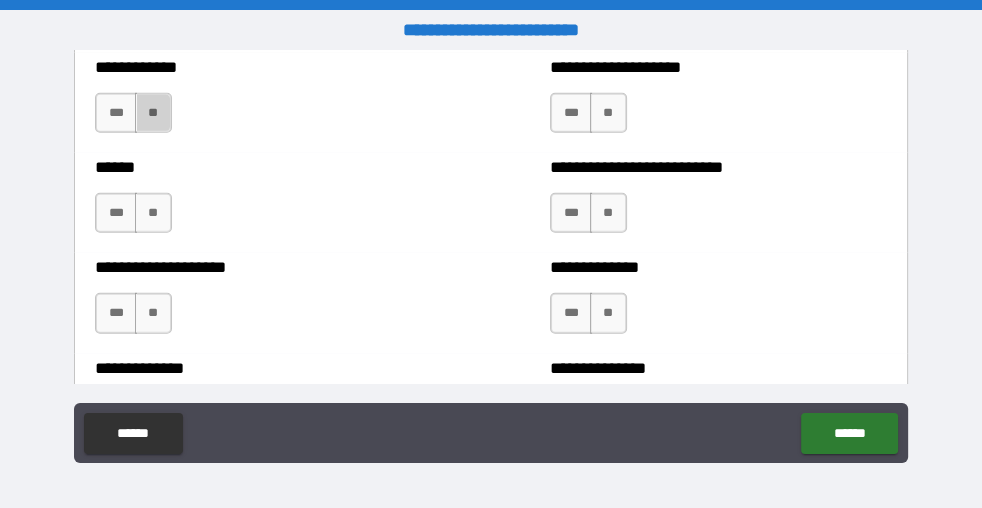 click on "**" at bounding box center [153, 113] 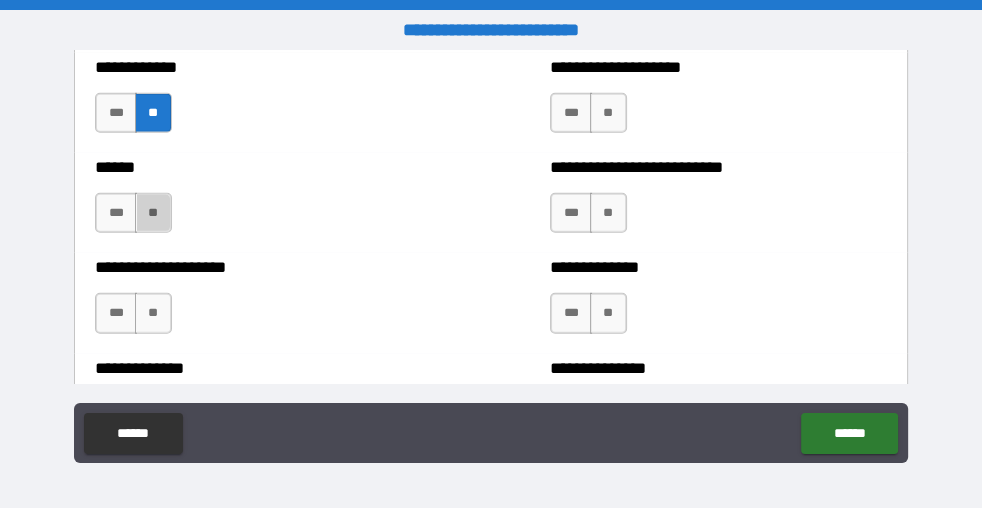 click on "**" at bounding box center [153, 213] 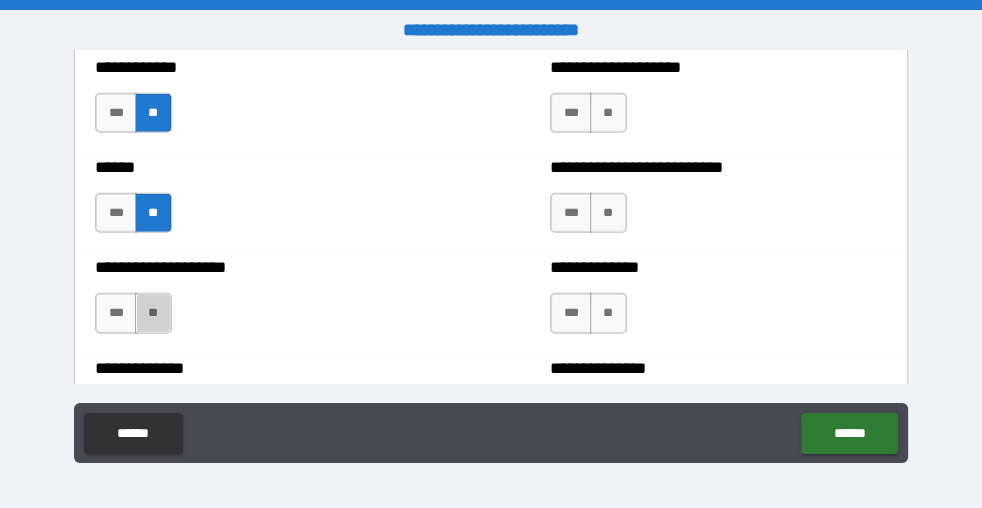 click on "**" at bounding box center [153, 313] 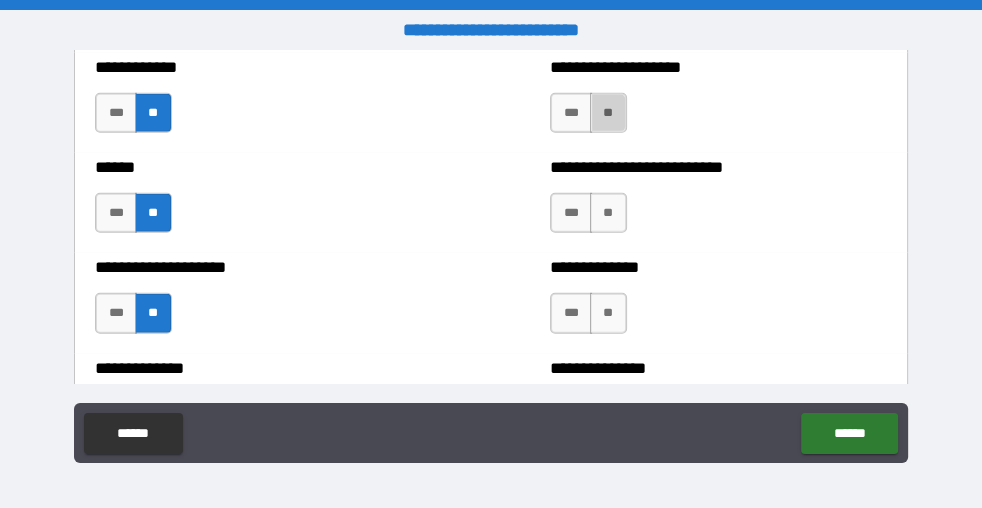 click on "**" at bounding box center (608, 113) 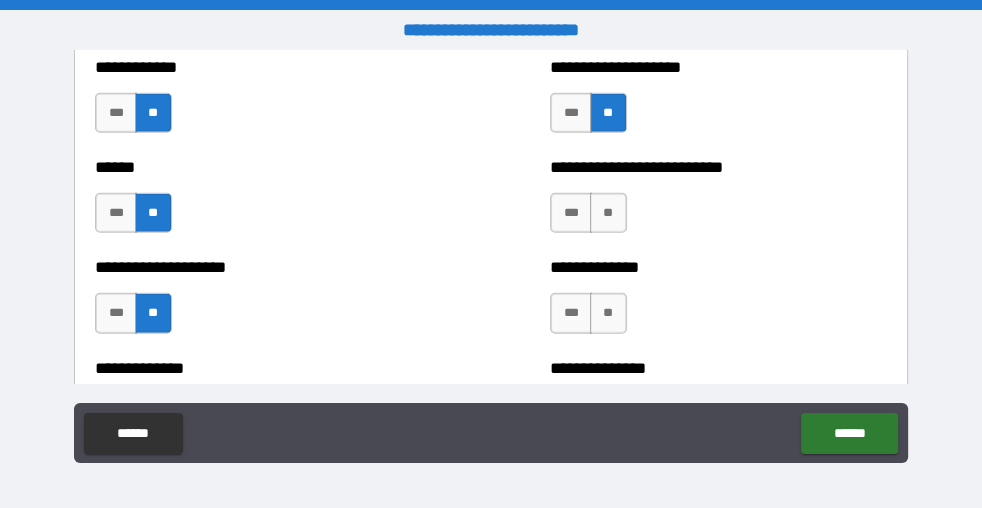 click on "**" at bounding box center [608, 213] 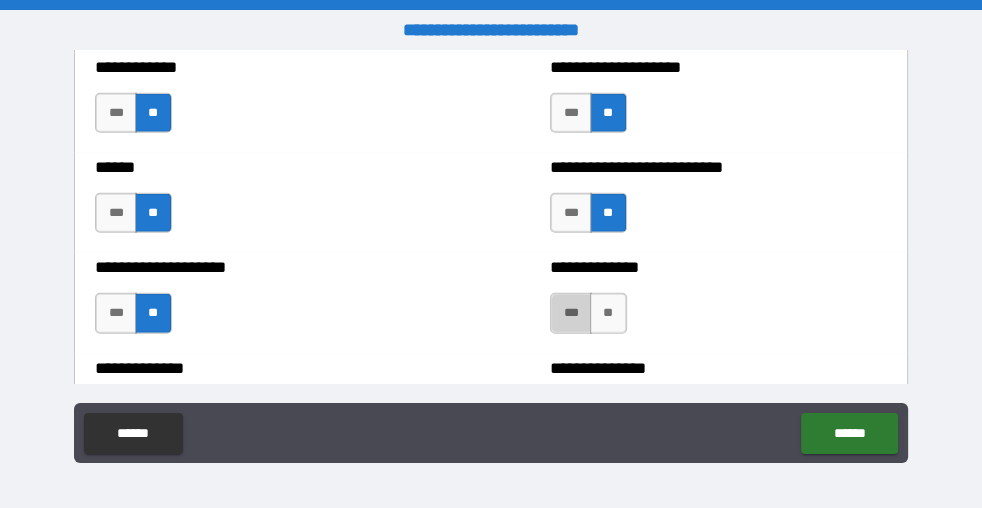 click on "***" at bounding box center (571, 313) 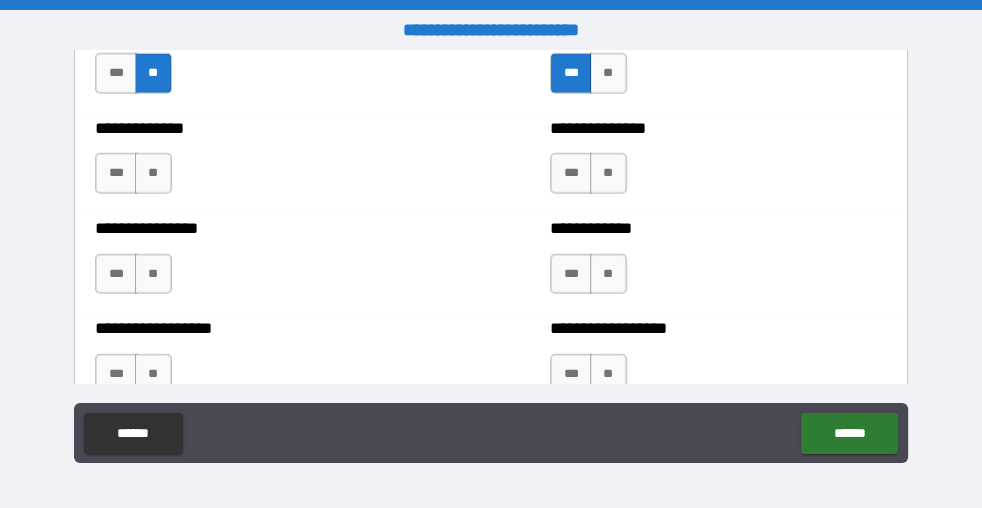 scroll, scrollTop: 4272, scrollLeft: 0, axis: vertical 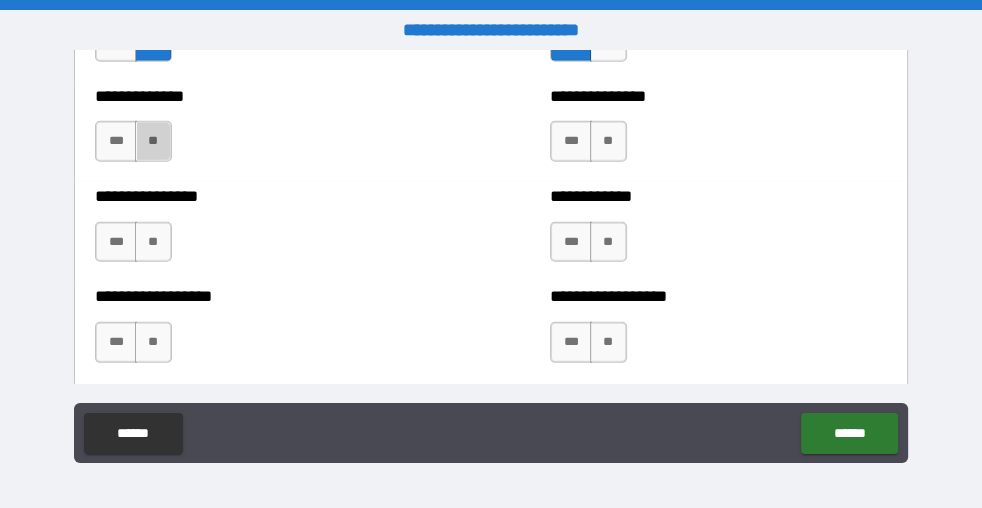 click on "**" at bounding box center [153, 141] 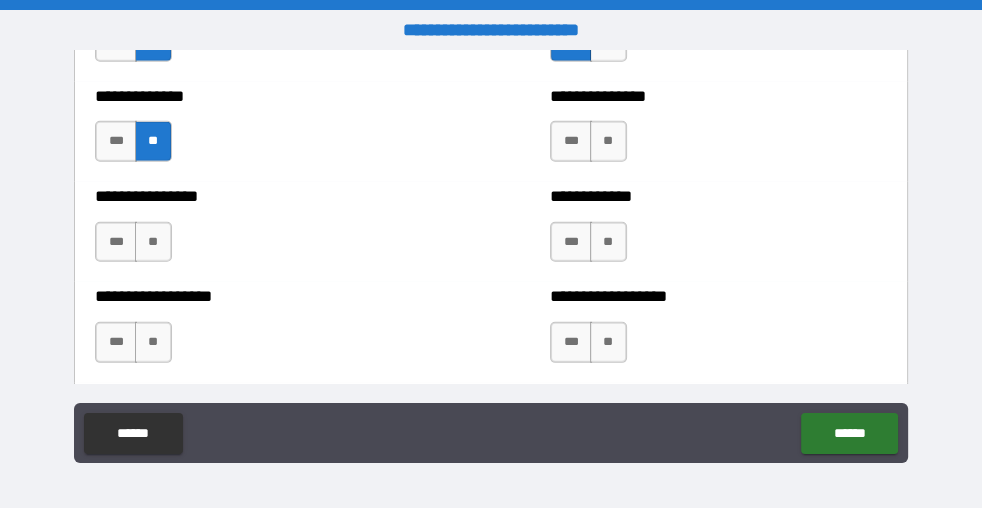 click on "**" at bounding box center [153, 242] 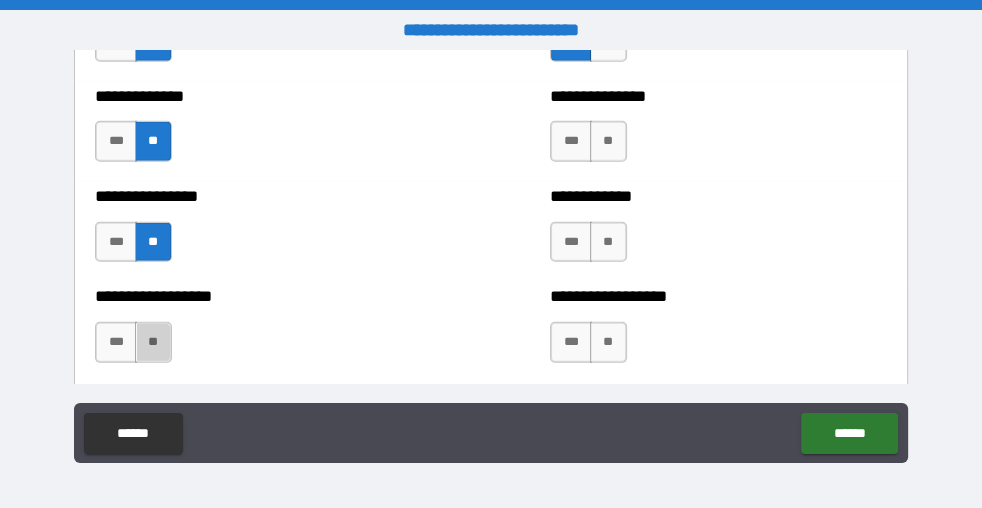 click on "**" at bounding box center (153, 342) 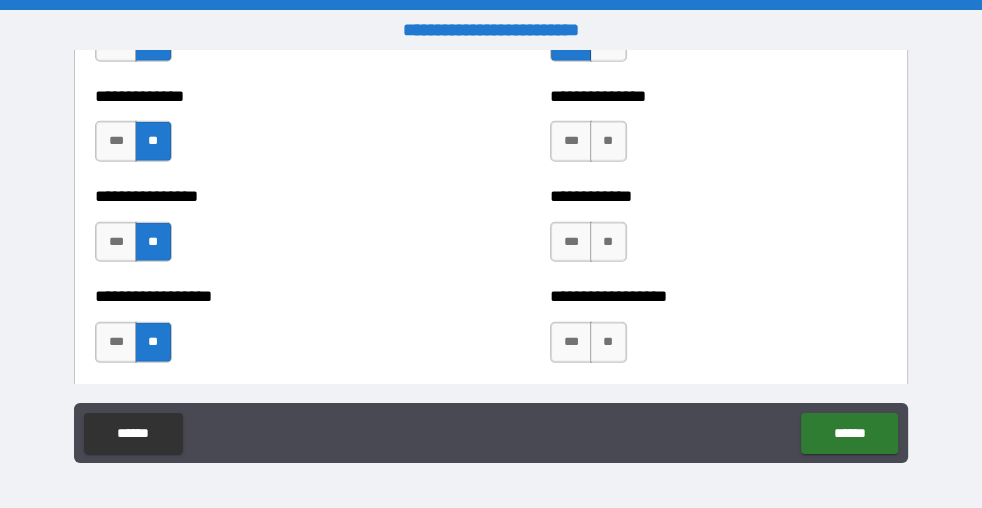 click on "**" at bounding box center (608, 342) 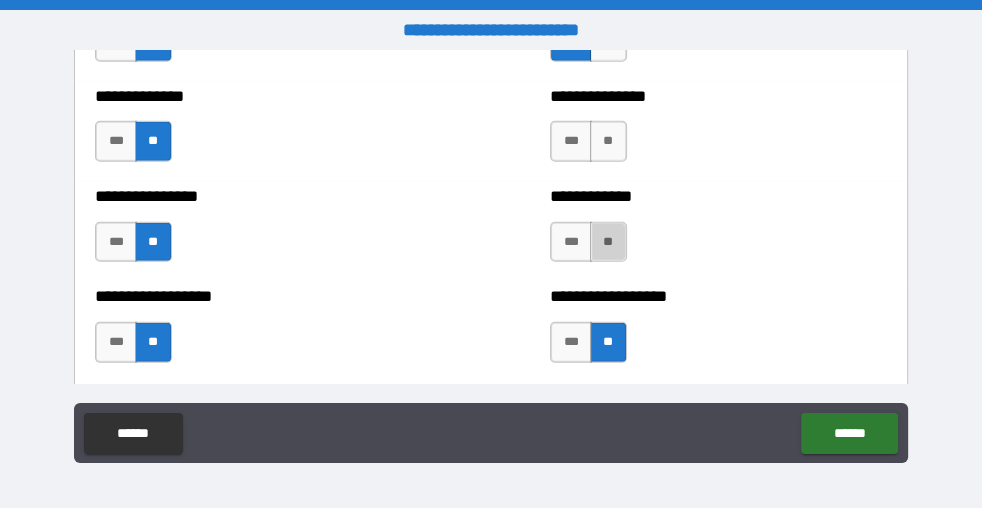 click on "**" at bounding box center (608, 242) 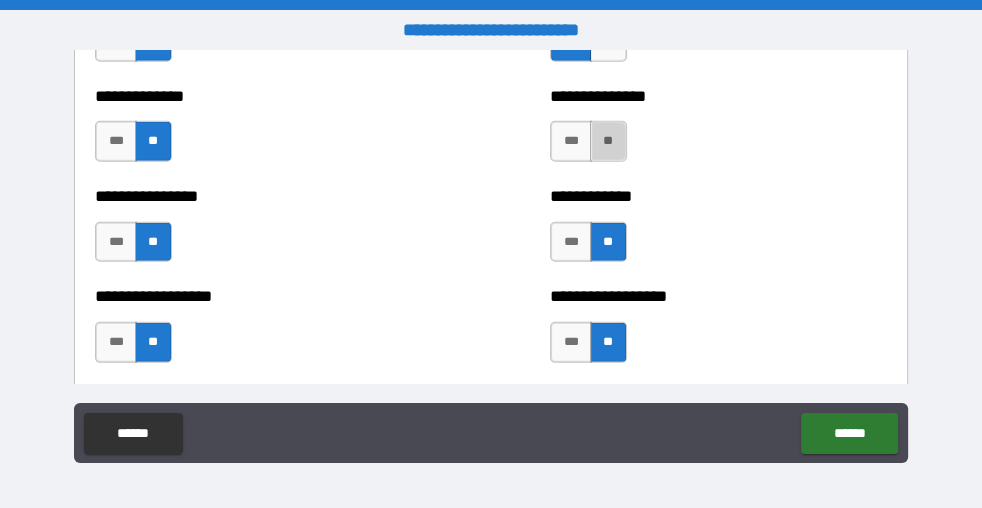 click on "**" at bounding box center [608, 141] 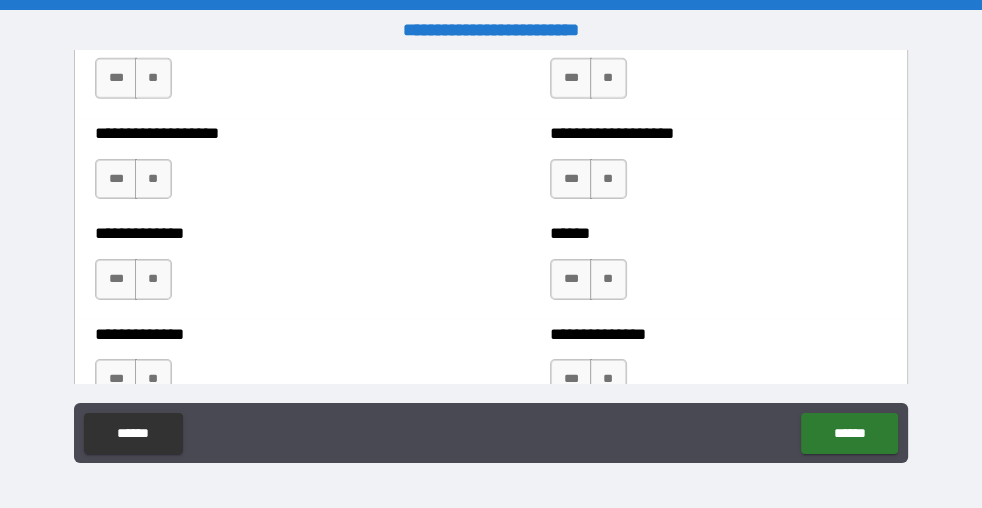 scroll, scrollTop: 4545, scrollLeft: 0, axis: vertical 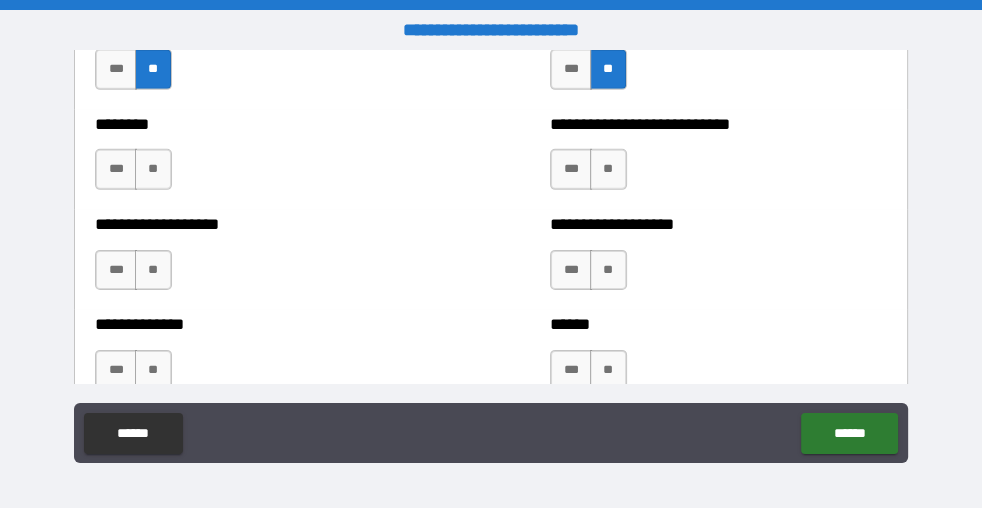 click on "**" at bounding box center [153, 169] 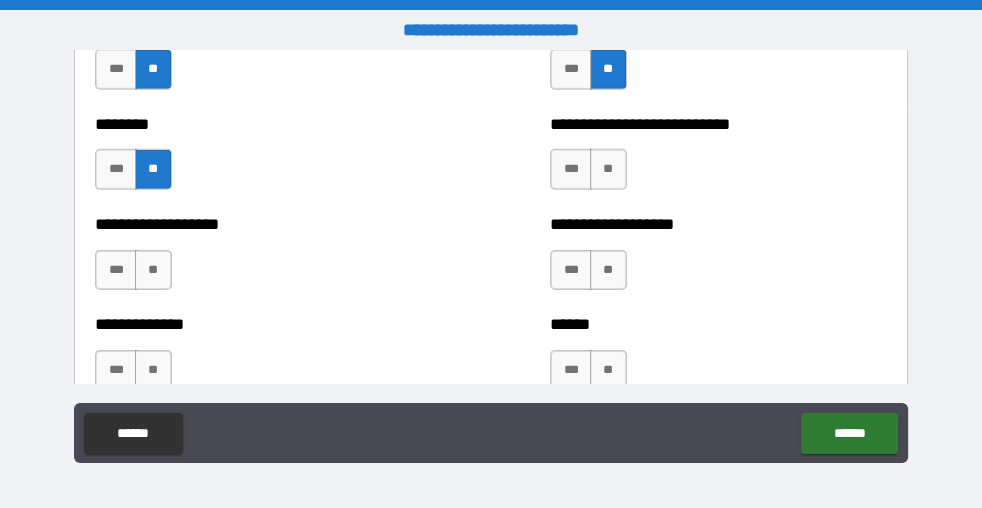 click on "**" at bounding box center (153, 270) 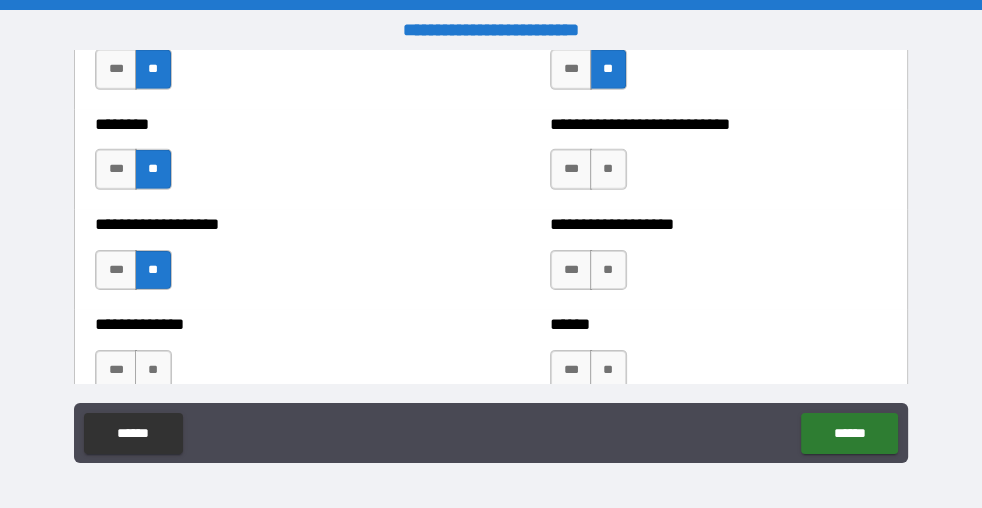 click on "**" at bounding box center [153, 370] 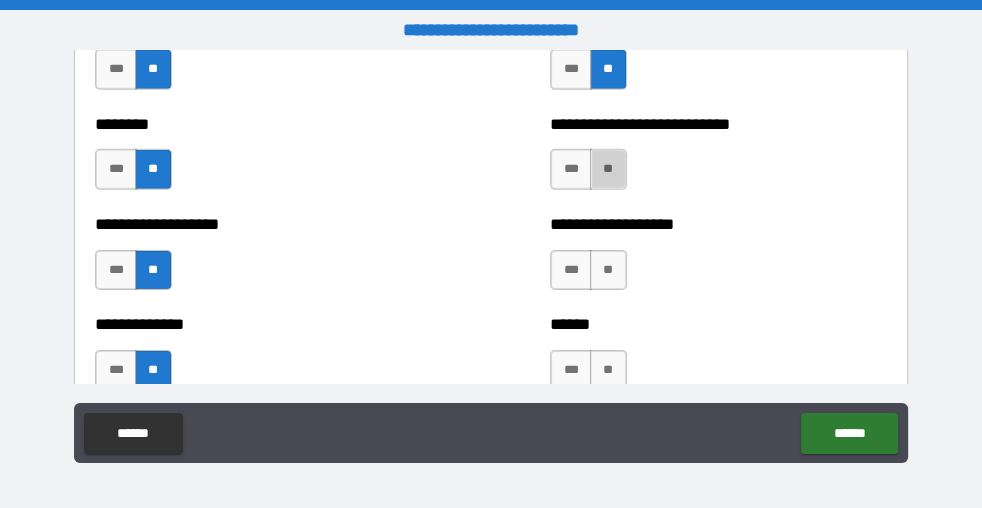 click on "**" at bounding box center (608, 169) 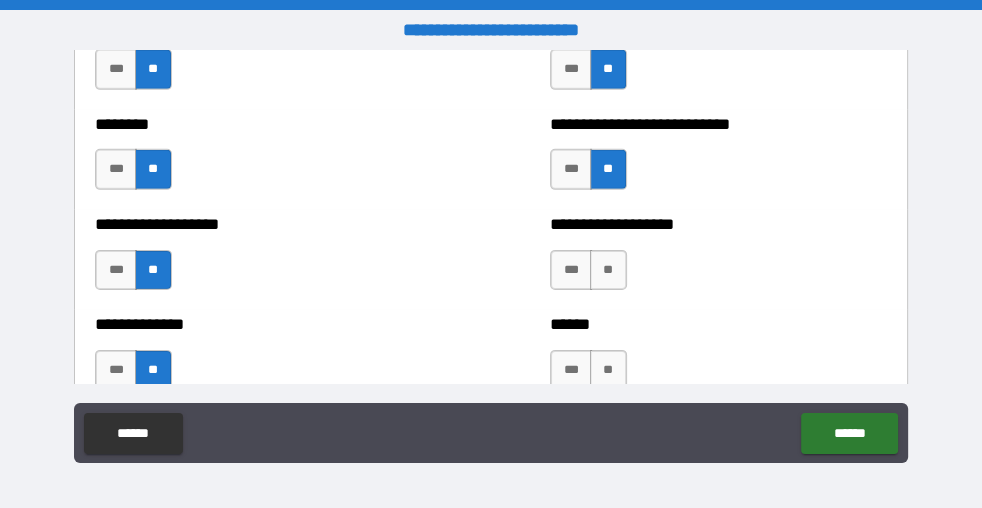 click on "**" at bounding box center (608, 270) 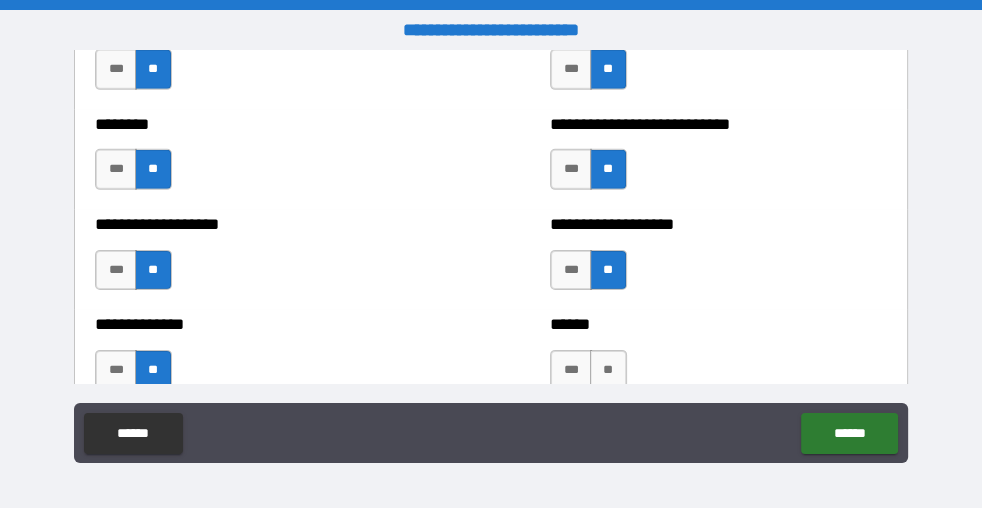click on "**" at bounding box center (608, 370) 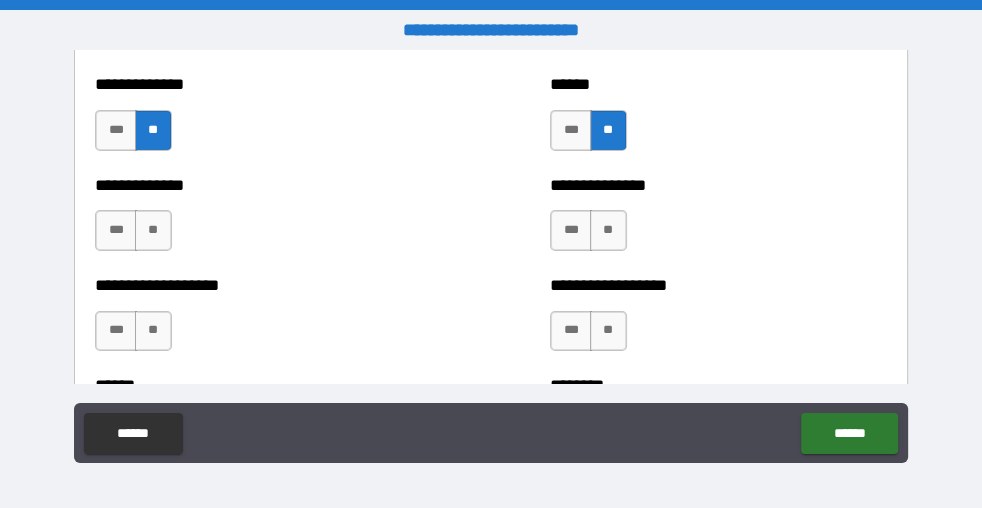 scroll, scrollTop: 4818, scrollLeft: 0, axis: vertical 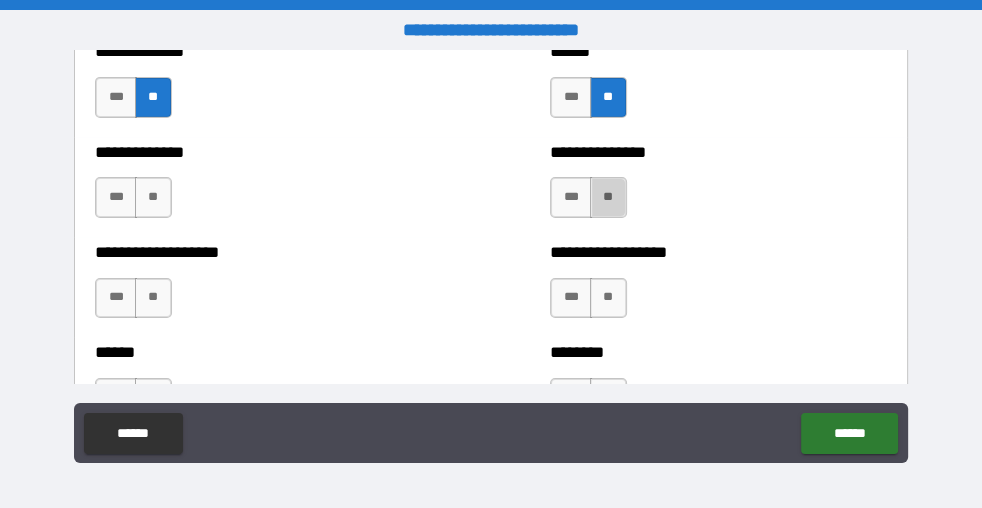 click on "**" at bounding box center [608, 197] 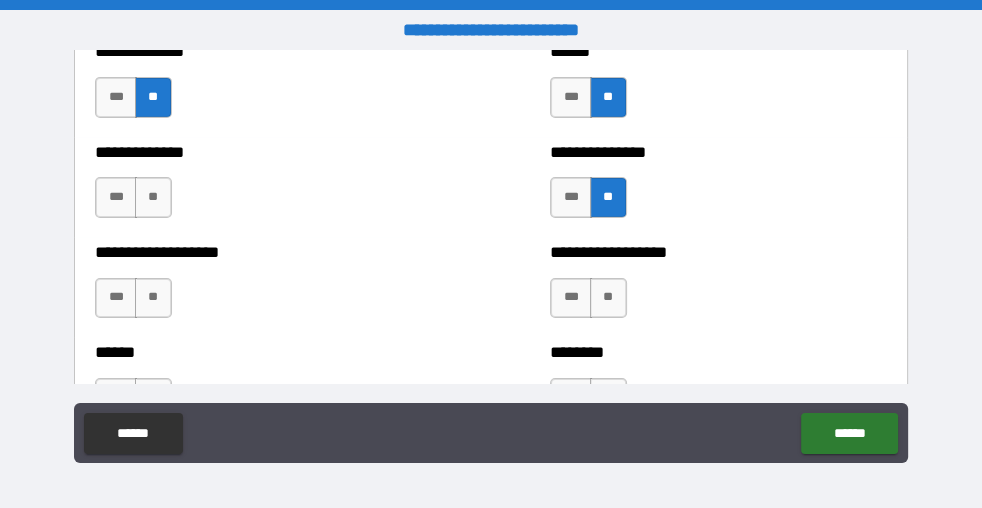 click on "**" at bounding box center (608, 298) 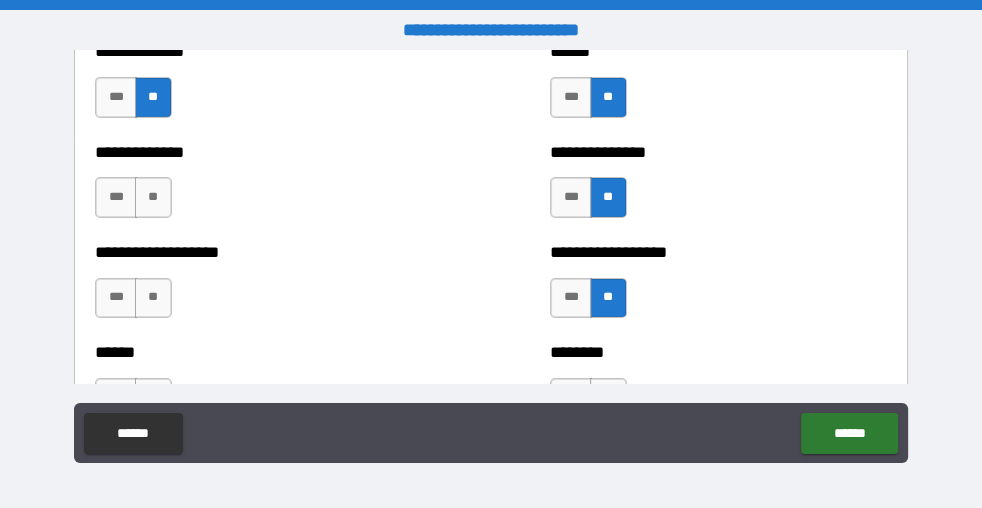 click on "**" at bounding box center (153, 197) 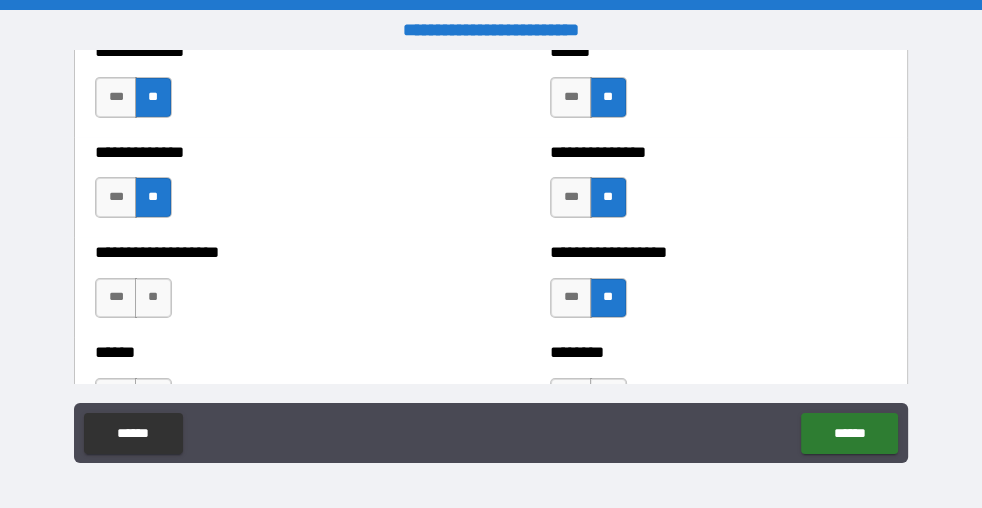 click on "**" at bounding box center (153, 298) 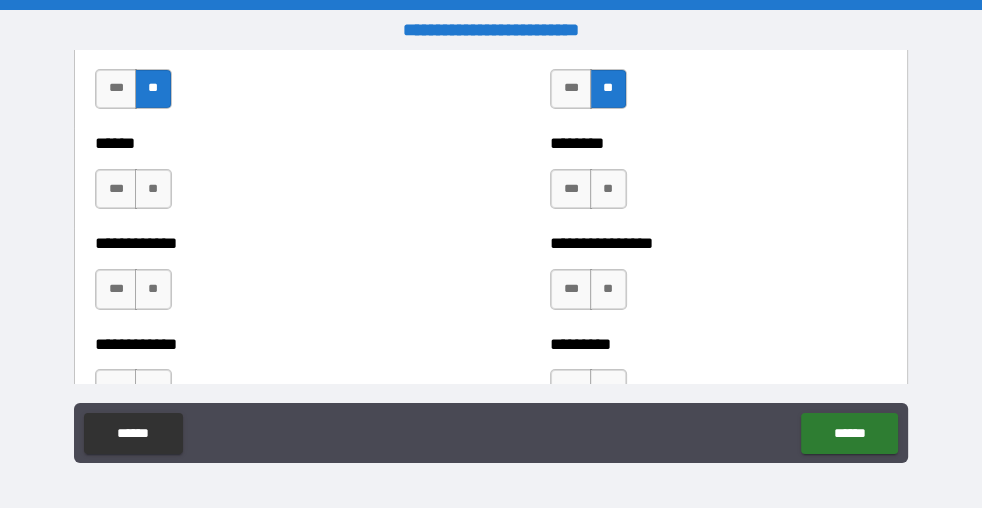 scroll, scrollTop: 5090, scrollLeft: 0, axis: vertical 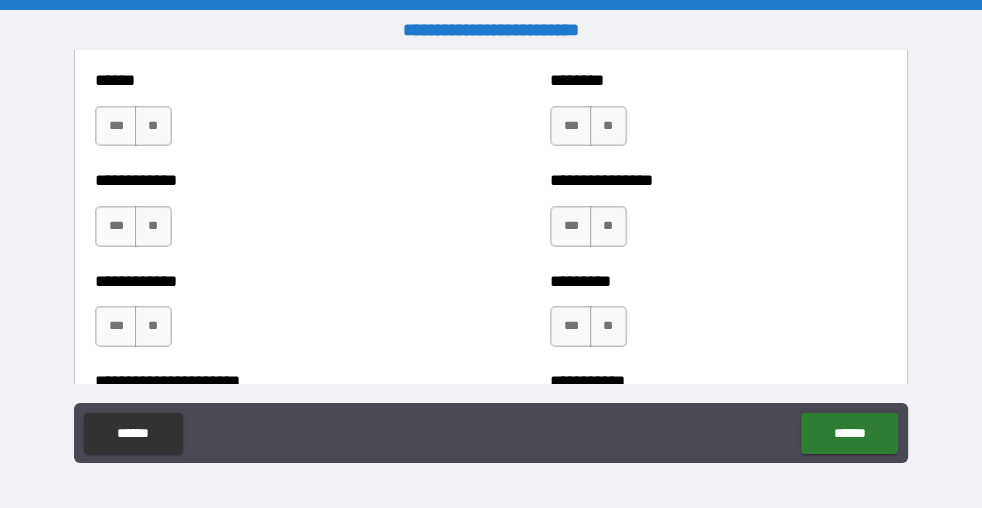 click on "**" at bounding box center [153, 126] 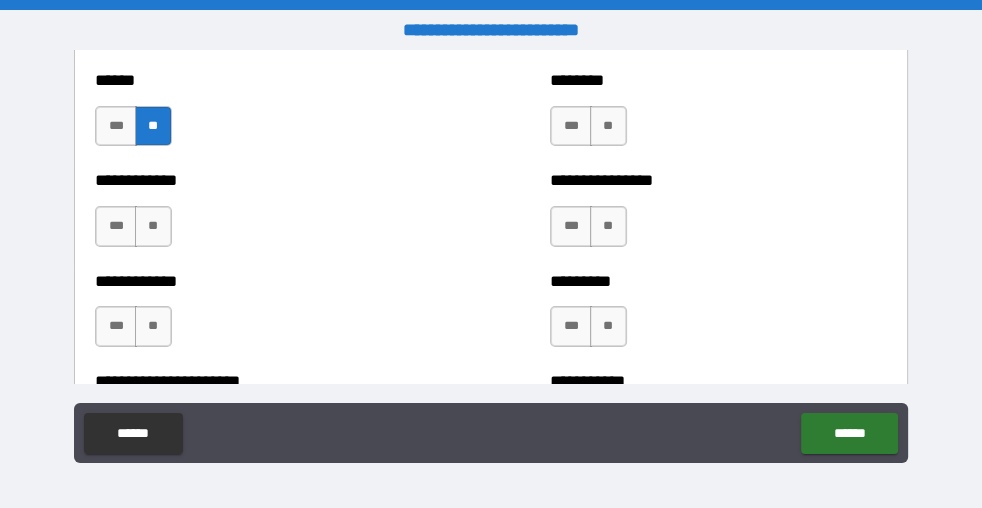 click on "**" at bounding box center (153, 226) 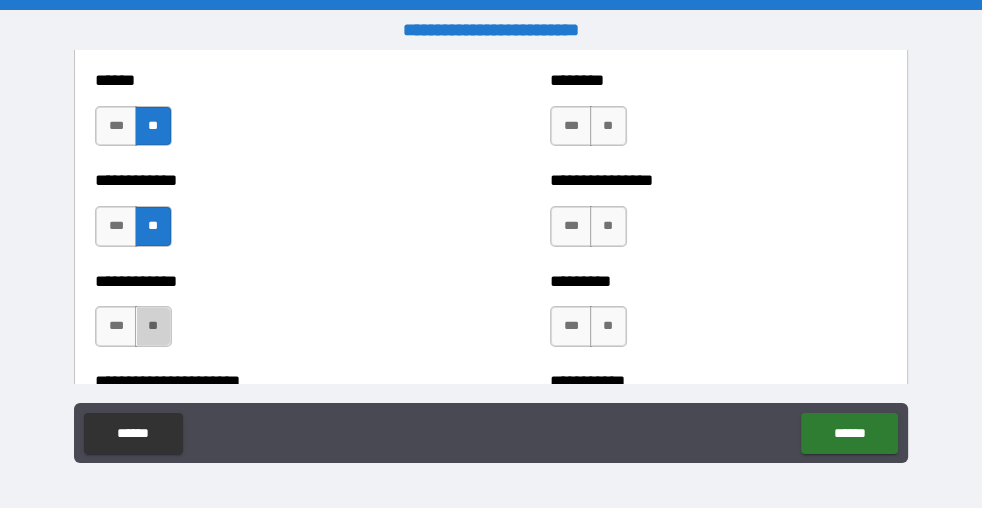 click on "**" at bounding box center (153, 326) 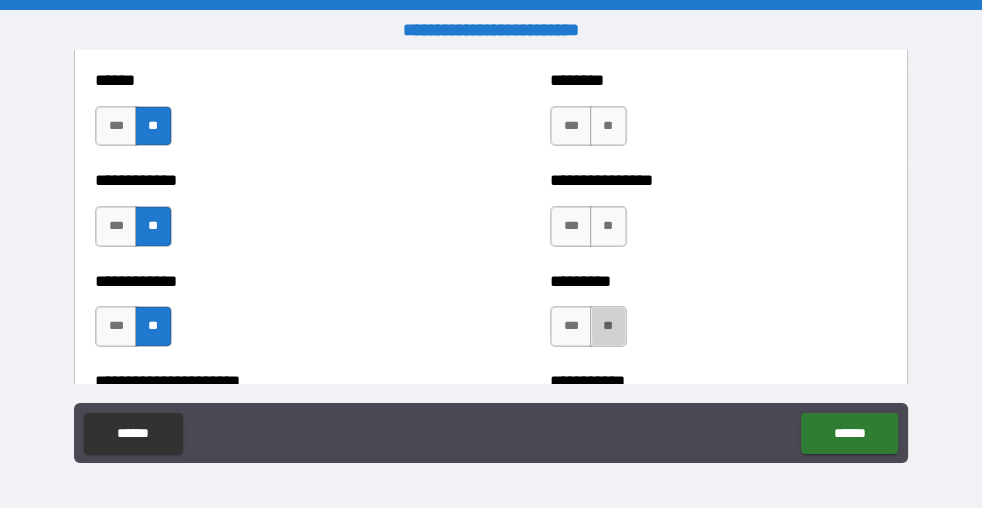 click on "**" at bounding box center (608, 326) 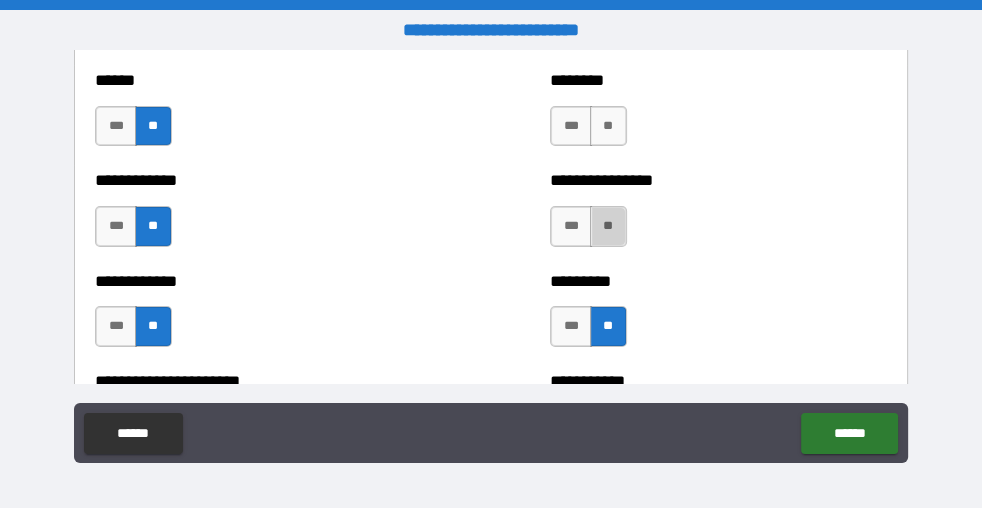 click on "**" at bounding box center (608, 226) 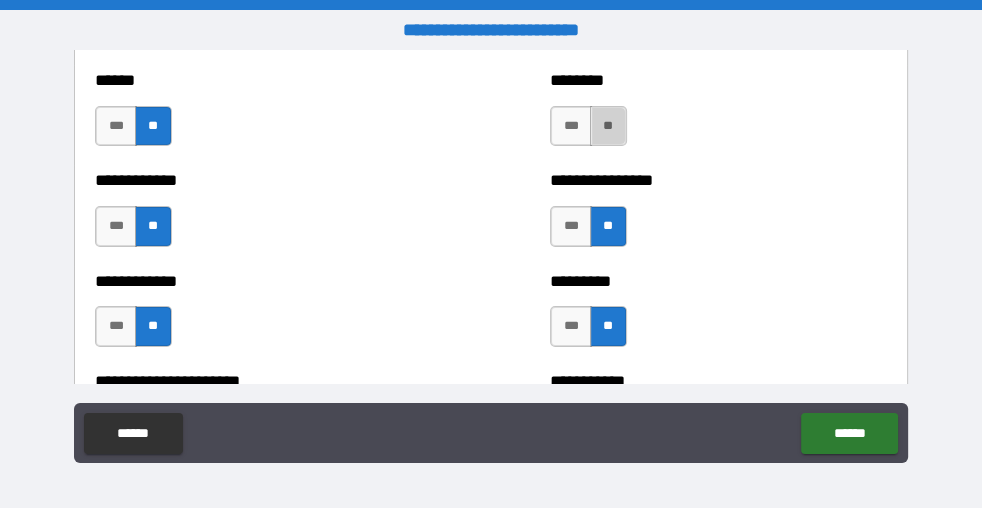 click on "**" at bounding box center (608, 126) 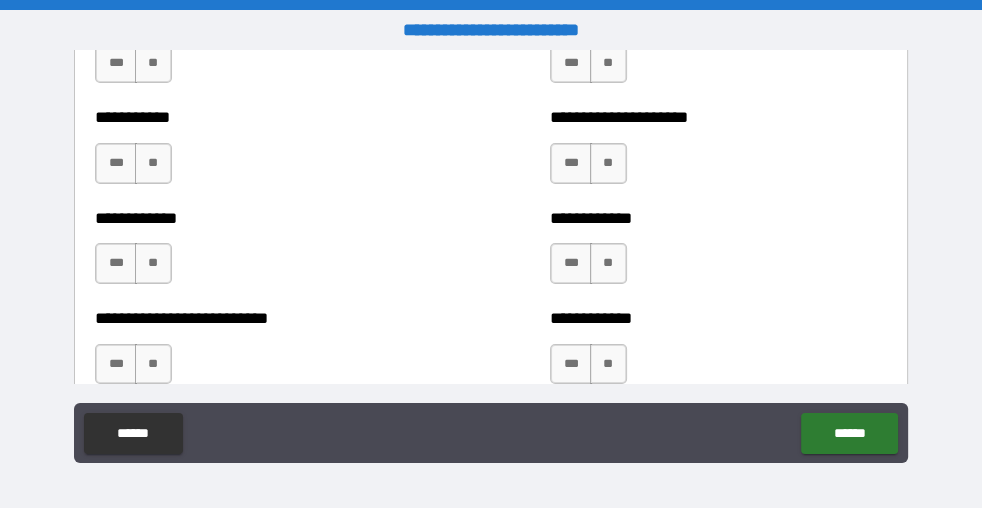 scroll, scrollTop: 5363, scrollLeft: 0, axis: vertical 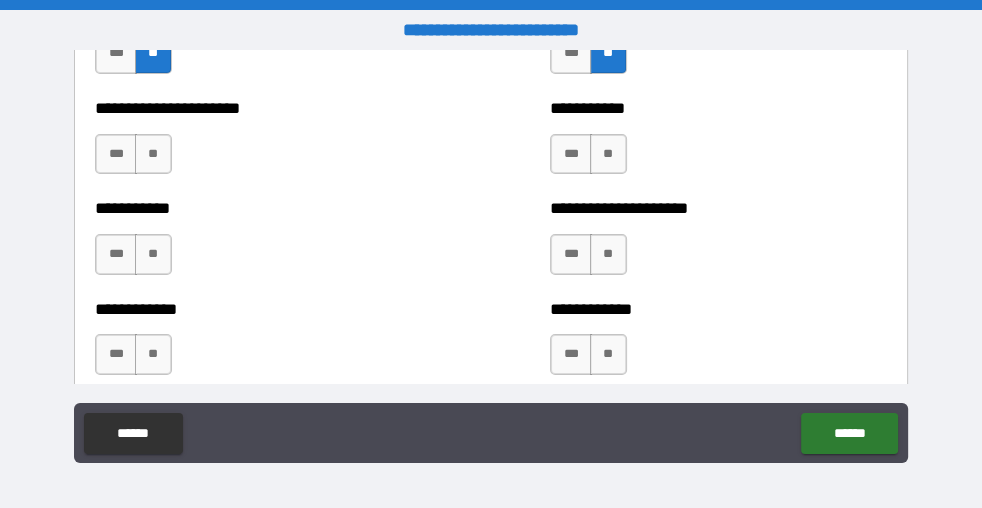 click on "**" at bounding box center [153, 154] 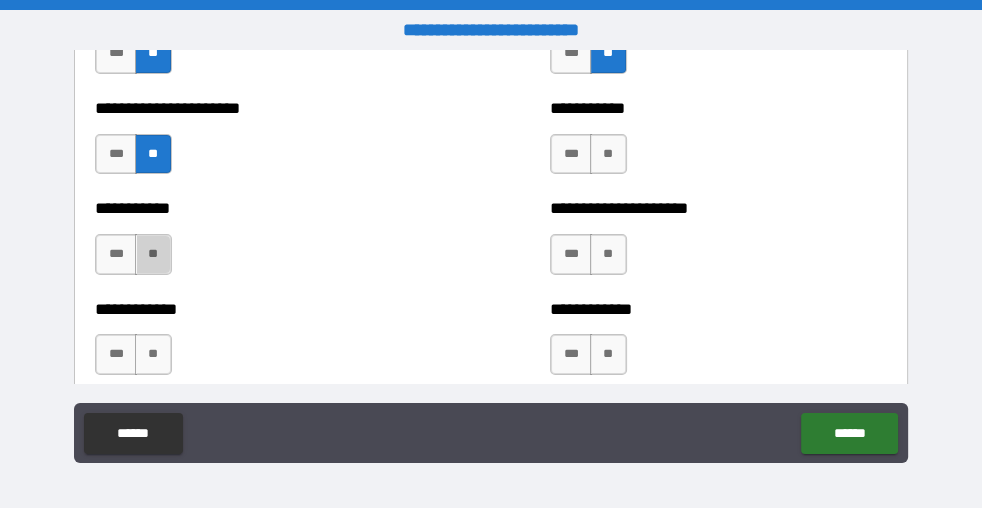 click on "**" at bounding box center (153, 254) 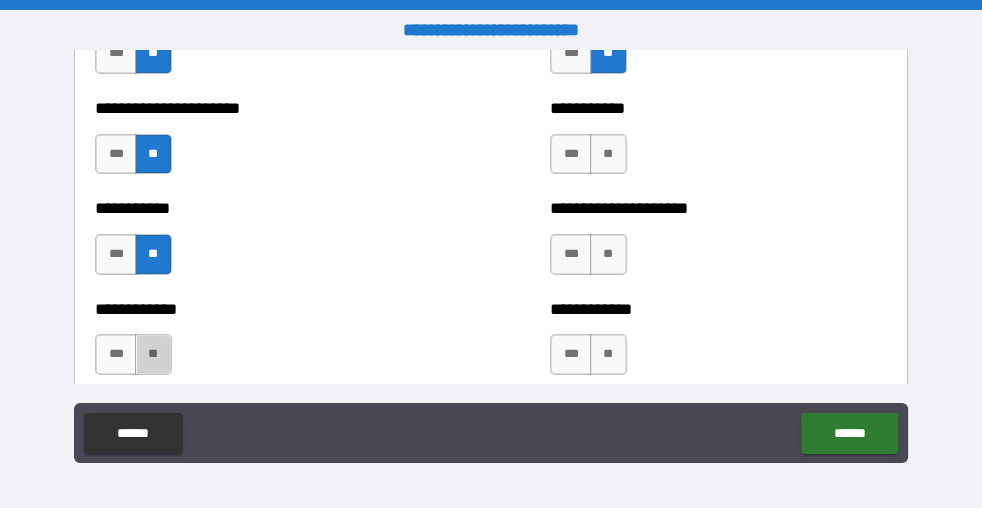 click on "**" at bounding box center [153, 354] 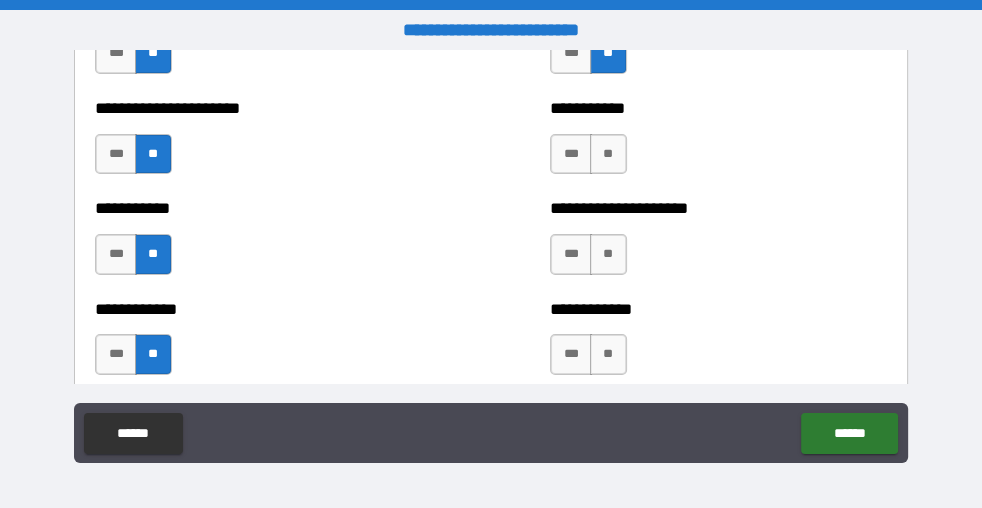 click on "**" at bounding box center (608, 354) 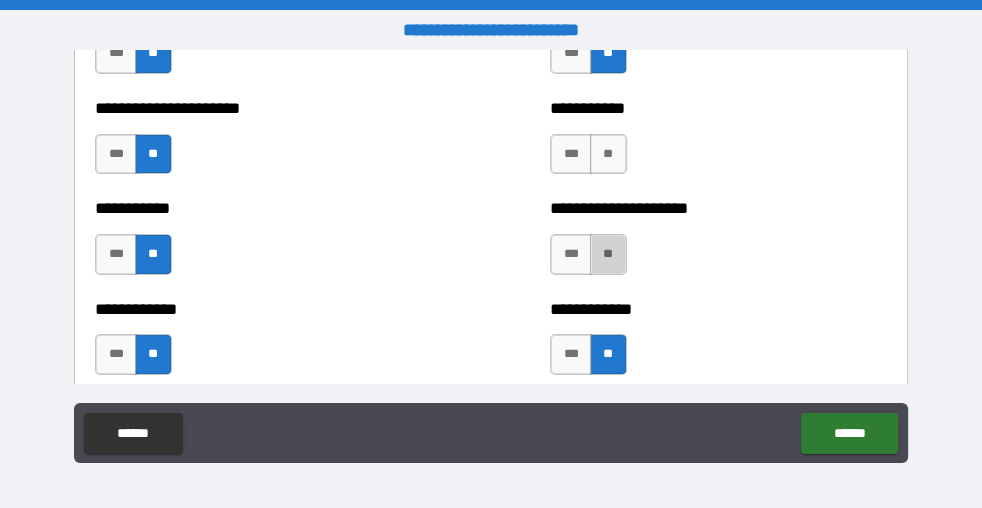 click on "**" at bounding box center [608, 254] 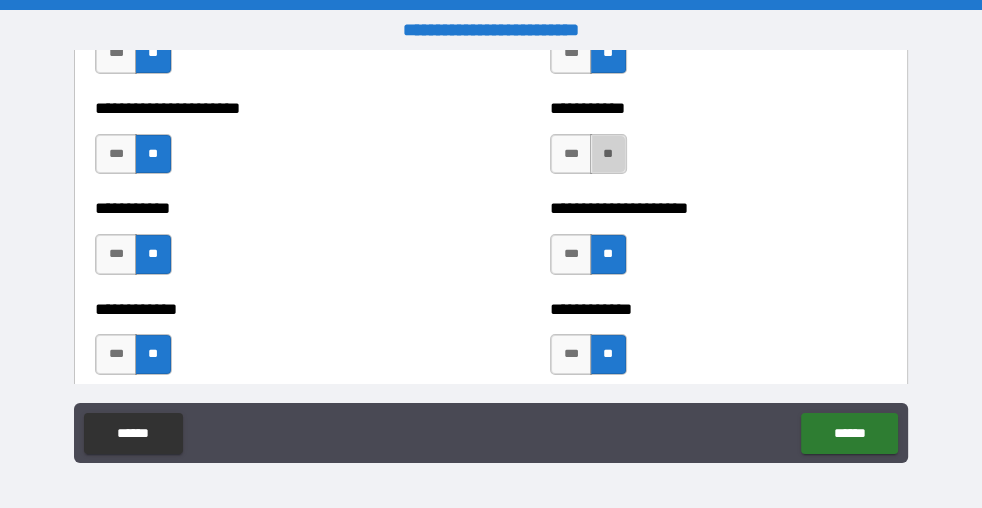 click on "**" at bounding box center (608, 154) 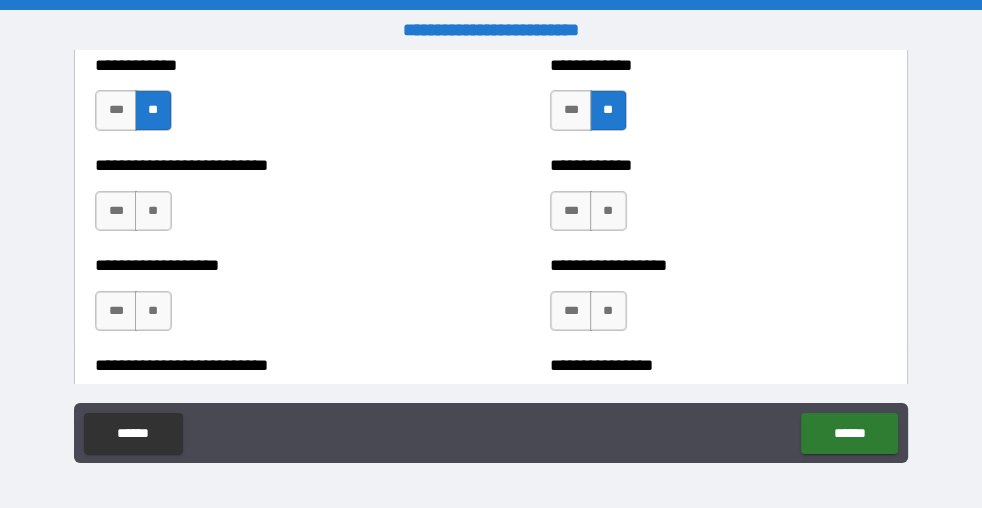 scroll, scrollTop: 5636, scrollLeft: 0, axis: vertical 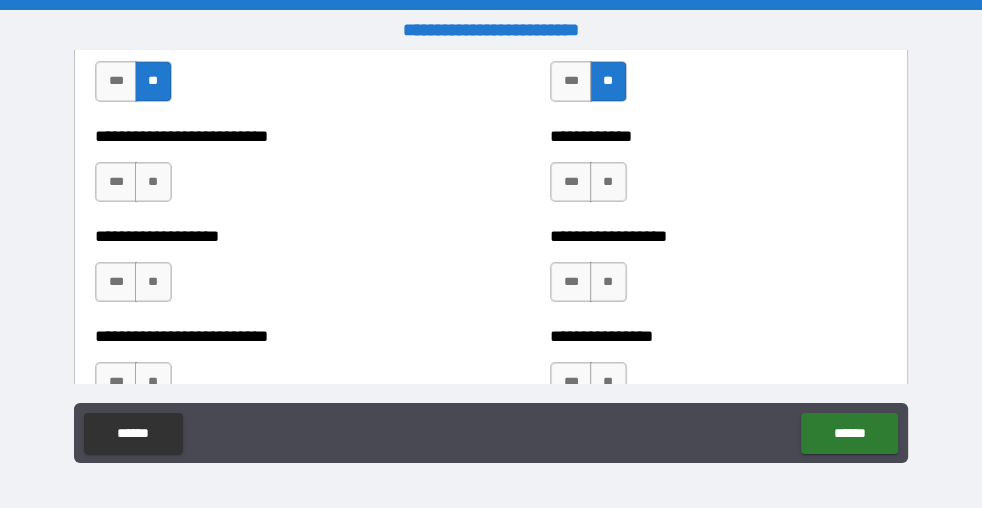 click on "**" at bounding box center (153, 182) 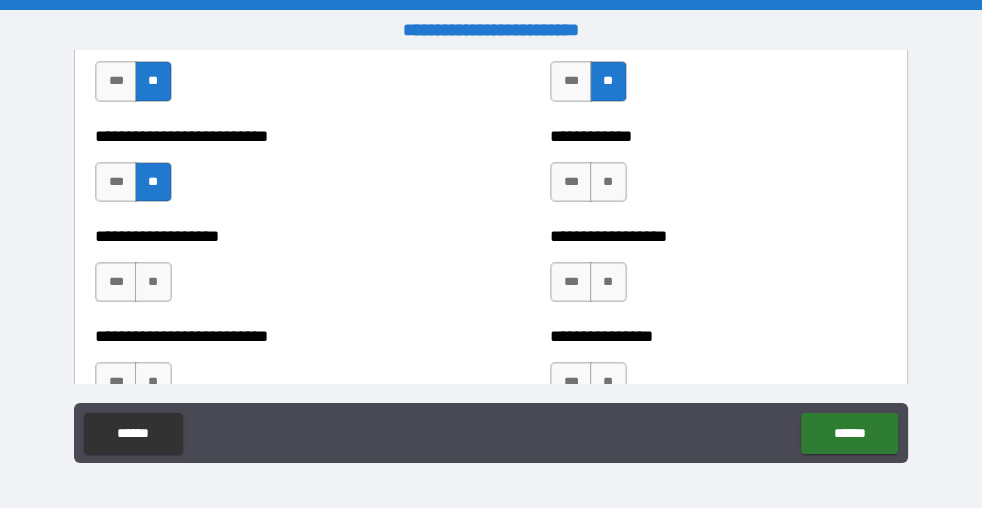 click on "**" at bounding box center (153, 282) 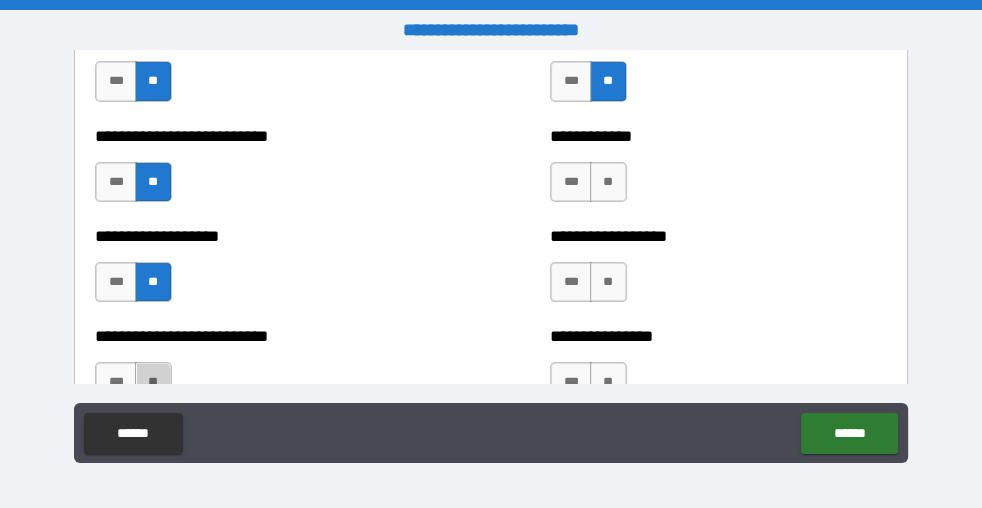 click on "**" at bounding box center (153, 382) 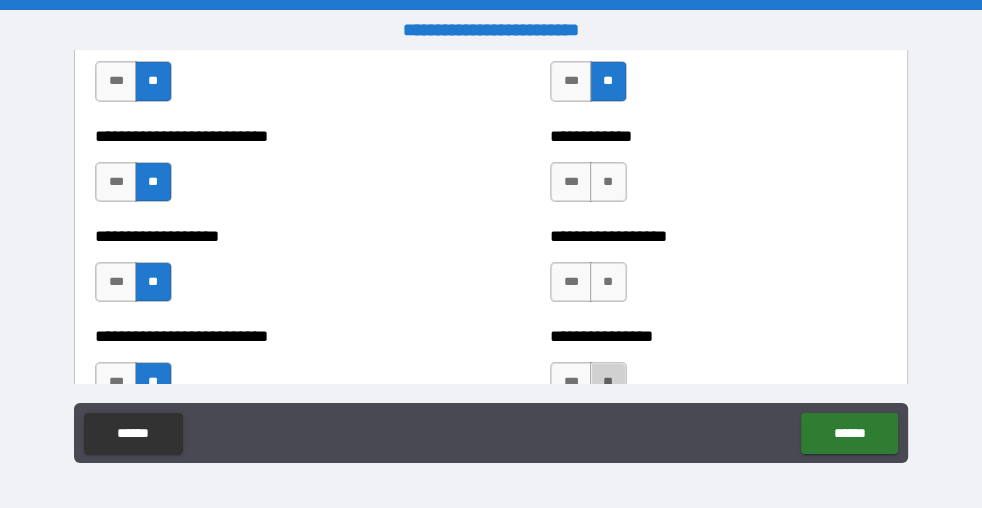 click on "**" at bounding box center (608, 382) 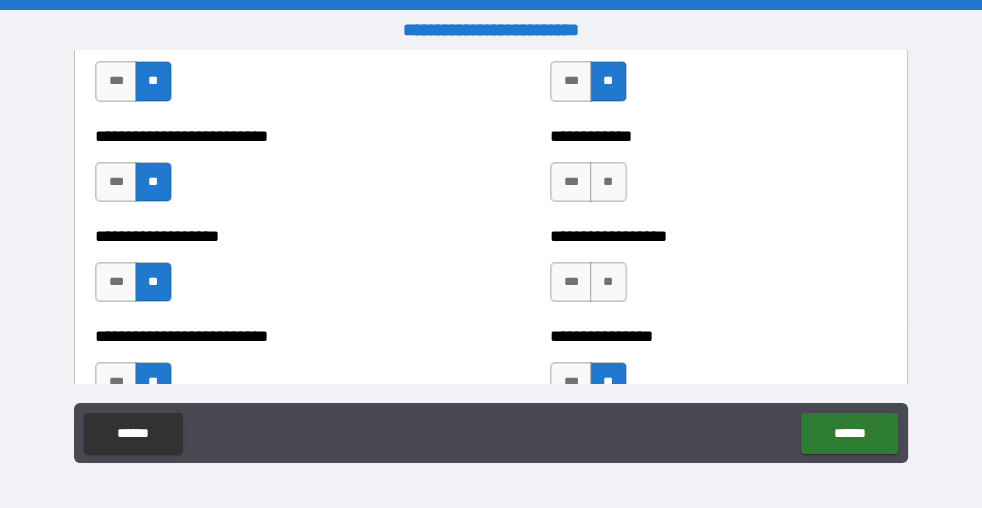 click on "**" at bounding box center (608, 282) 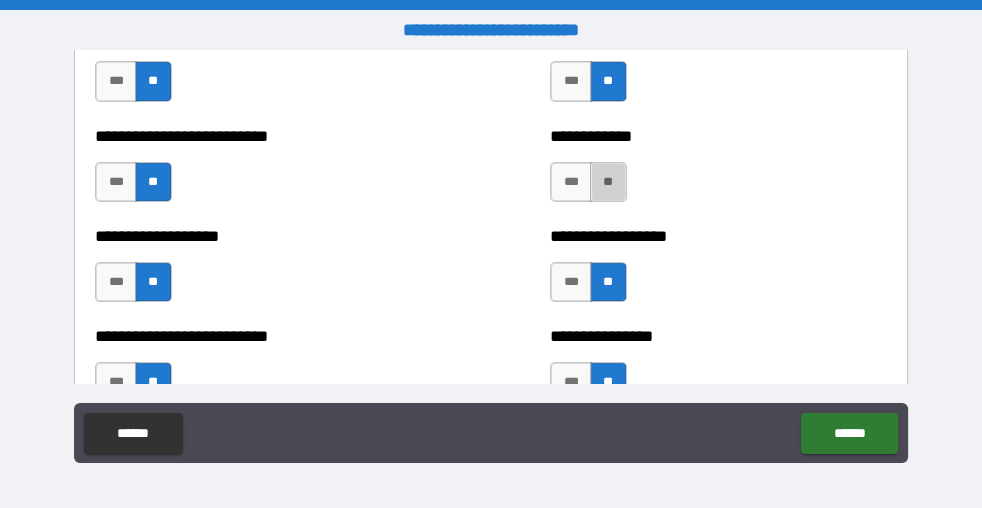 click on "**" at bounding box center [608, 182] 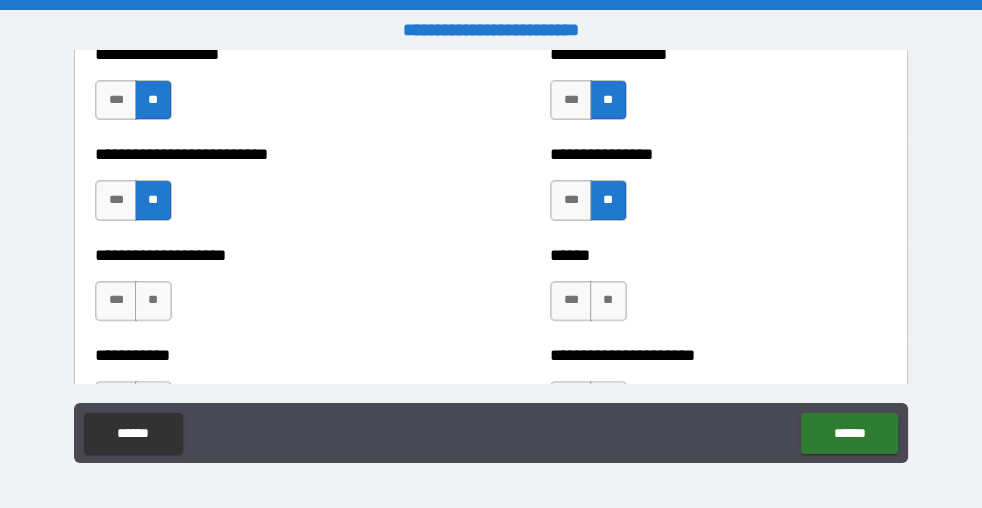 scroll, scrollTop: 5909, scrollLeft: 0, axis: vertical 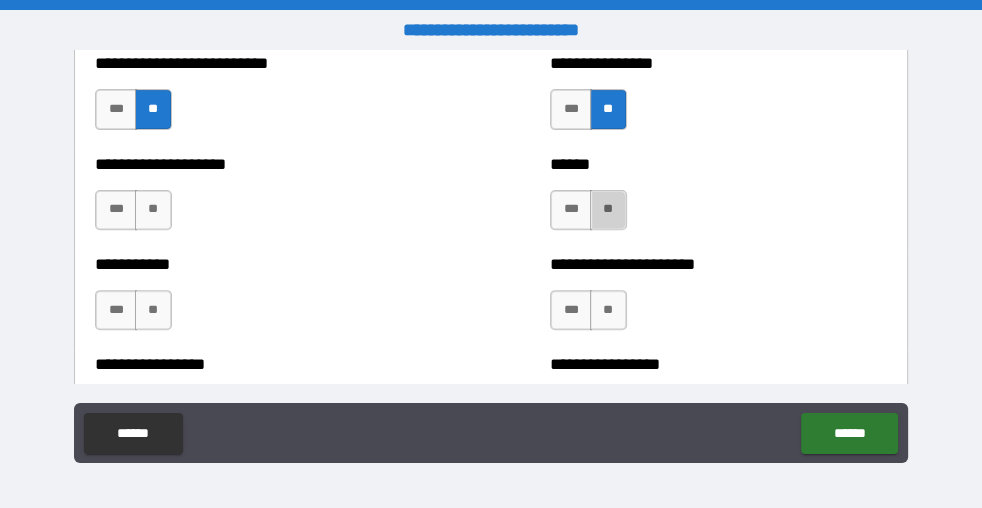 click on "**" at bounding box center [608, 210] 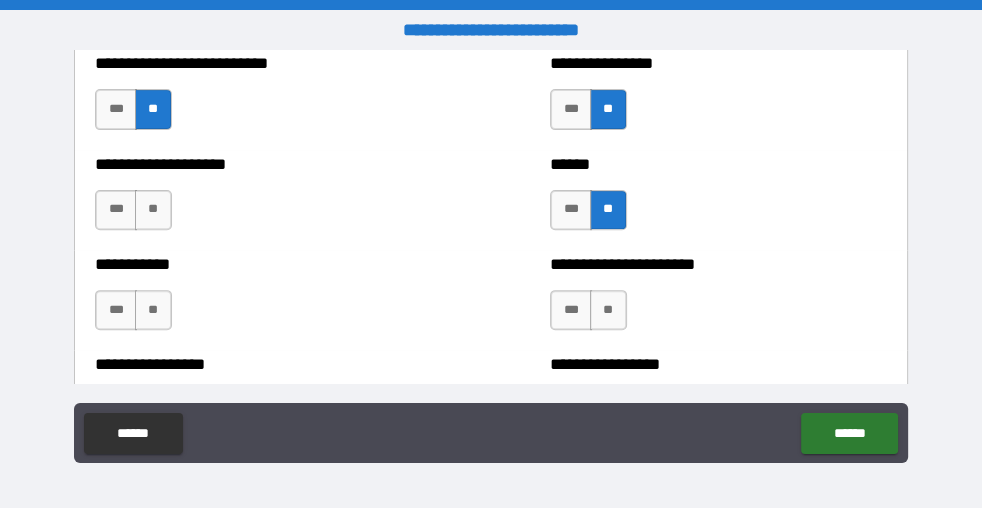 click on "**" at bounding box center [608, 310] 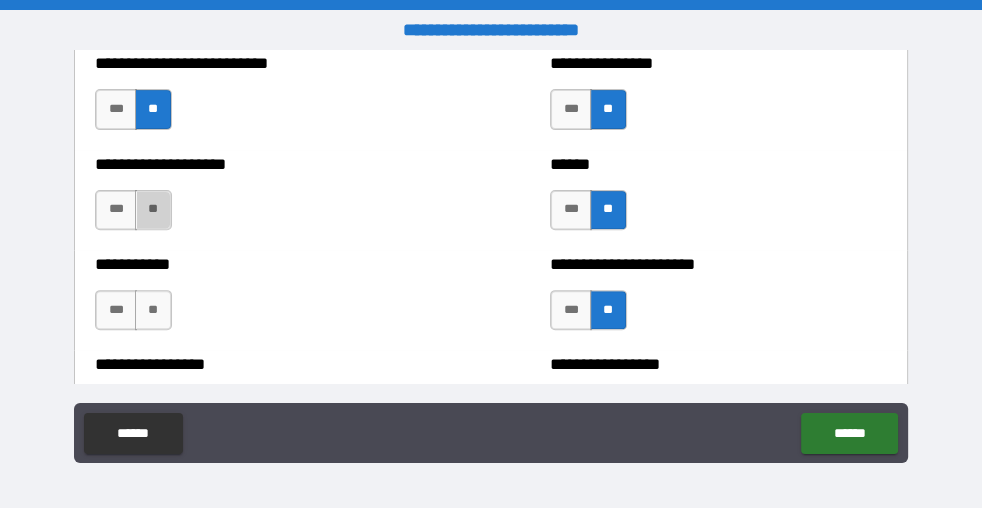 click on "**" at bounding box center [153, 210] 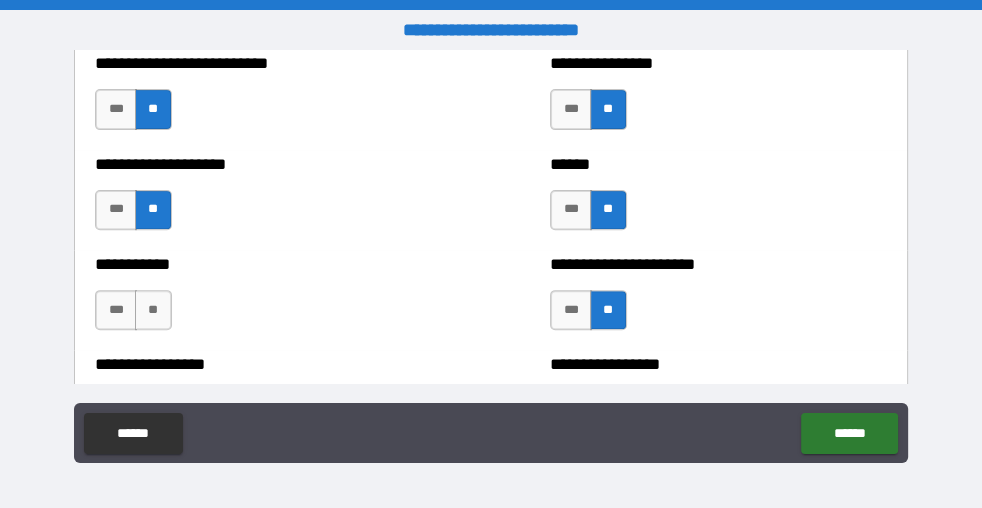 click on "**" at bounding box center [153, 310] 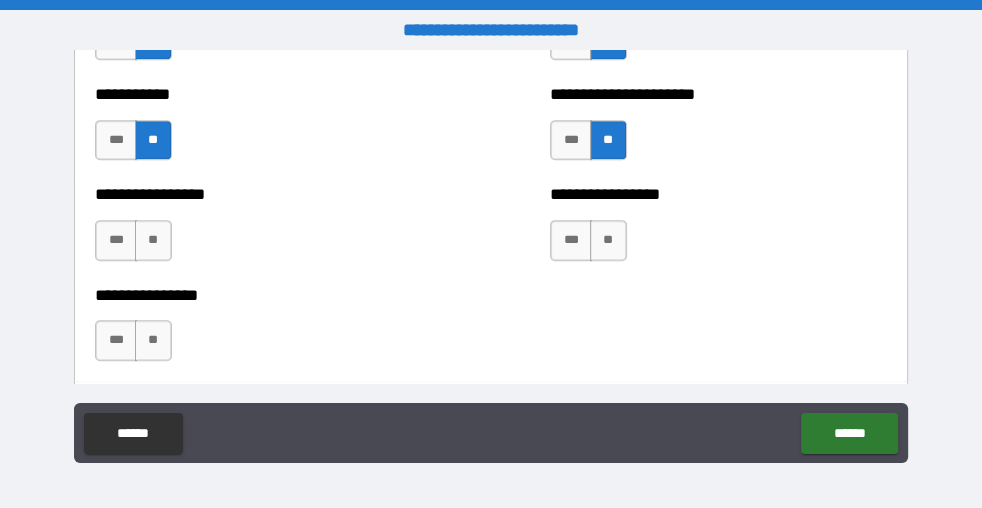 scroll, scrollTop: 6090, scrollLeft: 0, axis: vertical 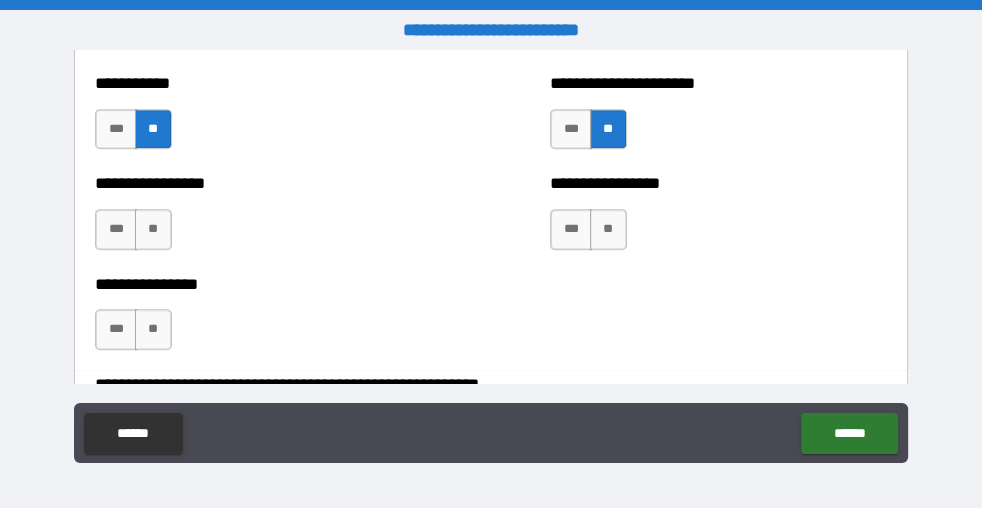 click on "**" at bounding box center (608, 229) 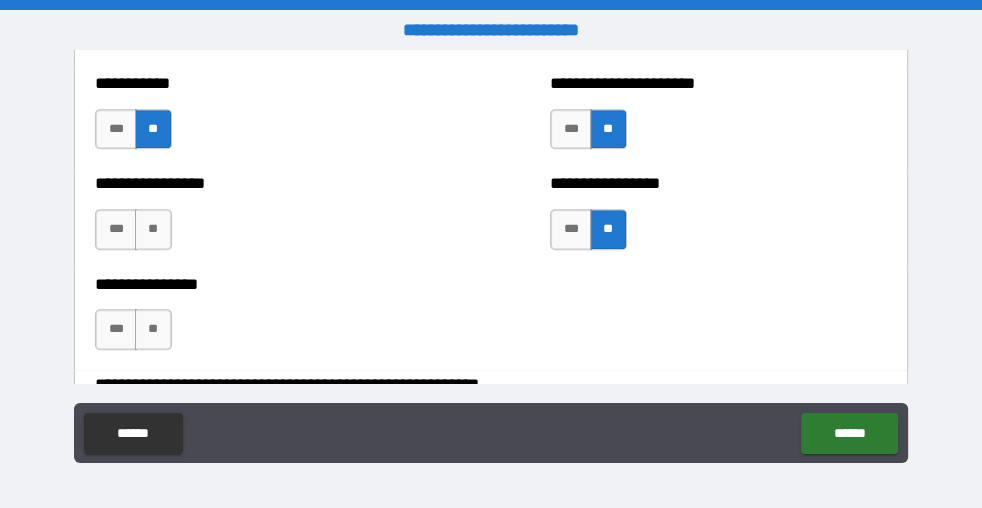 click on "**" at bounding box center [153, 229] 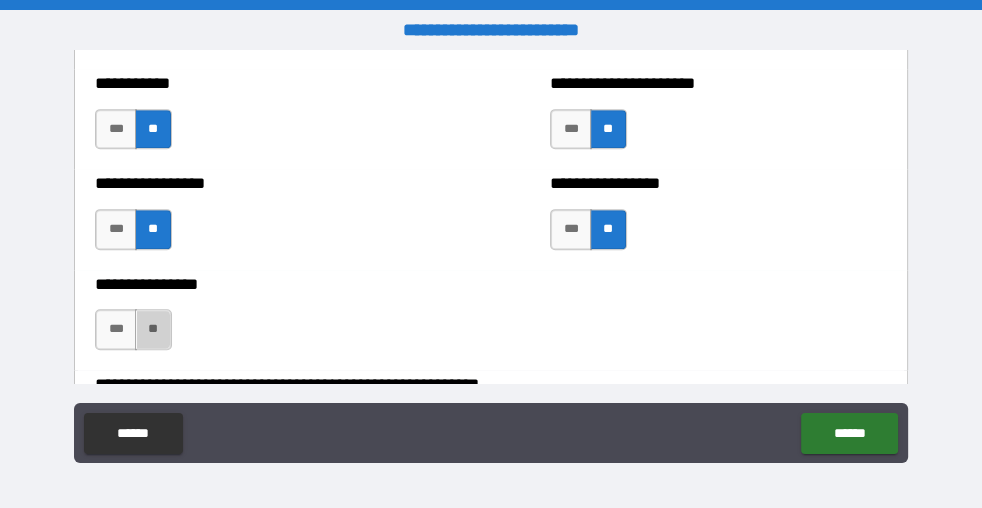 click on "**" at bounding box center [153, 329] 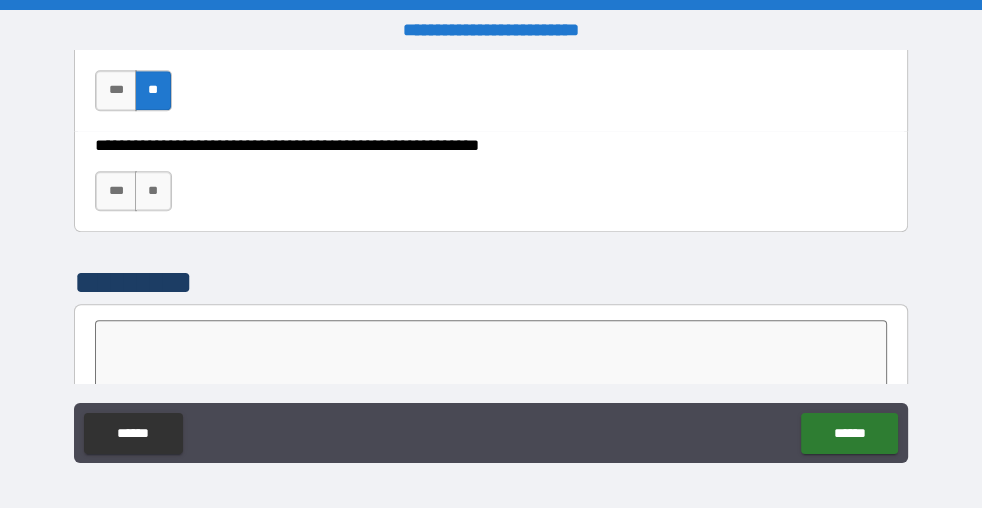scroll, scrollTop: 6363, scrollLeft: 0, axis: vertical 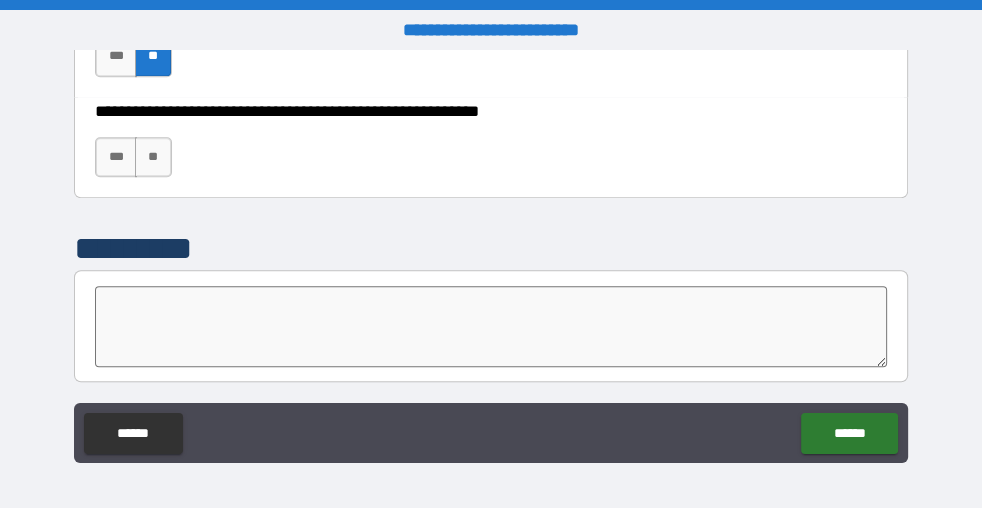 click on "**" at bounding box center [153, 157] 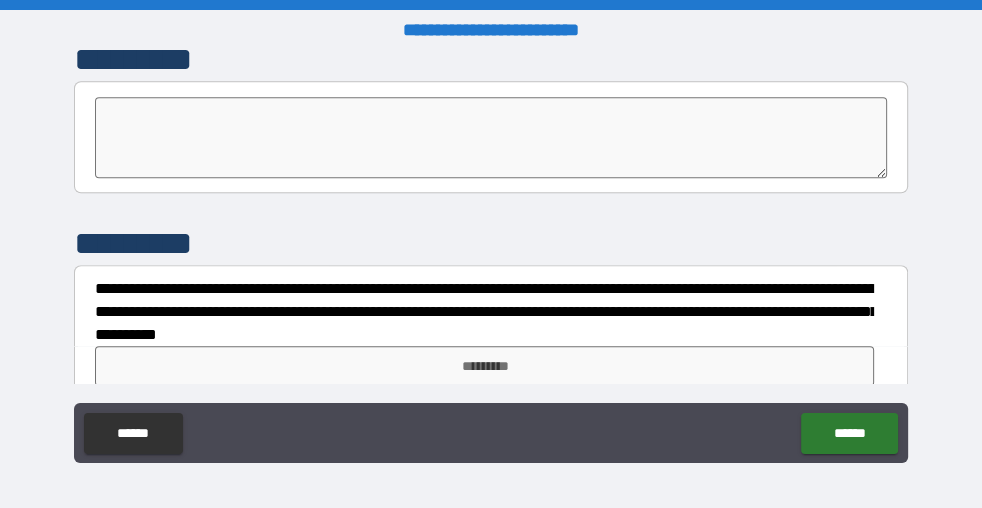 scroll, scrollTop: 6574, scrollLeft: 0, axis: vertical 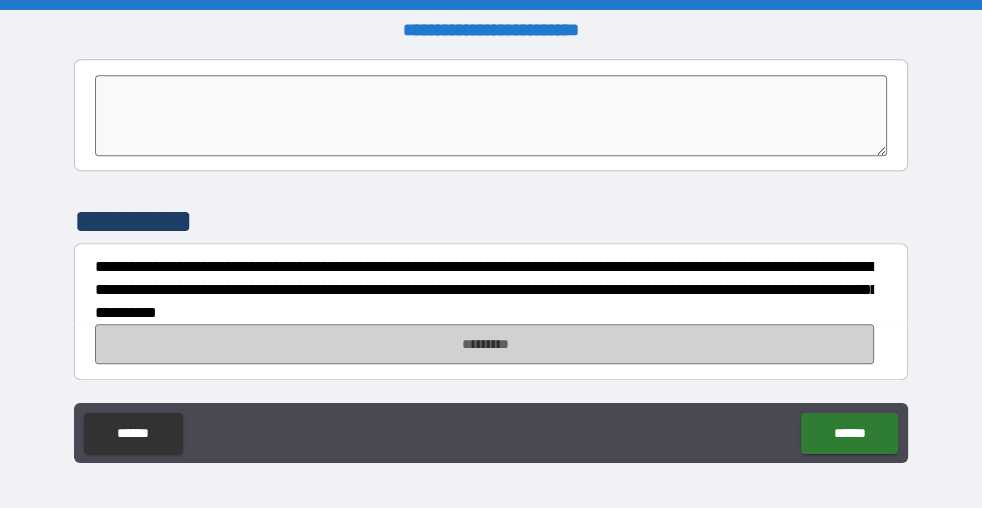 click on "*********" at bounding box center [484, 344] 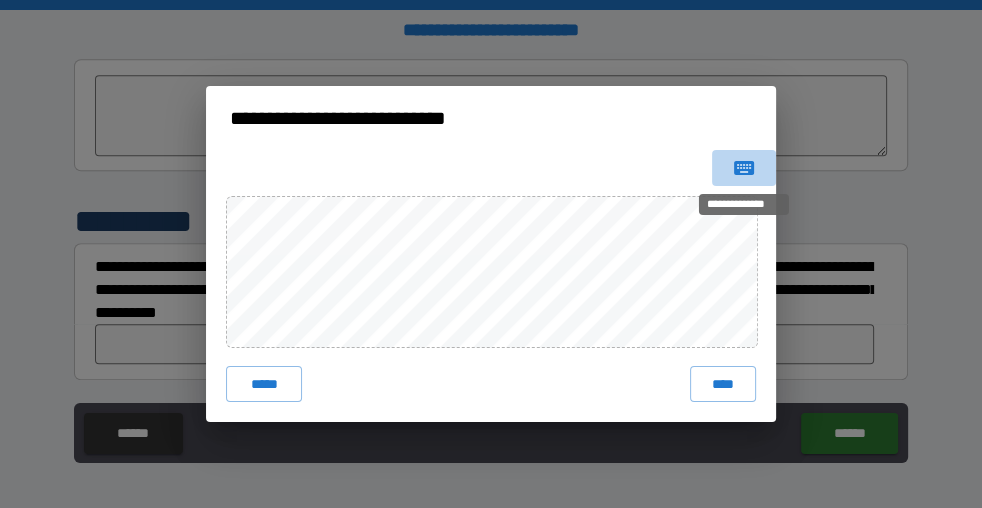click 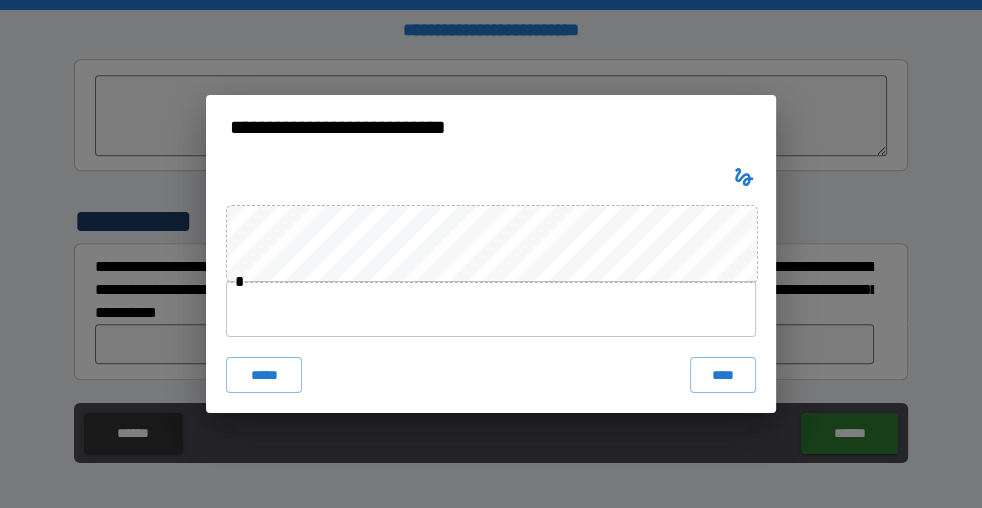 type 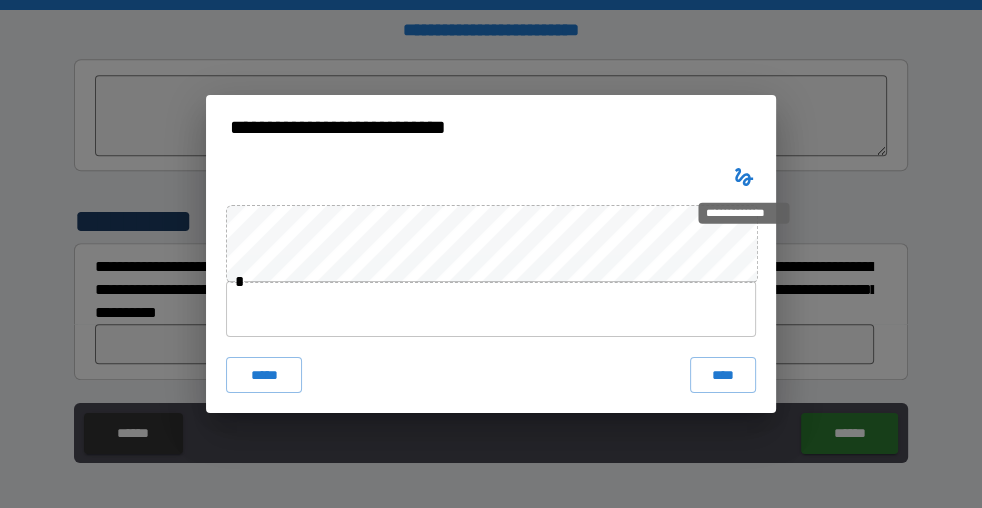 click 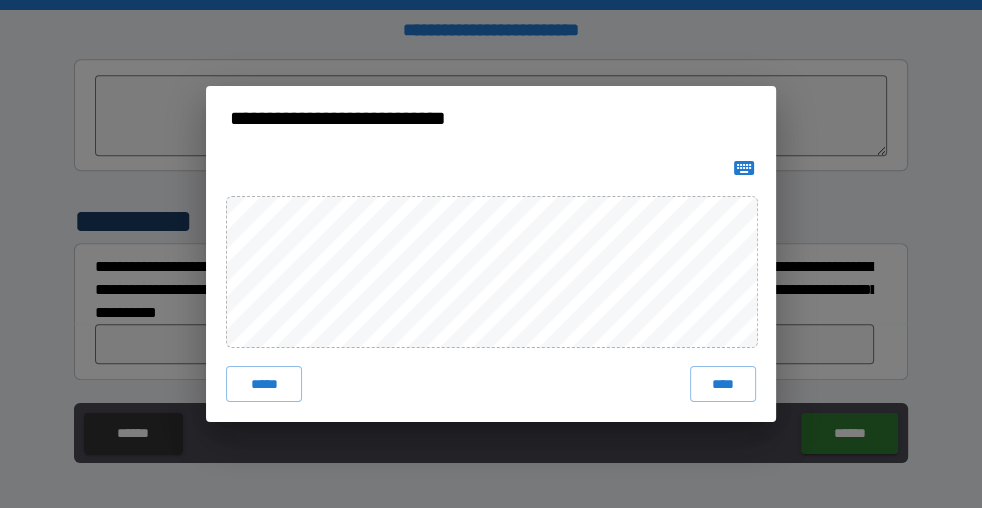 click on "*****" at bounding box center (264, 384) 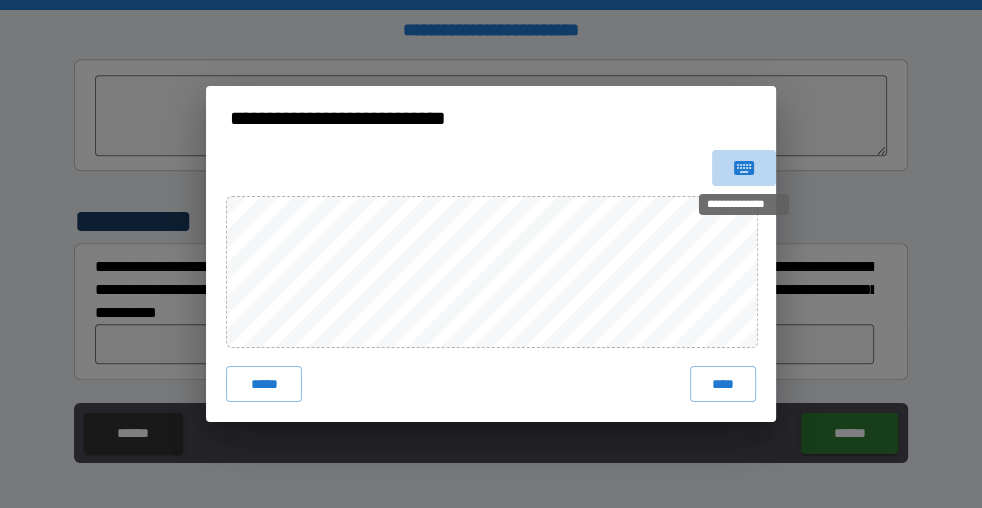click 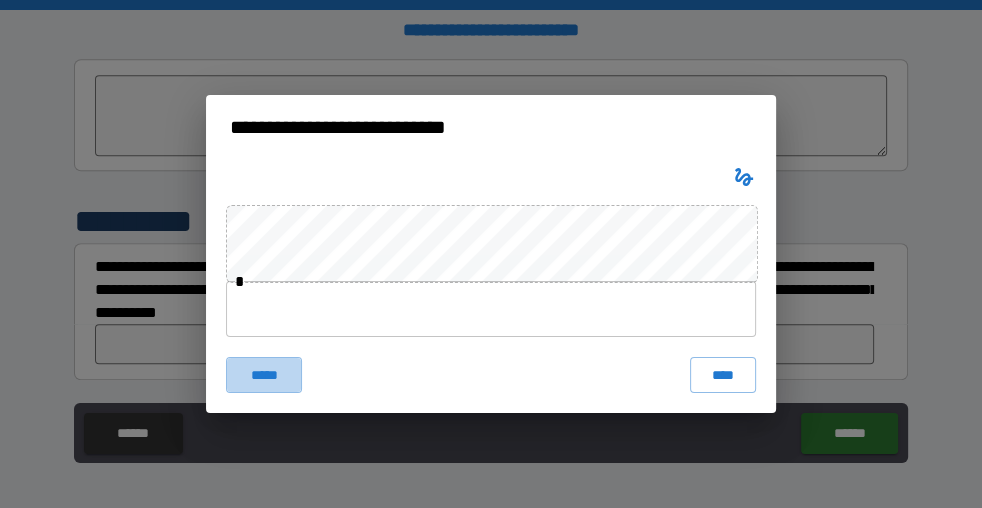 click on "*****" at bounding box center (264, 375) 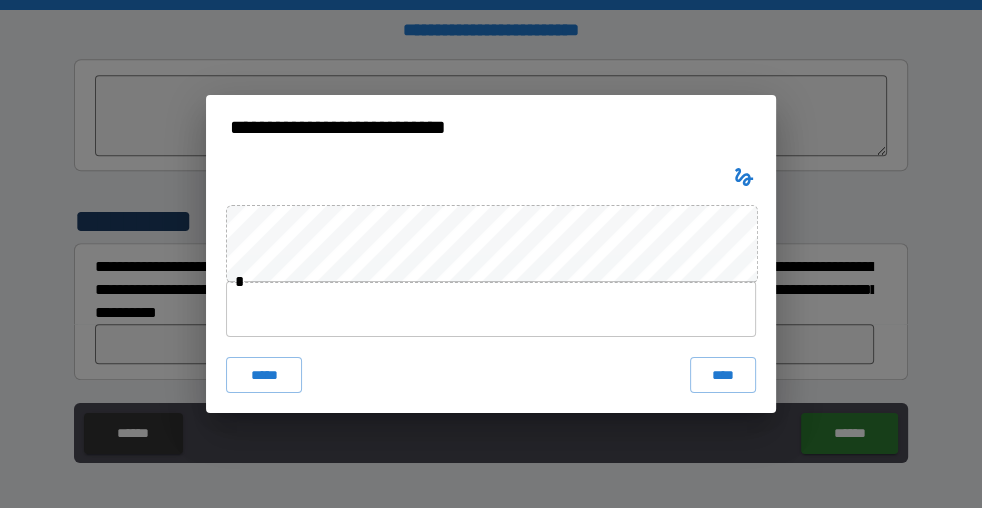 click on "*****" at bounding box center (264, 375) 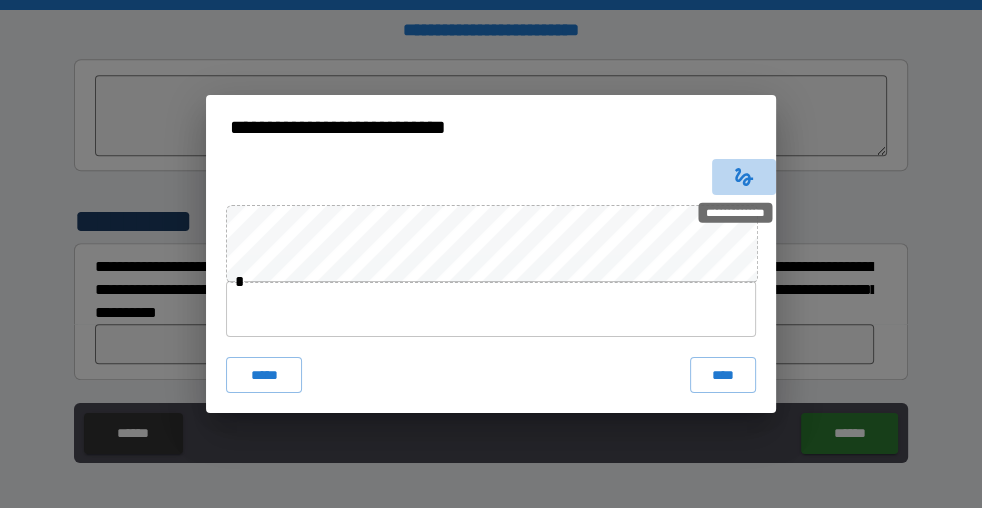 click 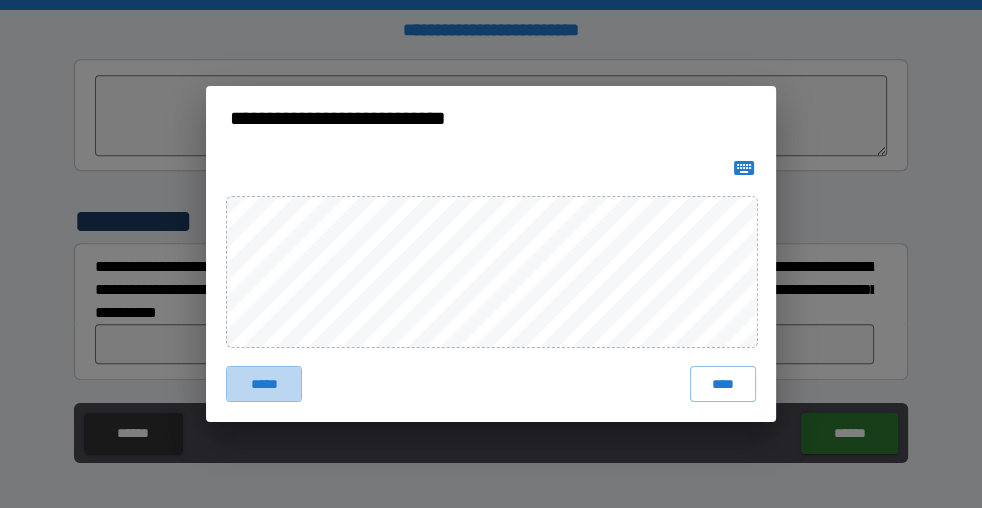 click on "*****" at bounding box center [264, 384] 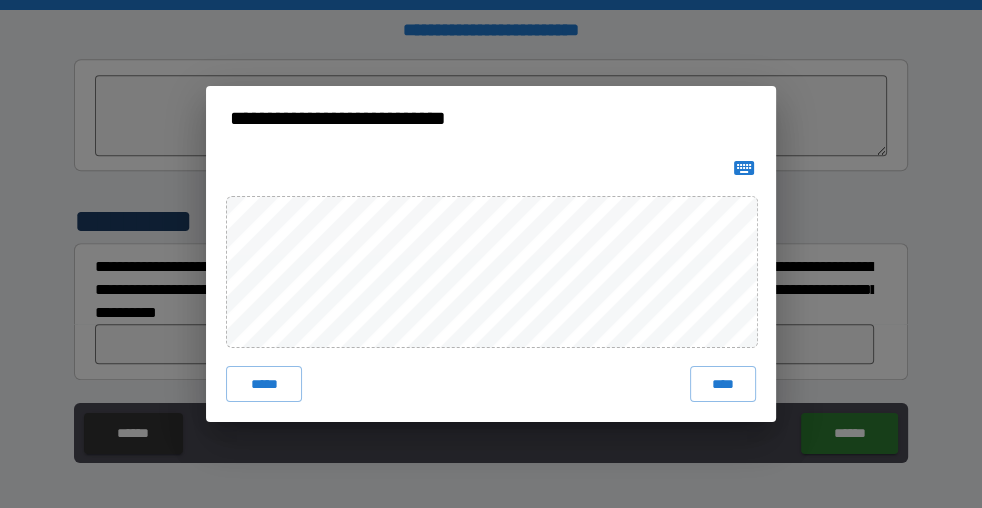 click on "*****" at bounding box center [264, 384] 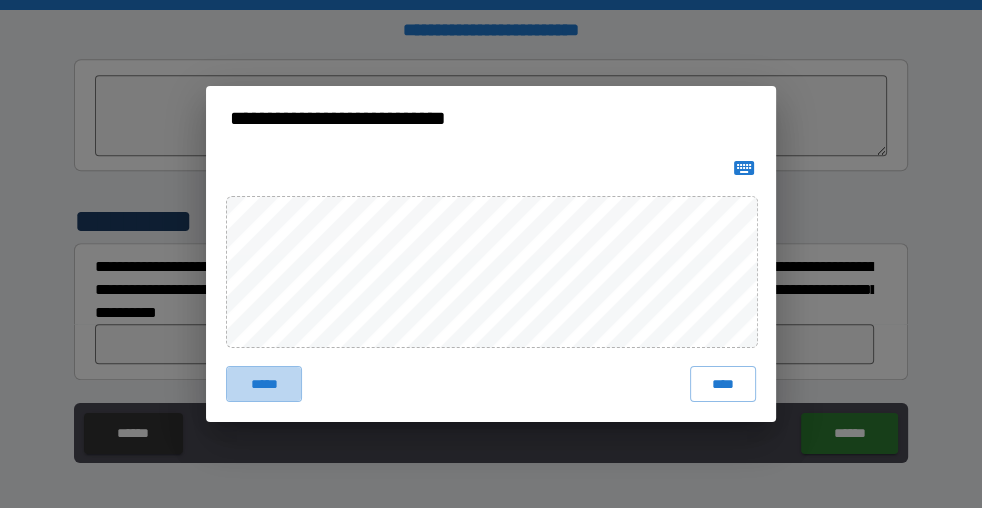 click on "*****" at bounding box center [264, 384] 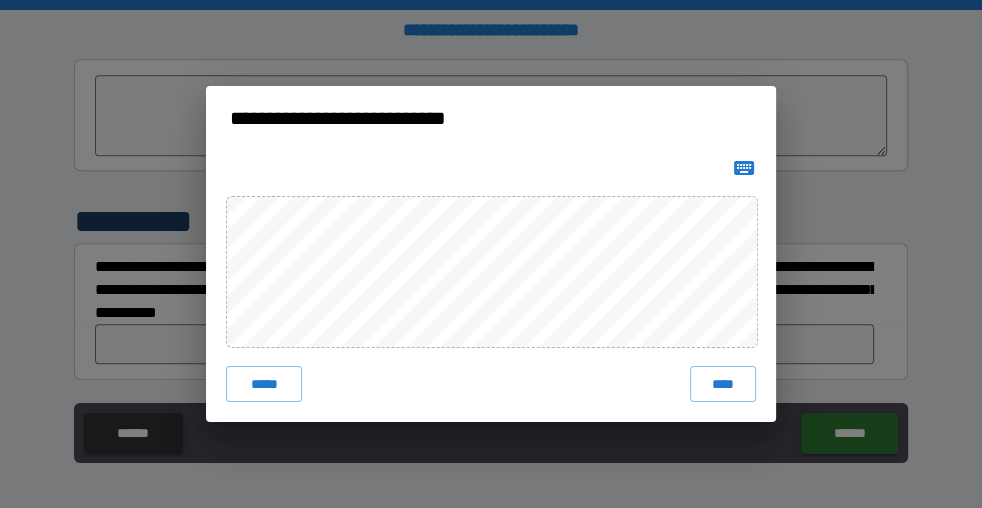 click on "****" at bounding box center (723, 384) 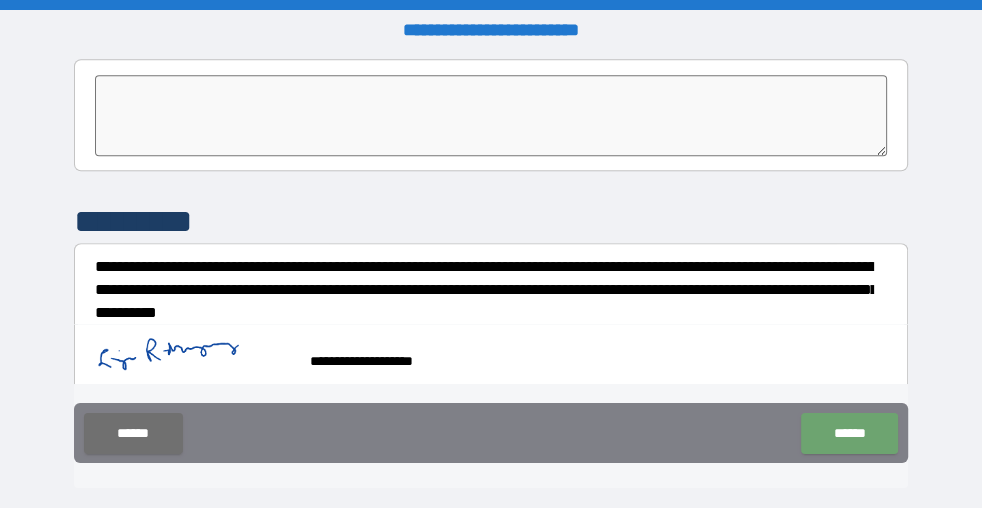 click on "******" at bounding box center [850, 433] 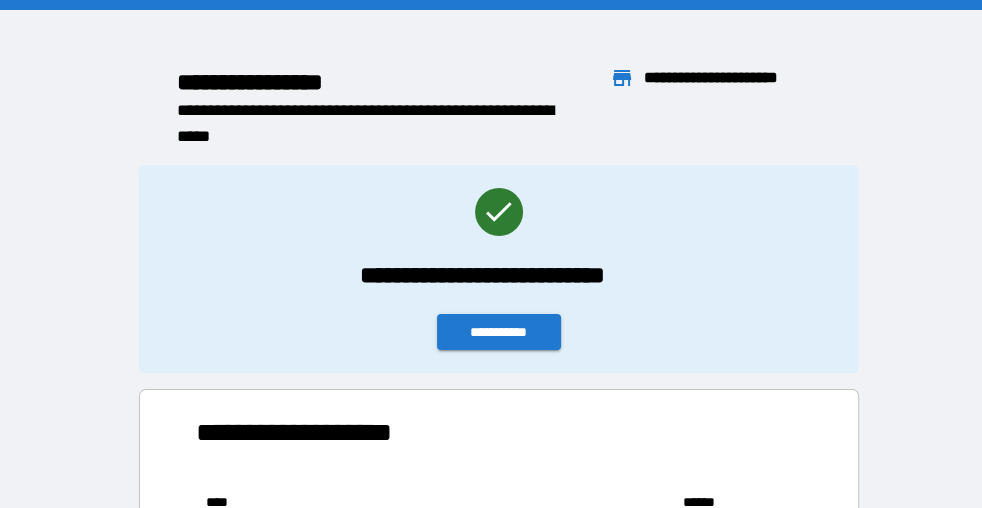 scroll, scrollTop: 14, scrollLeft: 14, axis: both 